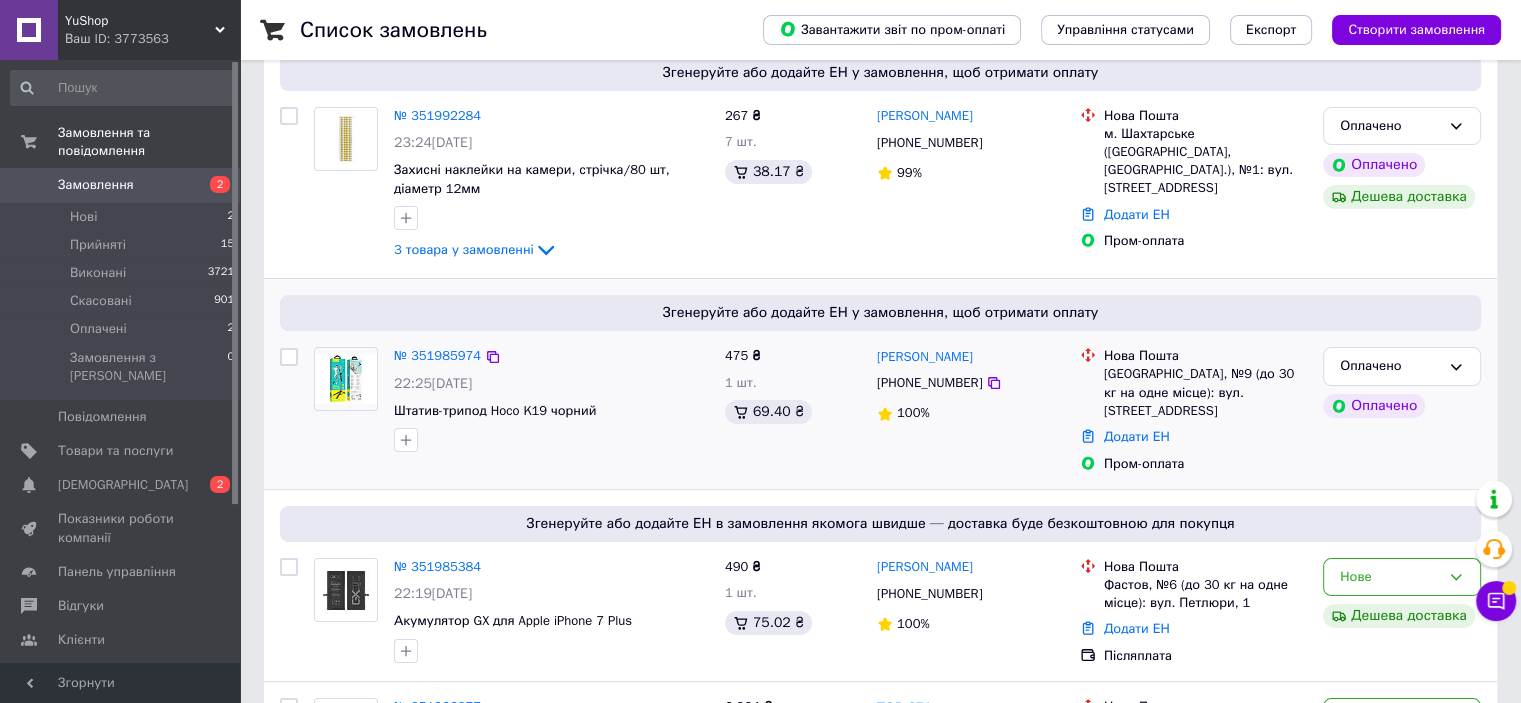 scroll, scrollTop: 300, scrollLeft: 0, axis: vertical 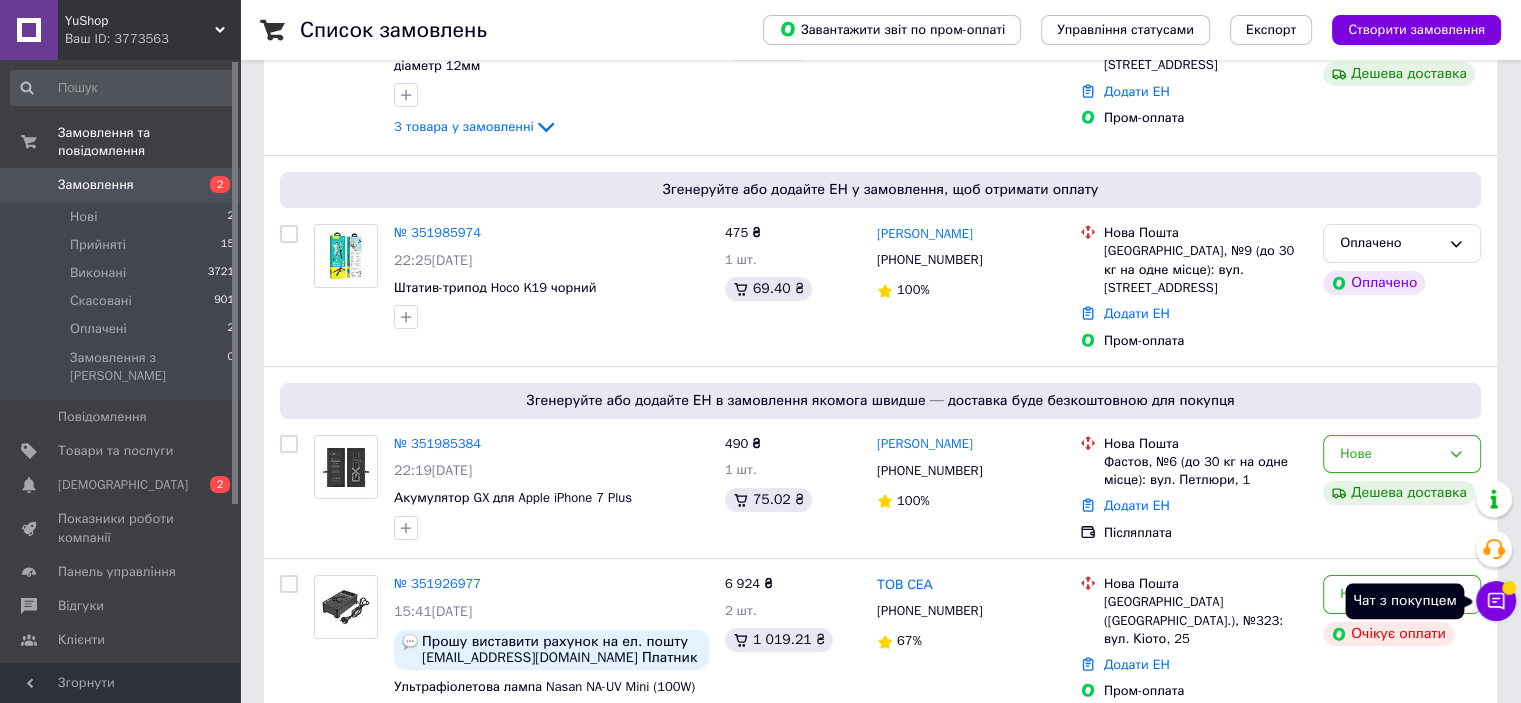 click 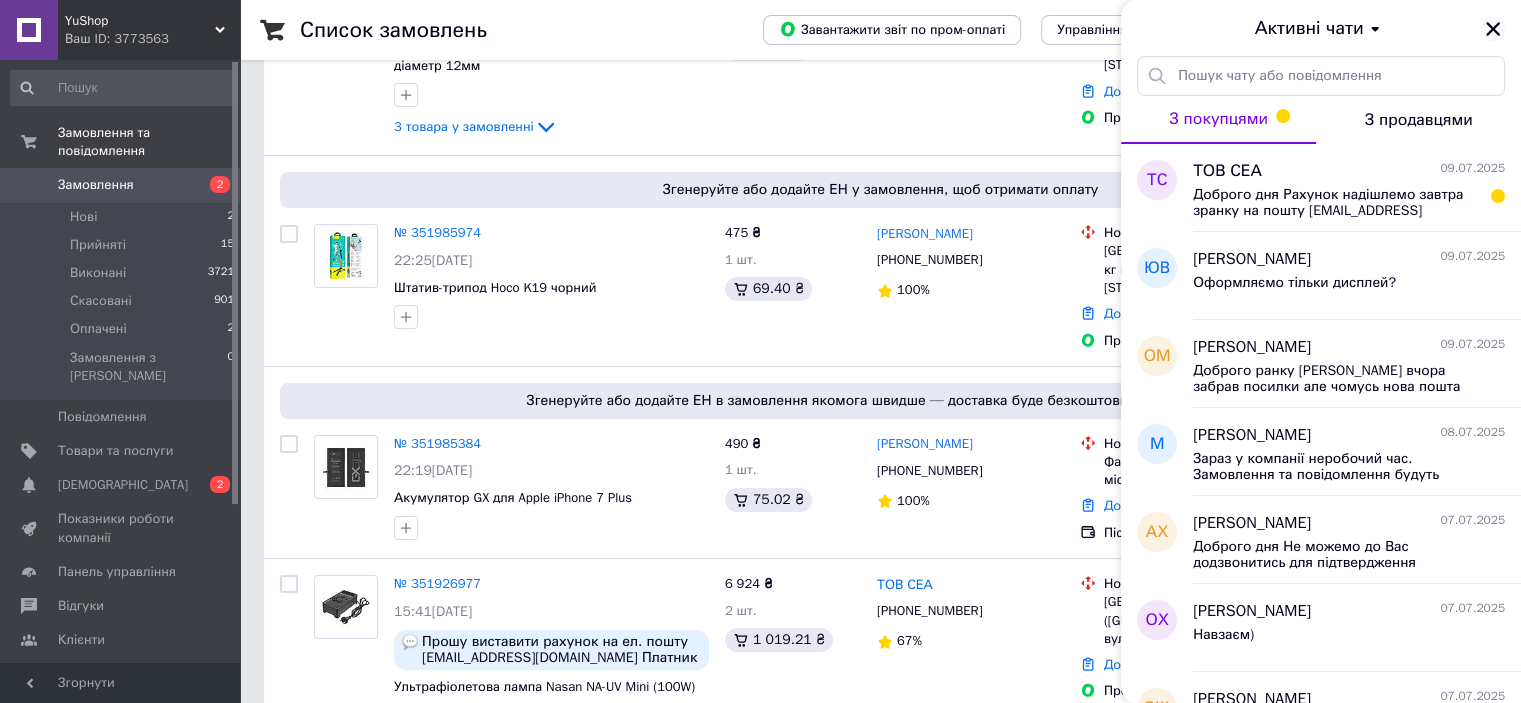 click 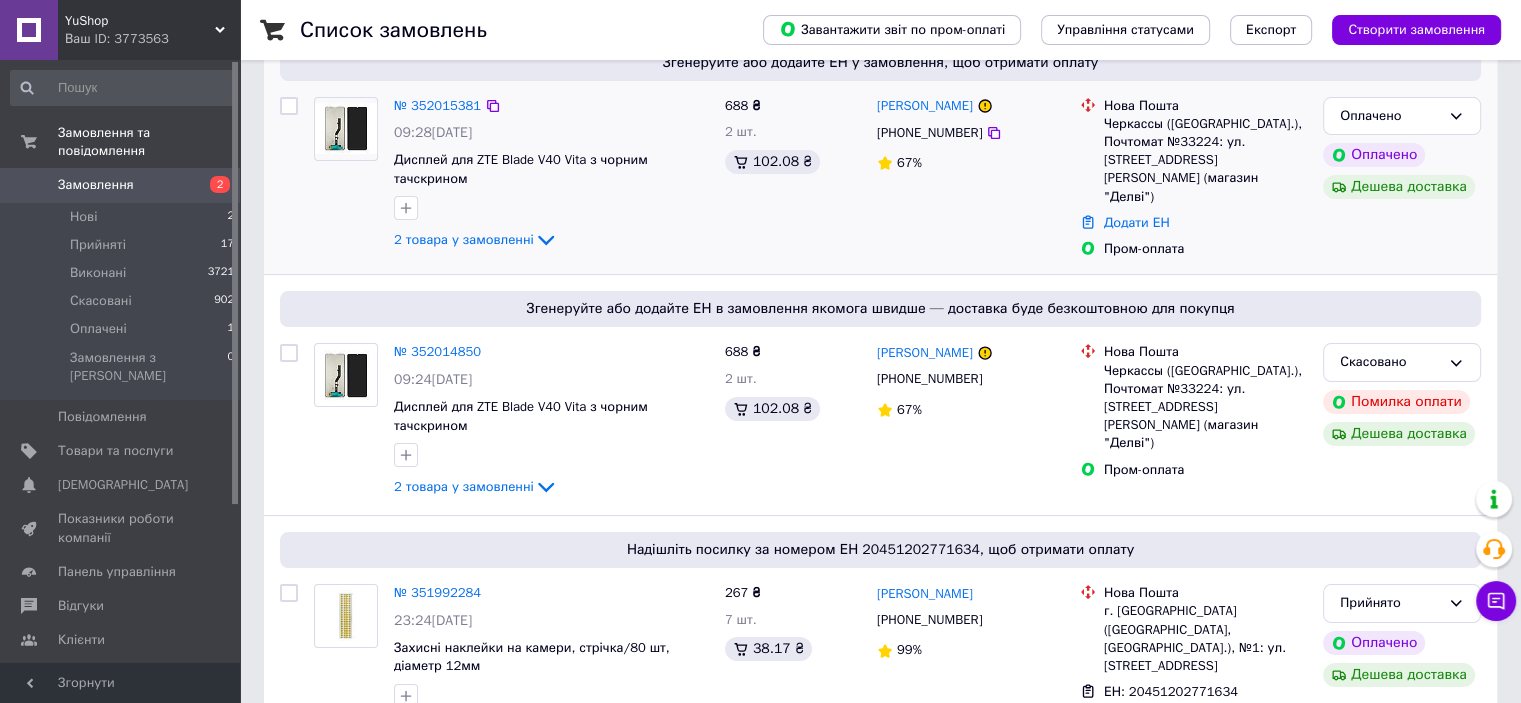 scroll, scrollTop: 200, scrollLeft: 0, axis: vertical 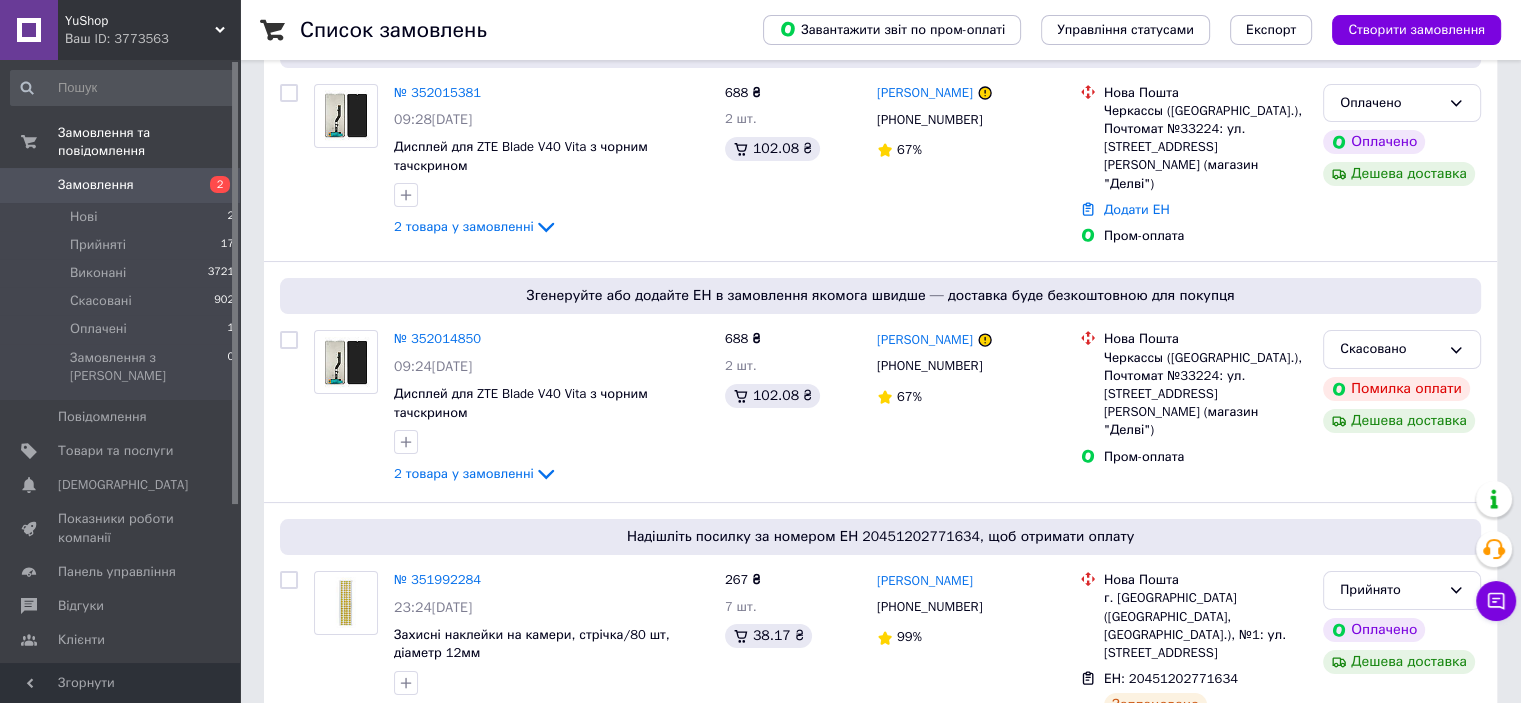 click on "№ 352014850" at bounding box center [437, 338] 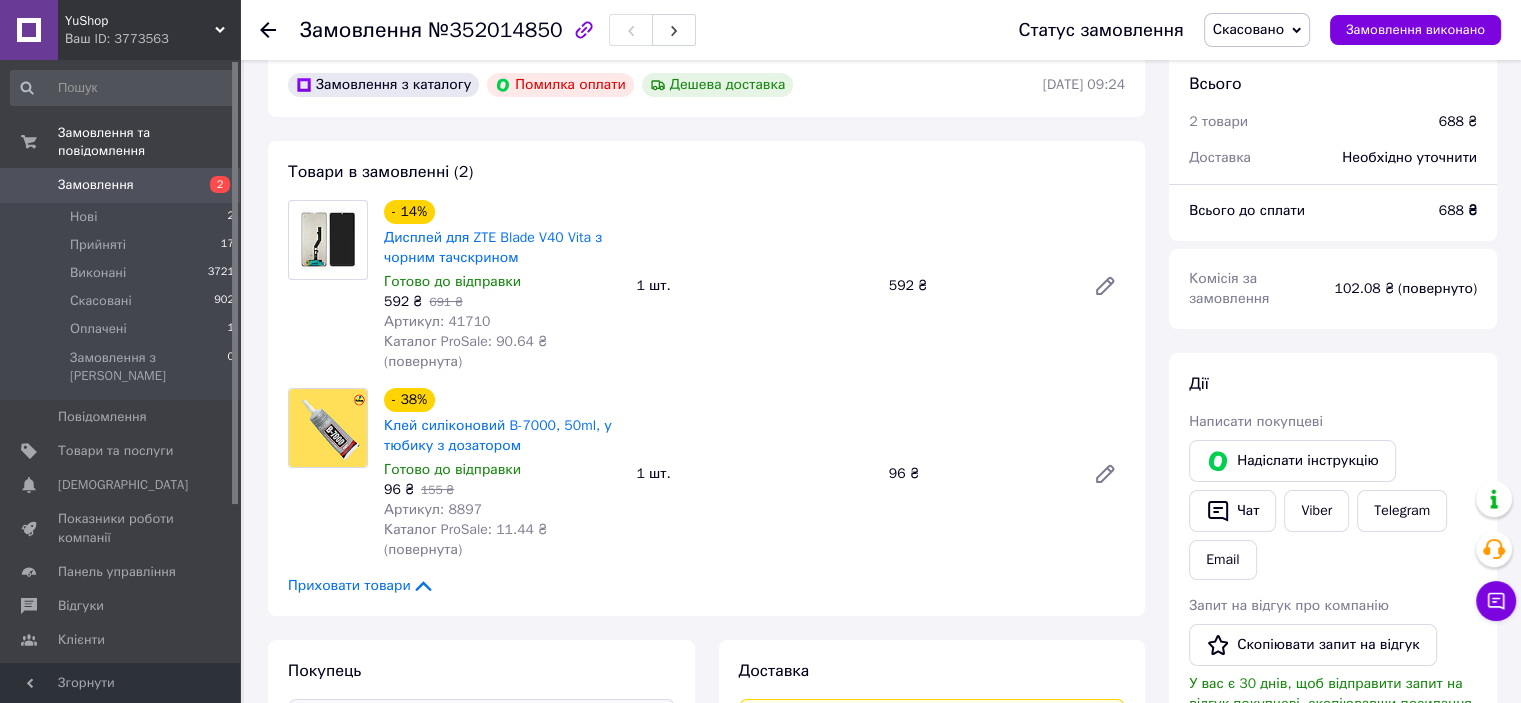 scroll, scrollTop: 0, scrollLeft: 0, axis: both 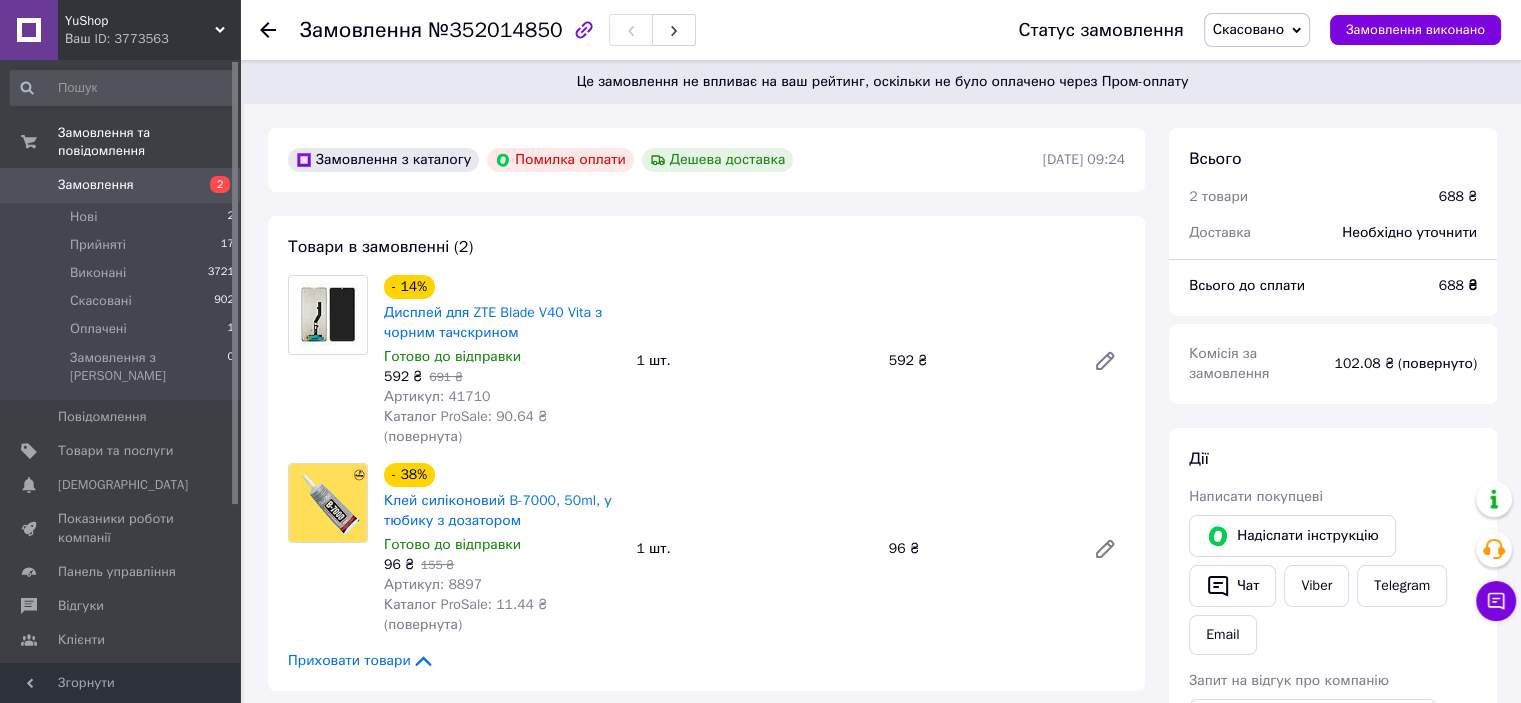 click 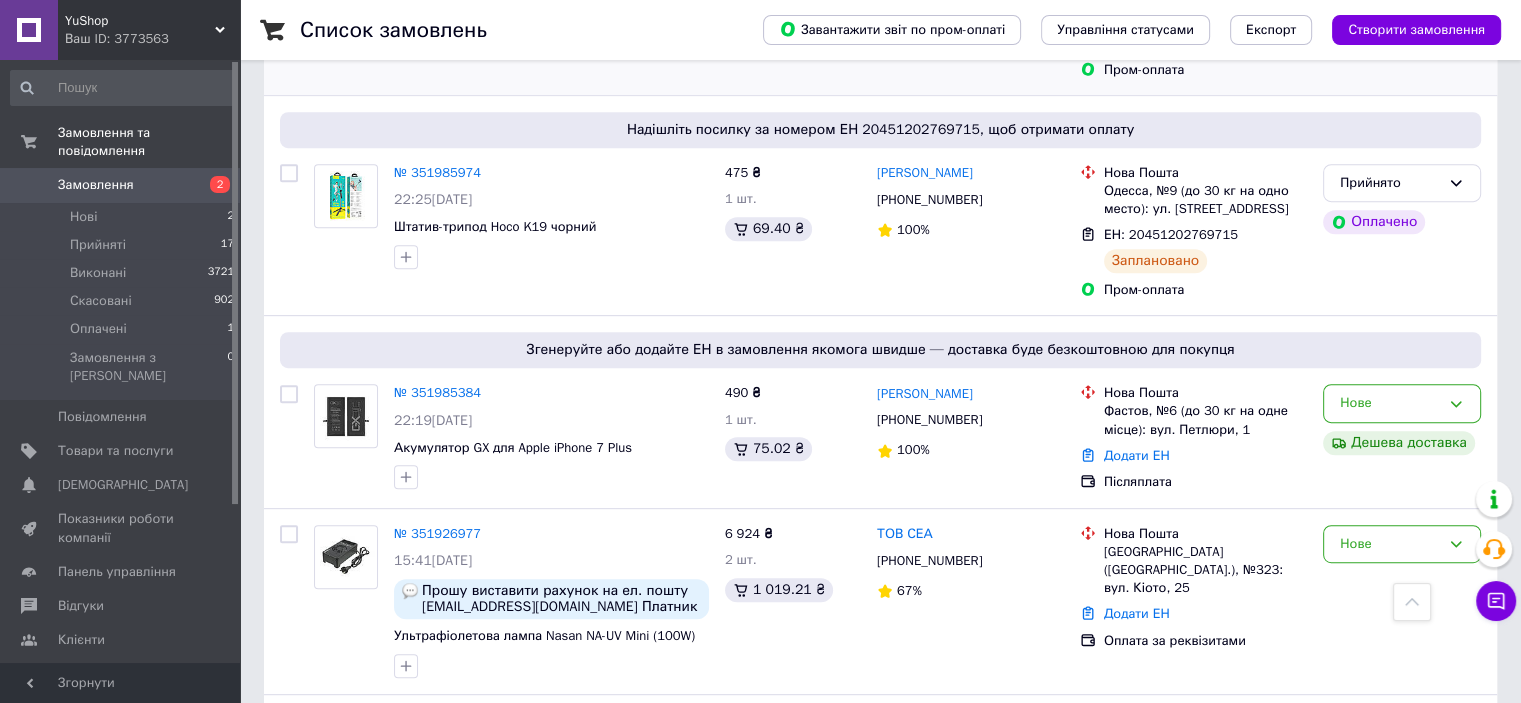 scroll, scrollTop: 900, scrollLeft: 0, axis: vertical 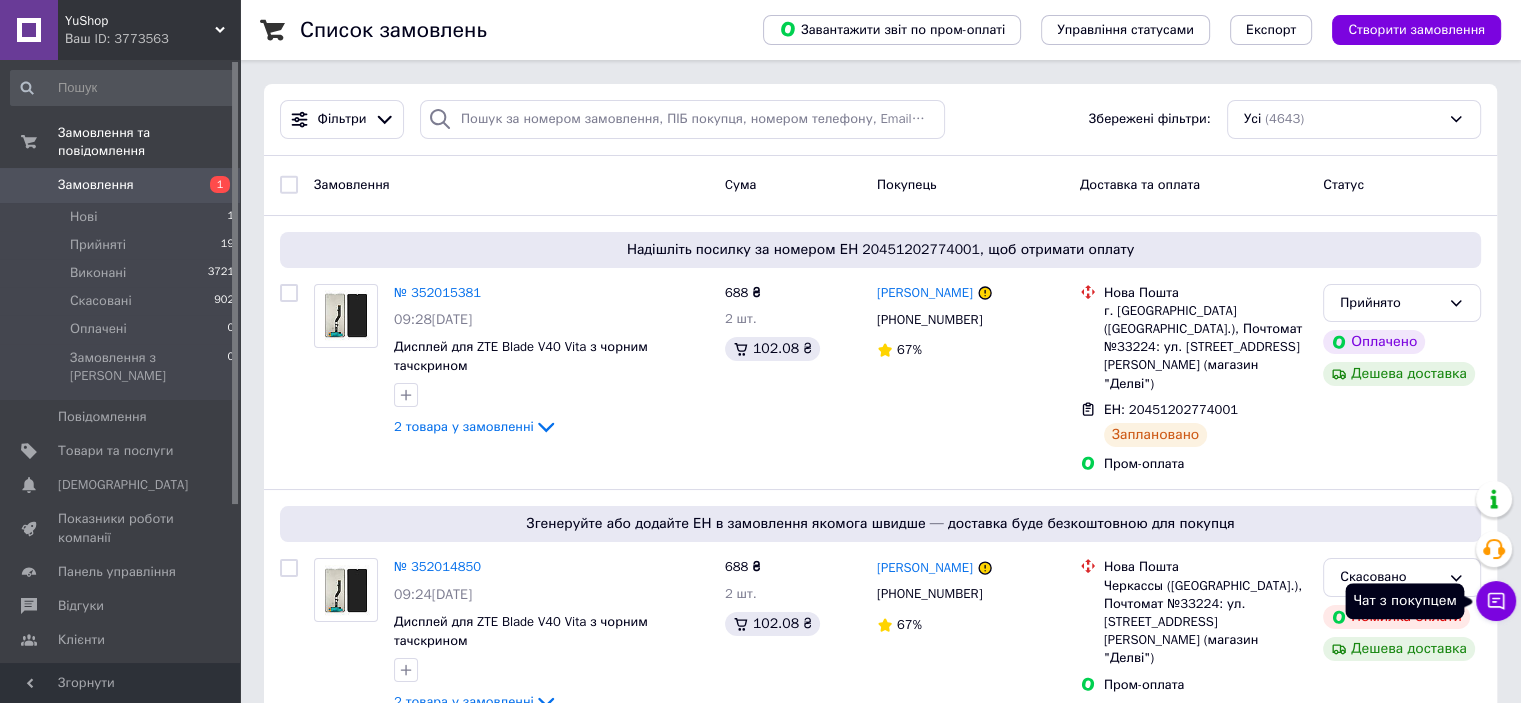 click 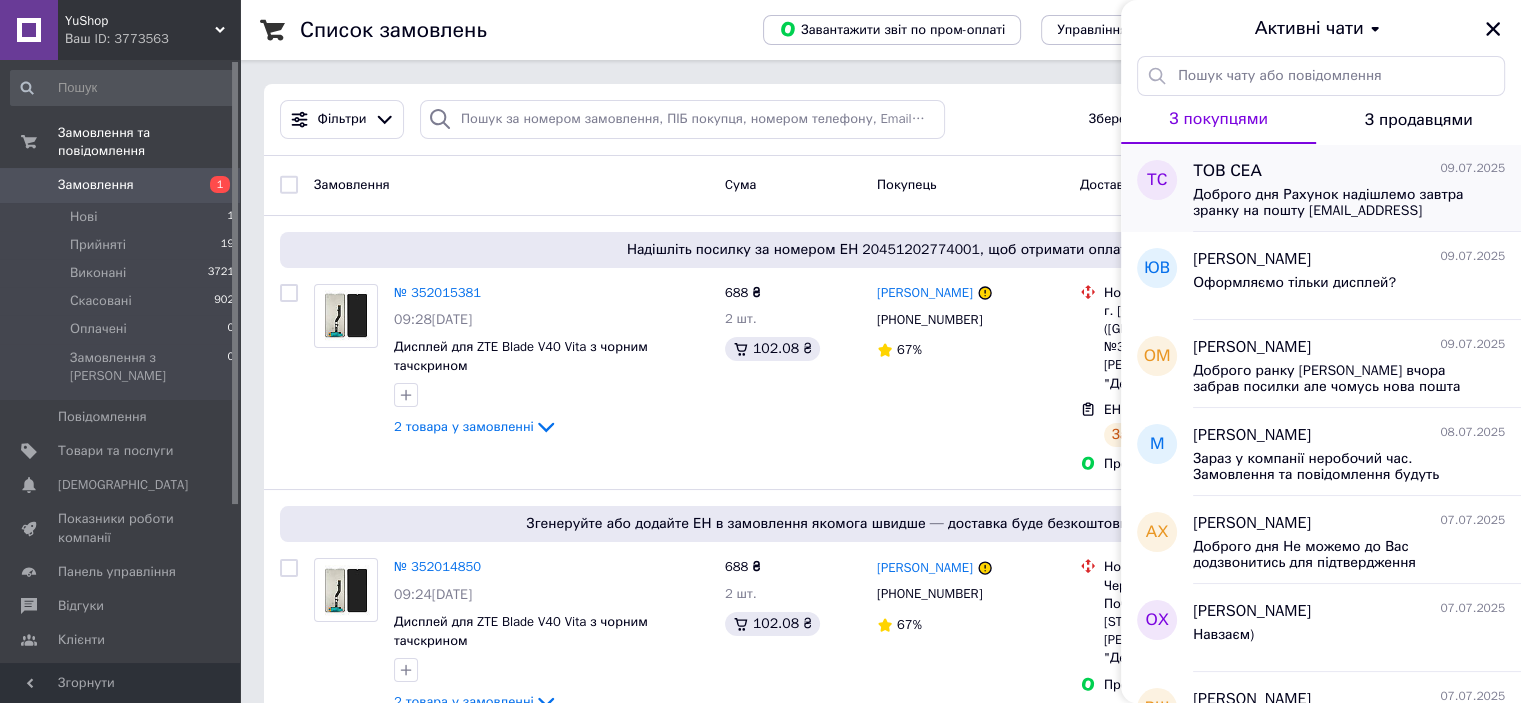 click on "Доброго дня
Рахунок надішлемо завтра зранку на пошту ved@sea.com.ua
Видаткова накладна в електронному виді буде надіслана через Вчасно.ЕДО" at bounding box center [1335, 203] 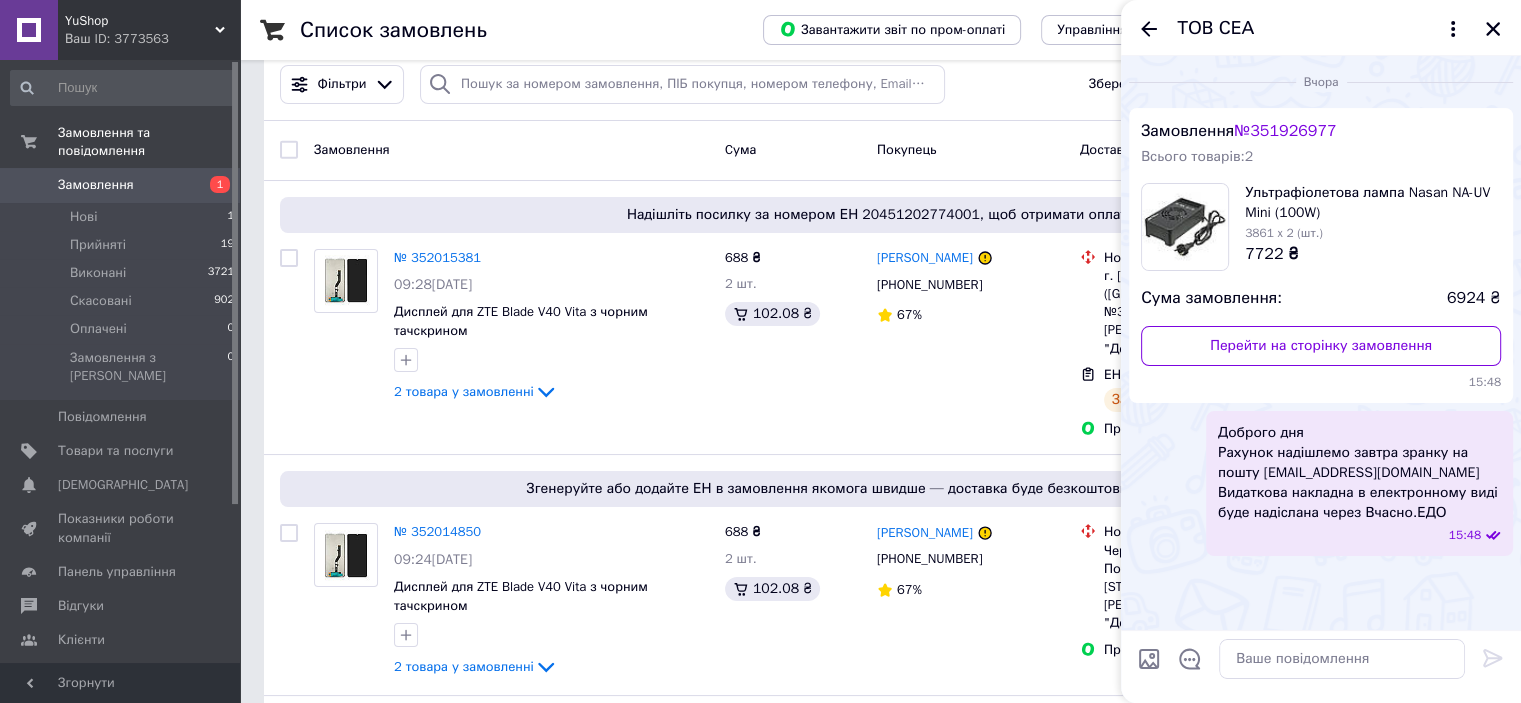 scroll, scrollTop: 0, scrollLeft: 0, axis: both 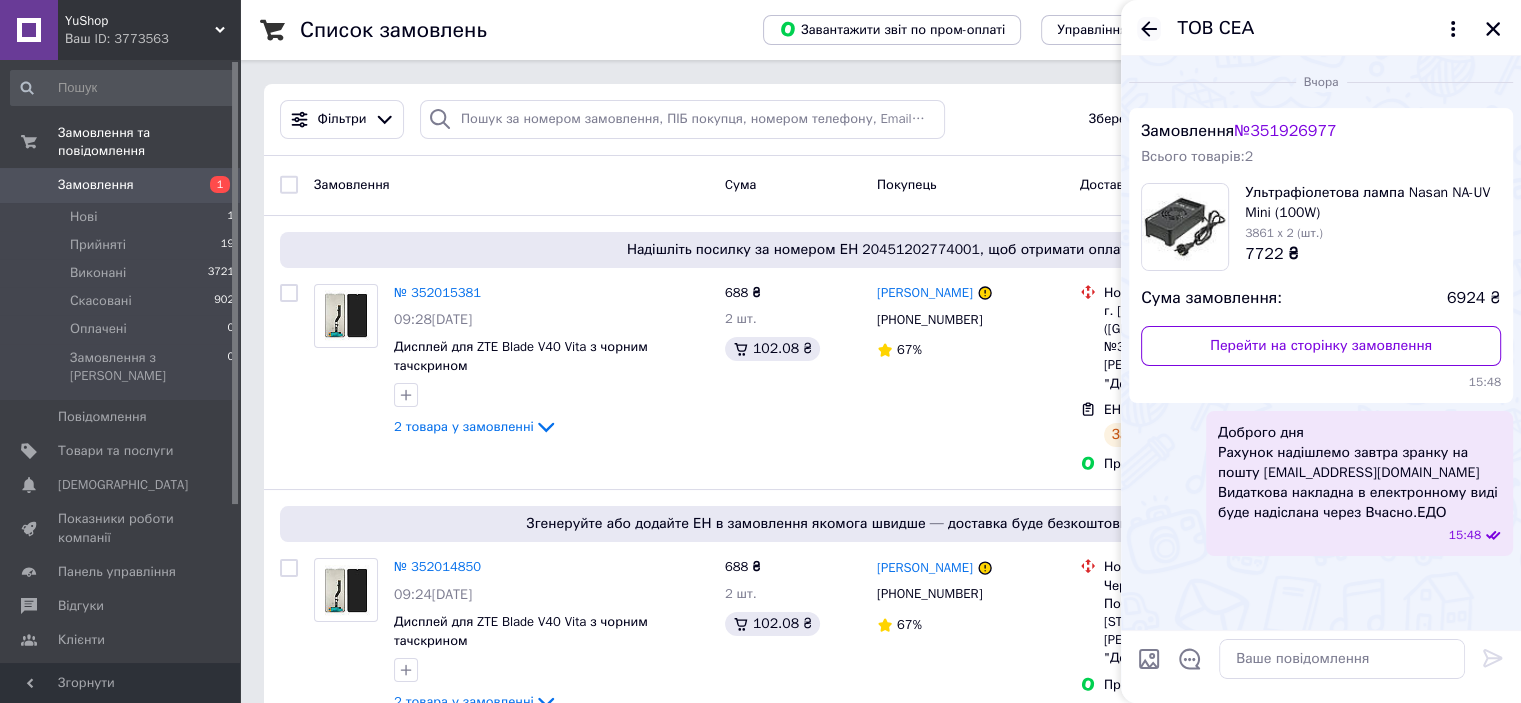 click 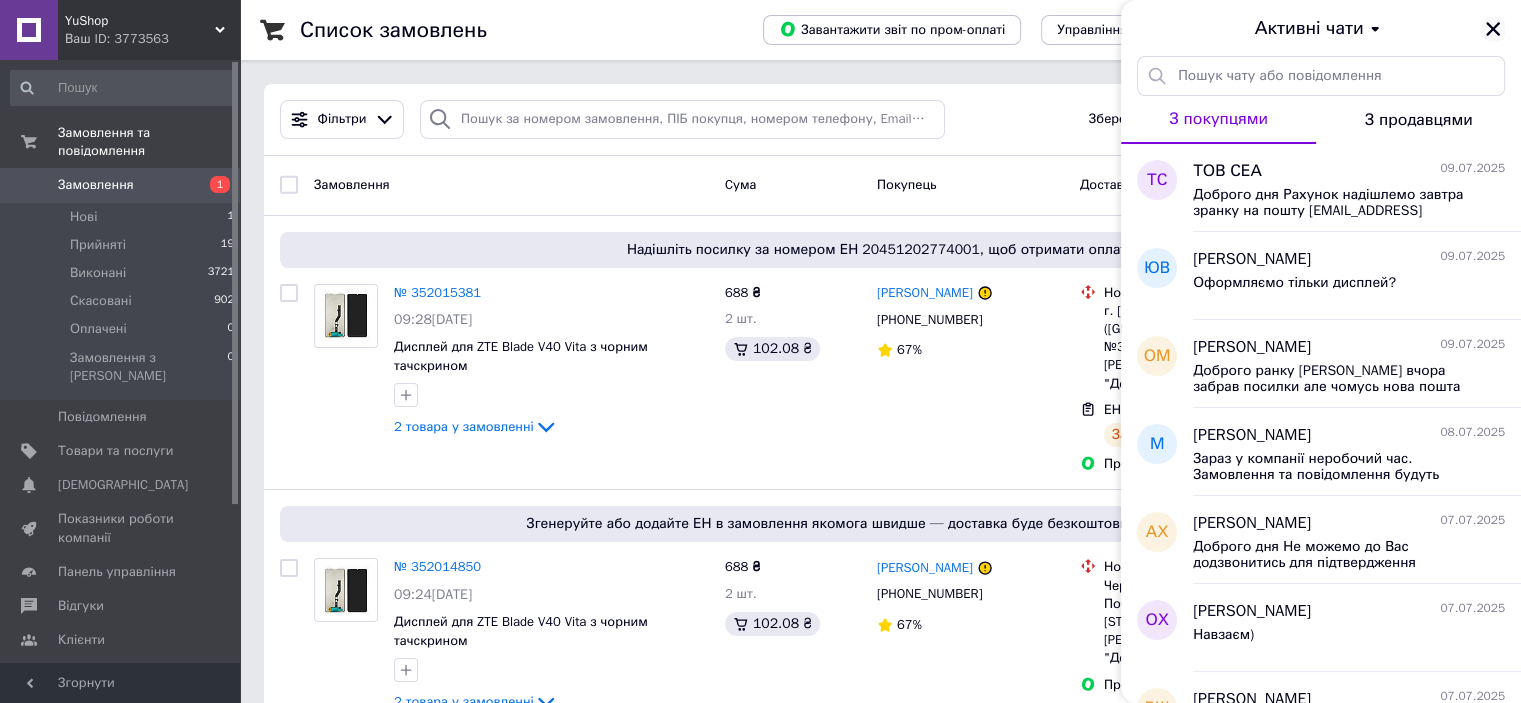 click 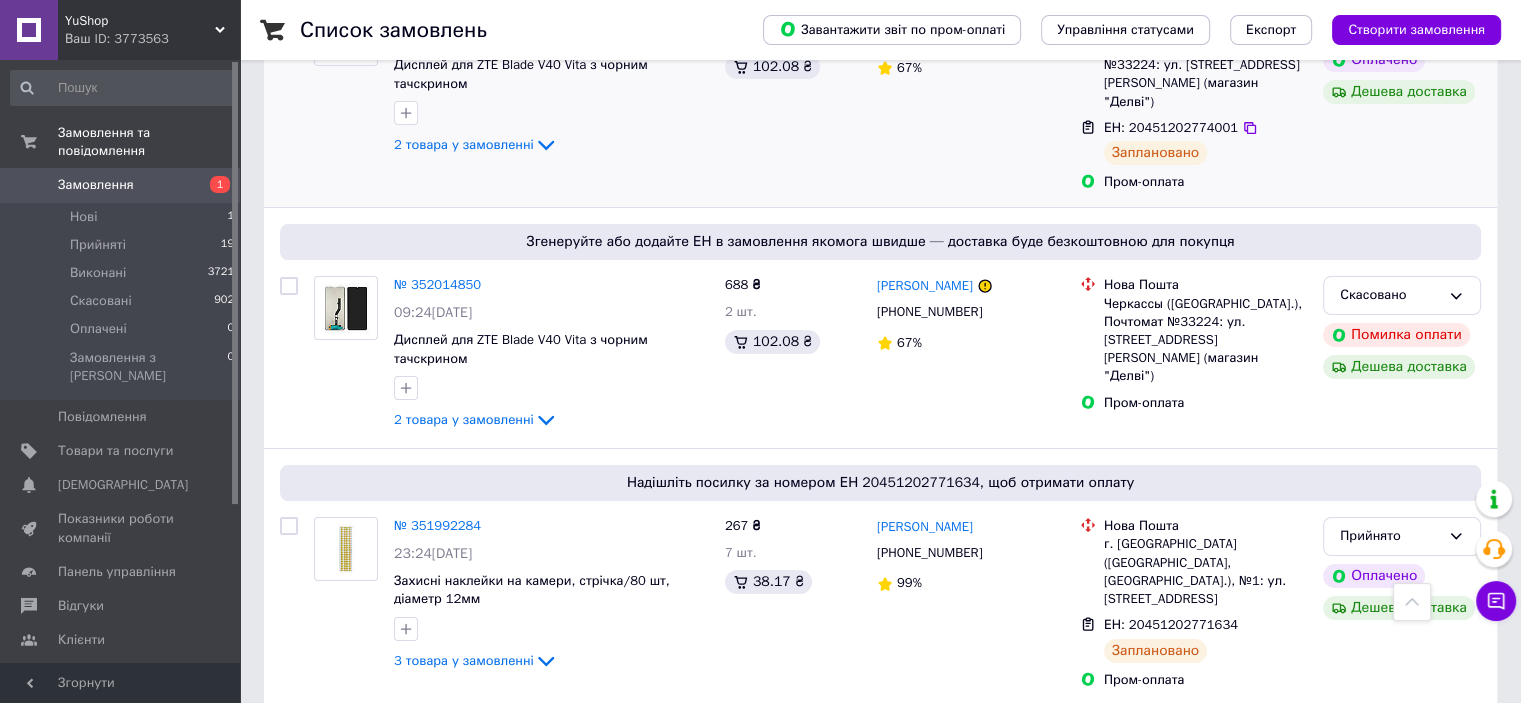 scroll, scrollTop: 0, scrollLeft: 0, axis: both 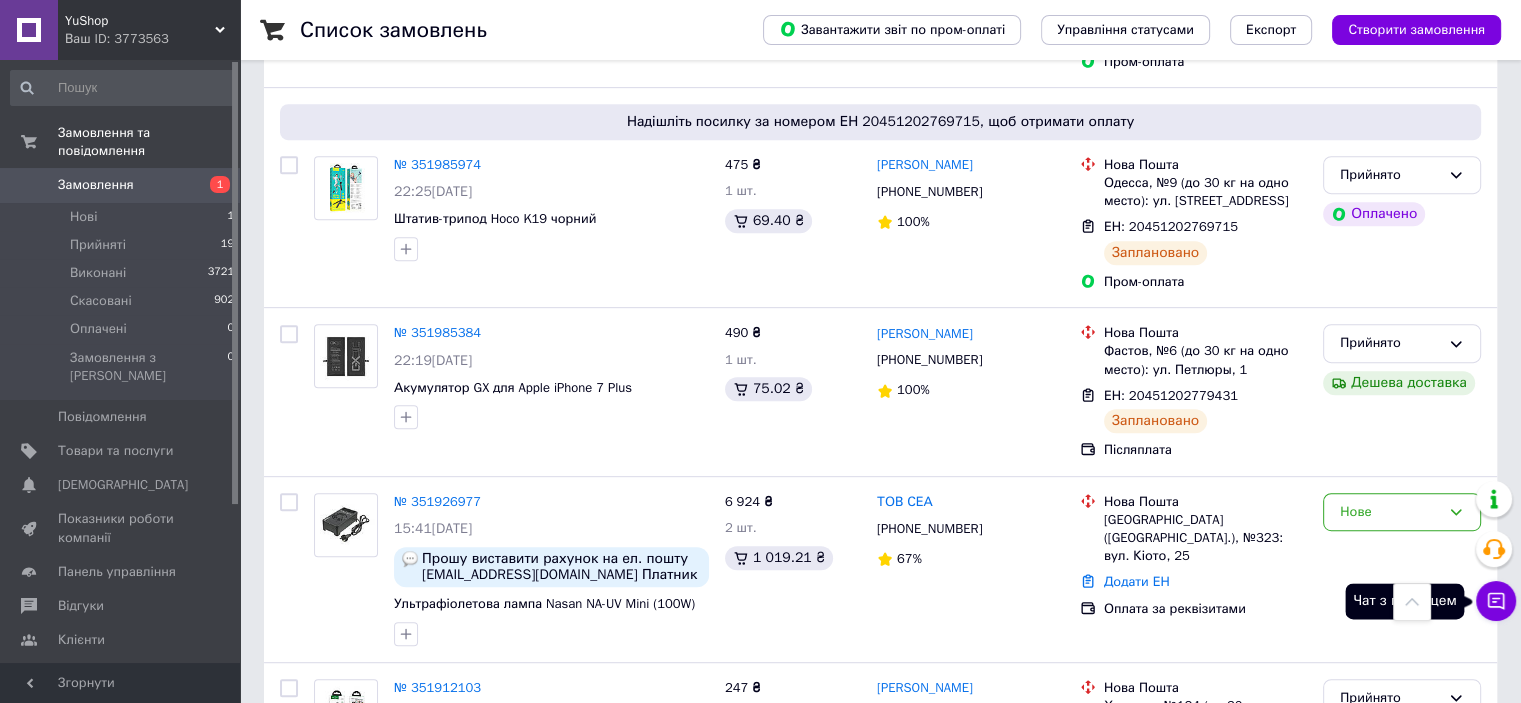 click 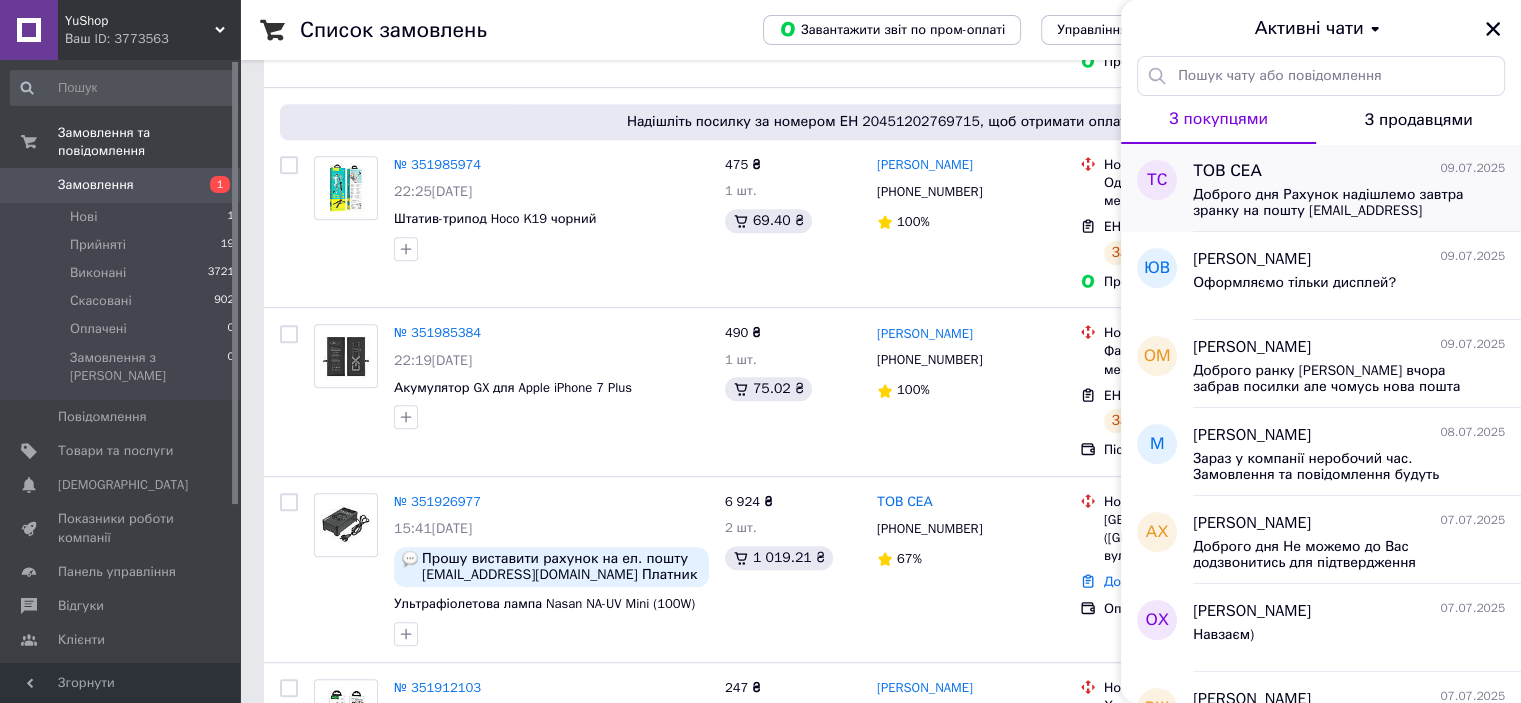 click on "ТС ТОВ СЕА 09.07.2025 Доброго дня
Рахунок надішлемо завтра зранку на пошту ved@sea.com.ua
Видаткова накладна в електронному виді буде надіслана через Вчасно.ЕДО ЮВ Юрій Вітковський 09.07.2025 Оформляємо тільки дисплей? ОМ Олексій Мазепа 09.07.2025 Доброго ранку
Кур'єр вчора забрав посилки але чомусь нова пошта не провела та не поїхало замовлення, зараз будемо дізнаватись що сталось
Відпишемо Вам
Приносимо вибачення М Максим  Діброва 08.07.2025 Зараз у компанії неробочий час. Замовлення та повідомлення будуть оброблені з 10:00 найближчого робочого дня (сьогодні) АХ Артем Храбан ОХ" at bounding box center [1321, 1024] 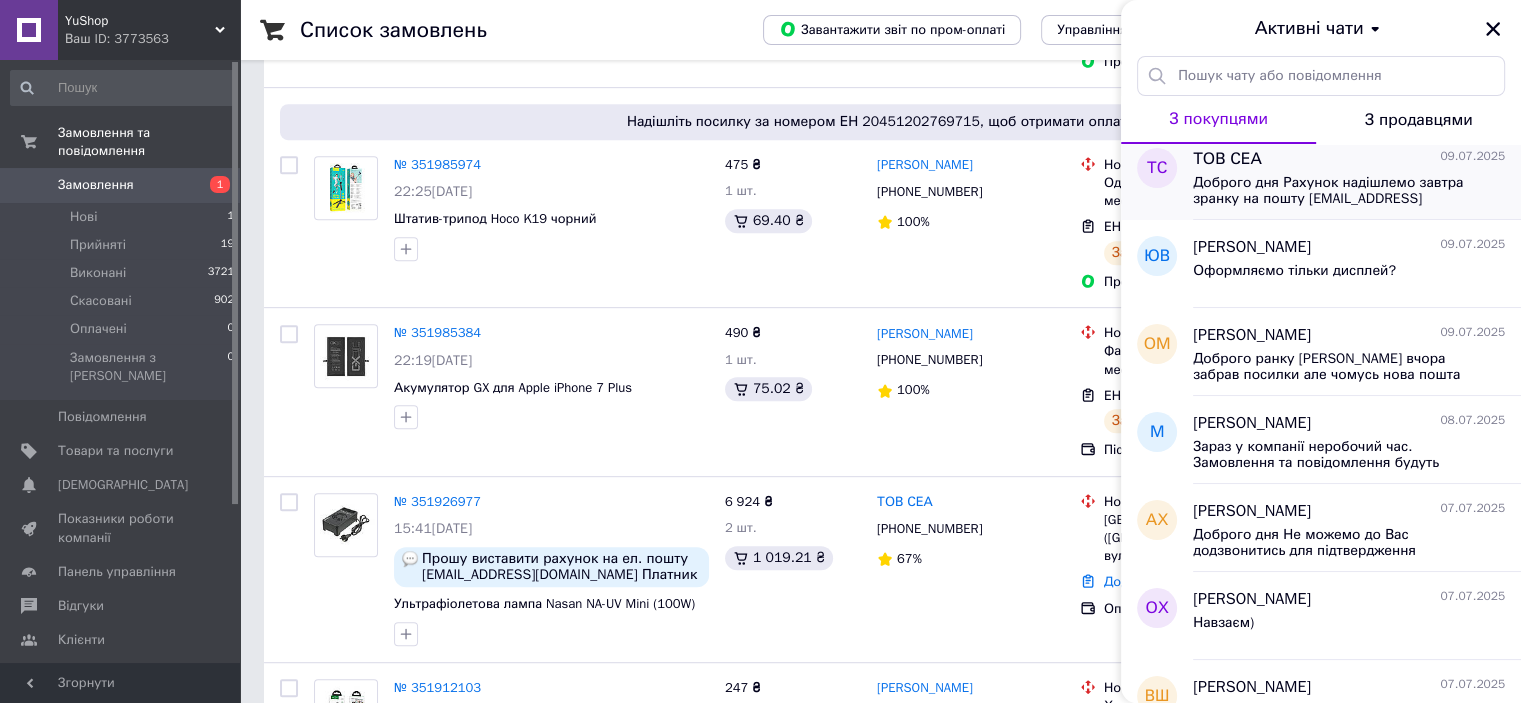 scroll, scrollTop: 0, scrollLeft: 0, axis: both 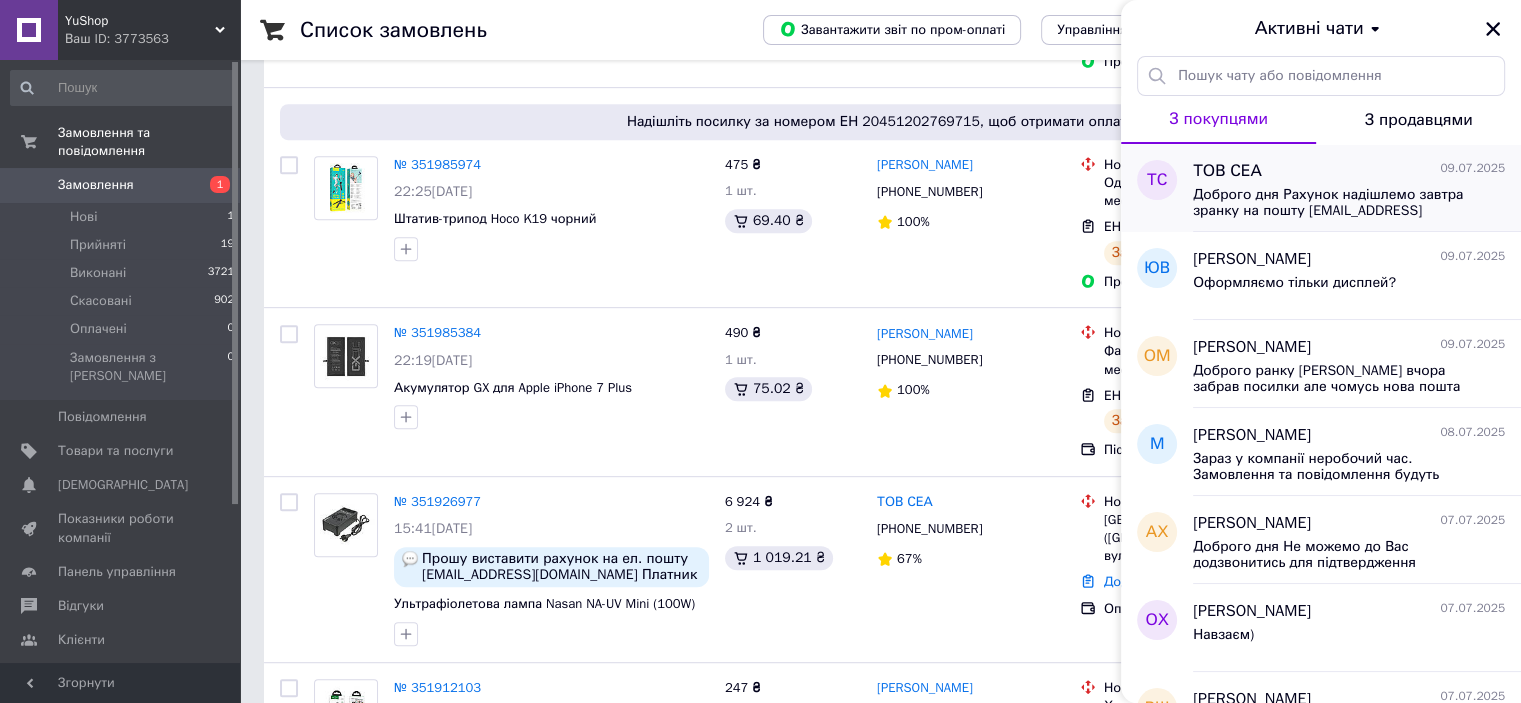 click on "Доброго дня
Рахунок надішлемо завтра зранку на пошту ved@sea.com.ua
Видаткова накладна в електронному виді буде надіслана через Вчасно.ЕДО" at bounding box center (1335, 203) 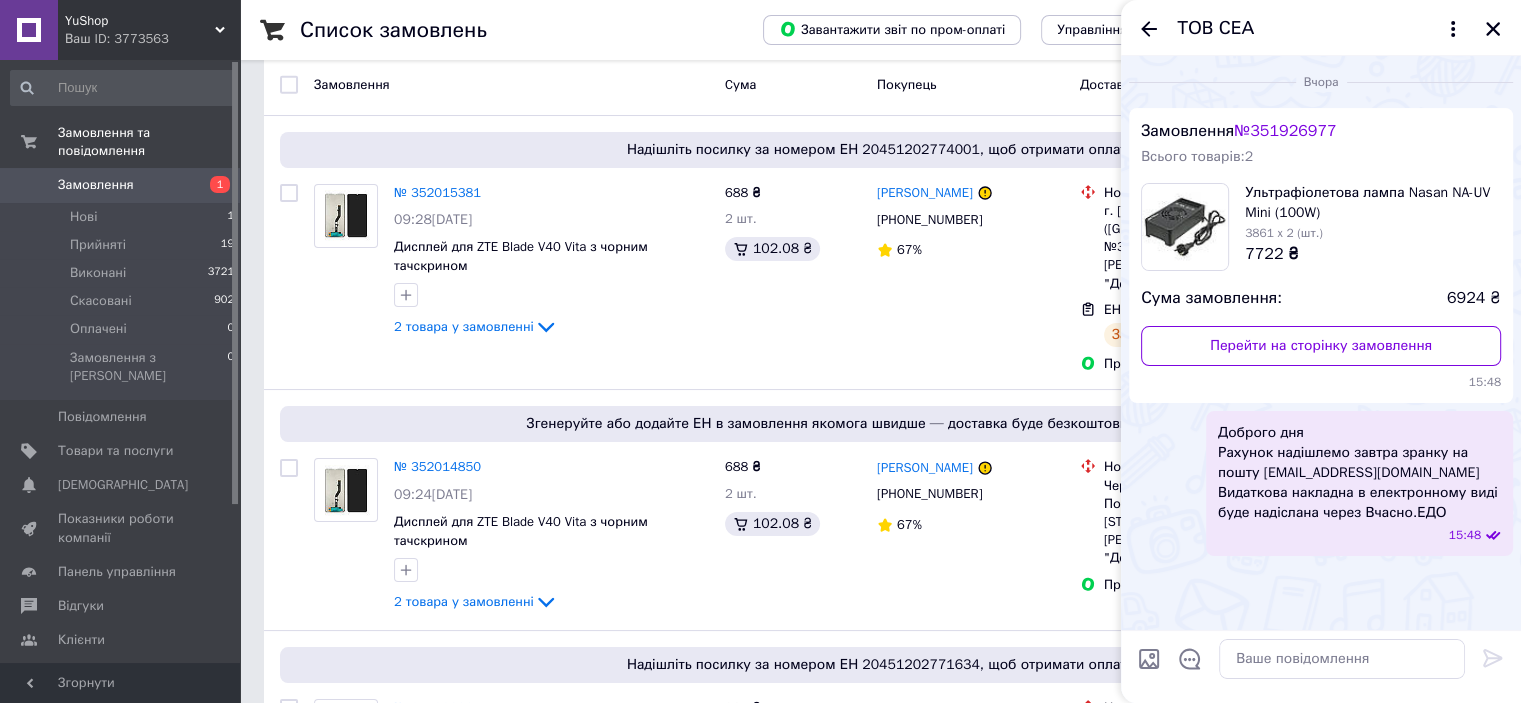 scroll, scrollTop: 0, scrollLeft: 0, axis: both 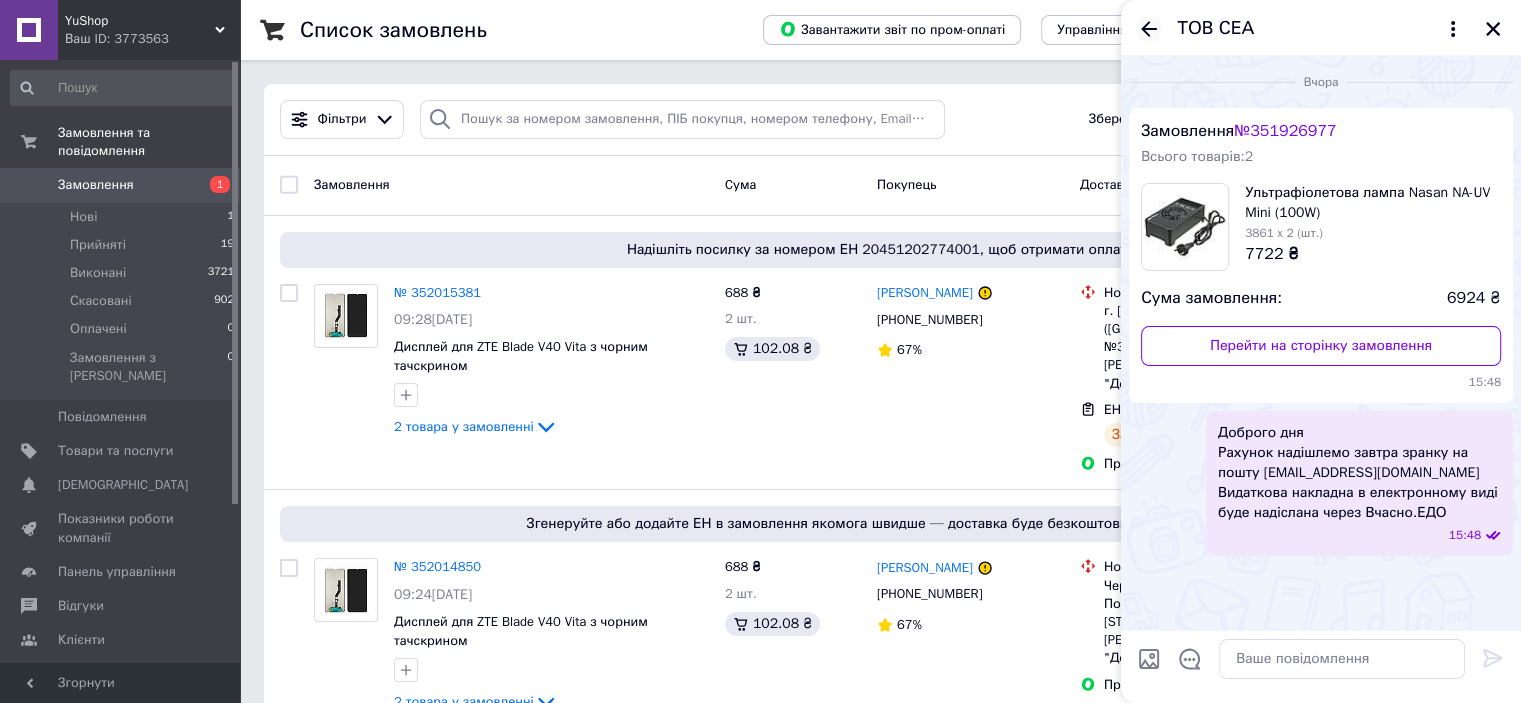 click 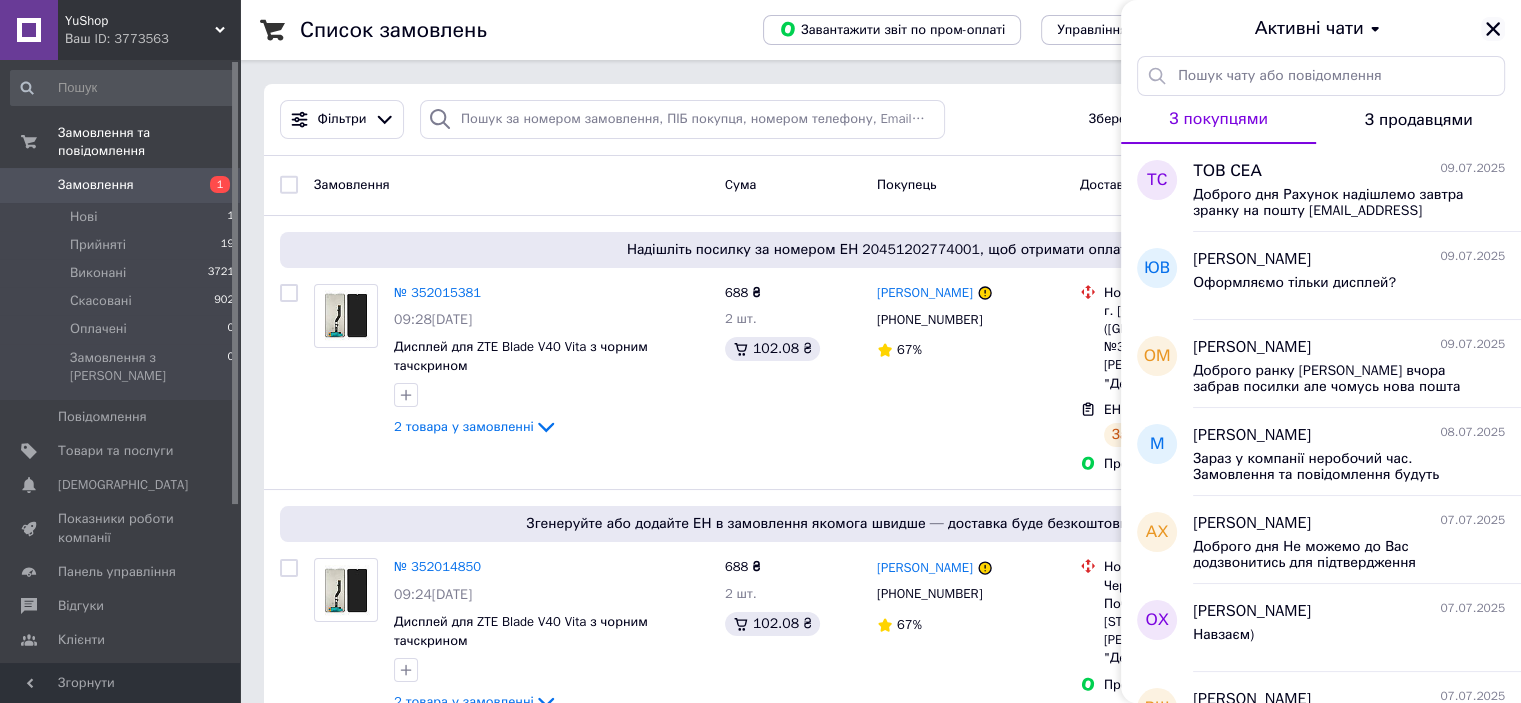 click 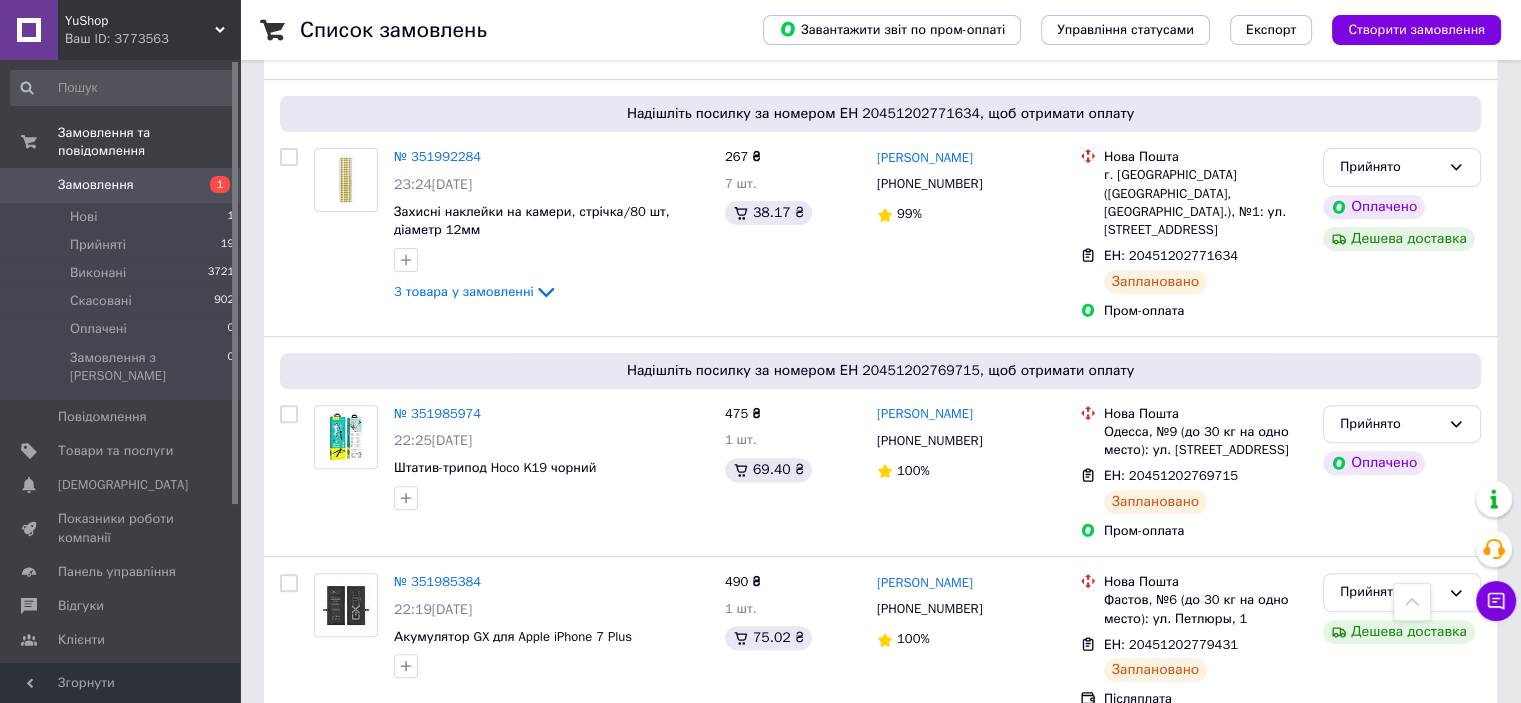 scroll, scrollTop: 1000, scrollLeft: 0, axis: vertical 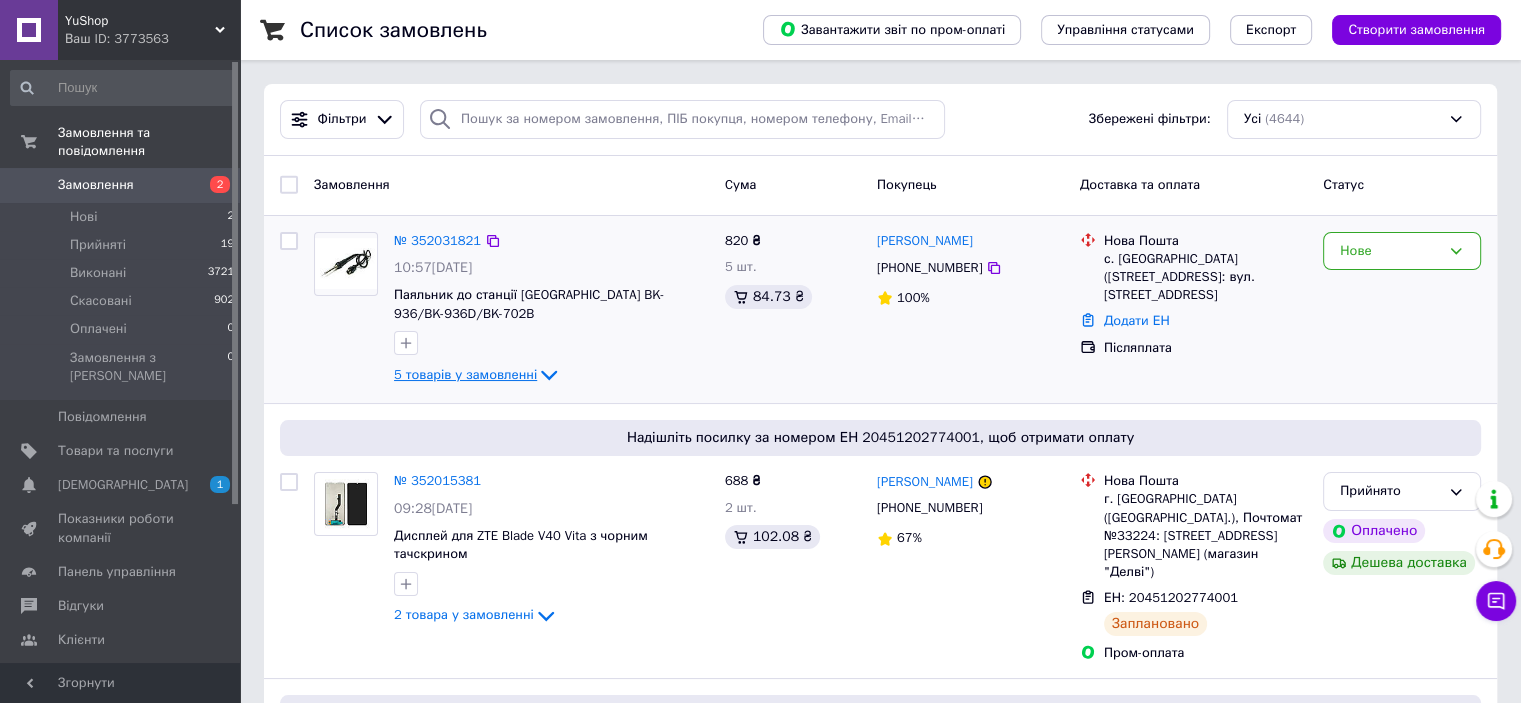 click on "5 товарів у замовленні" at bounding box center [465, 374] 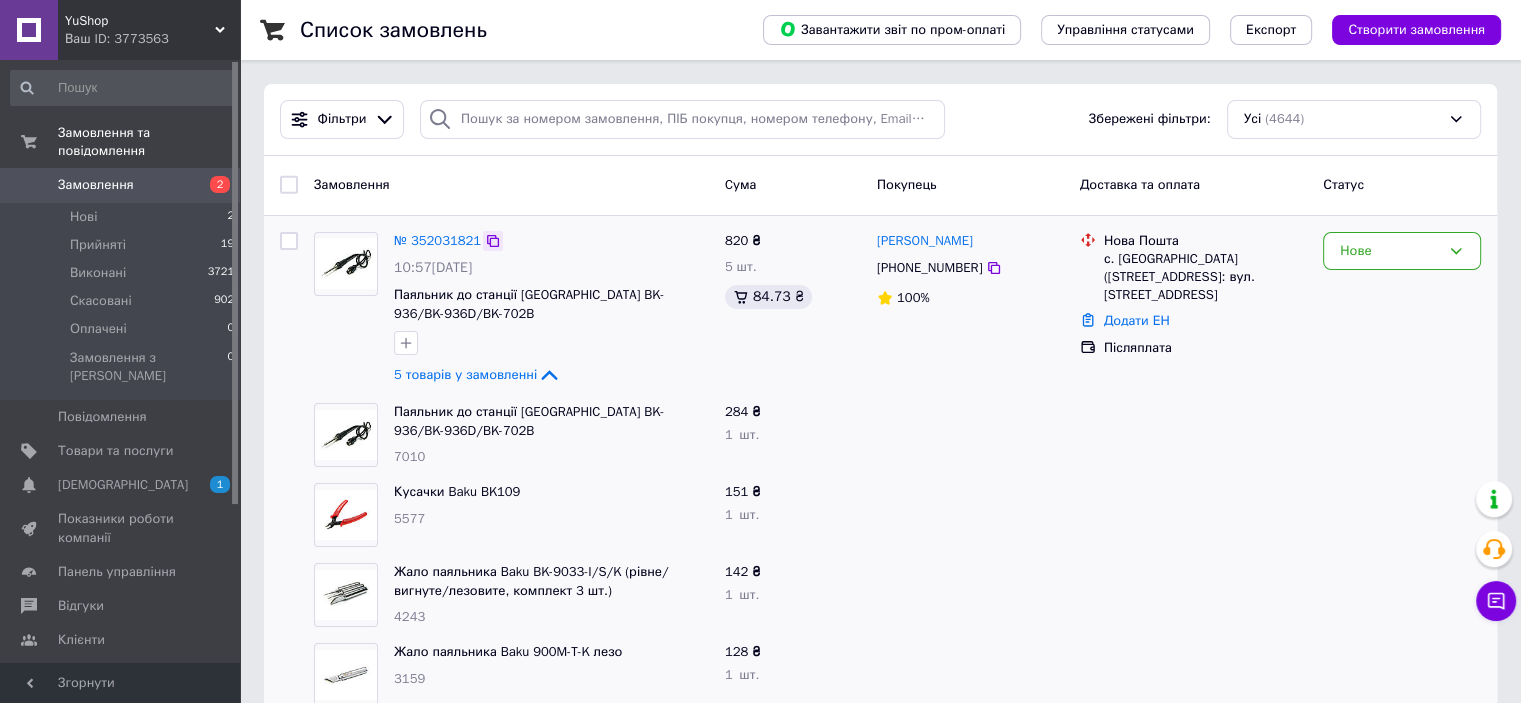 click 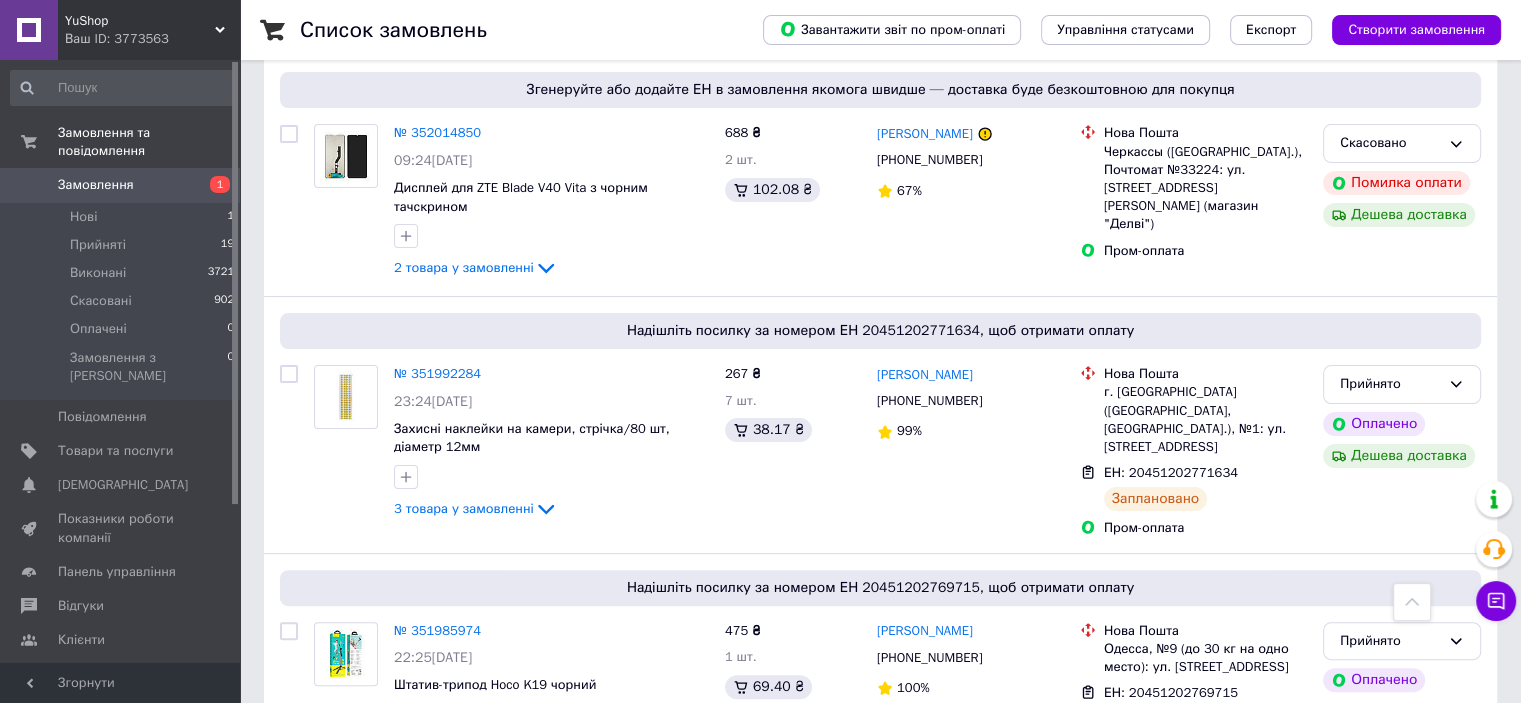scroll, scrollTop: 300, scrollLeft: 0, axis: vertical 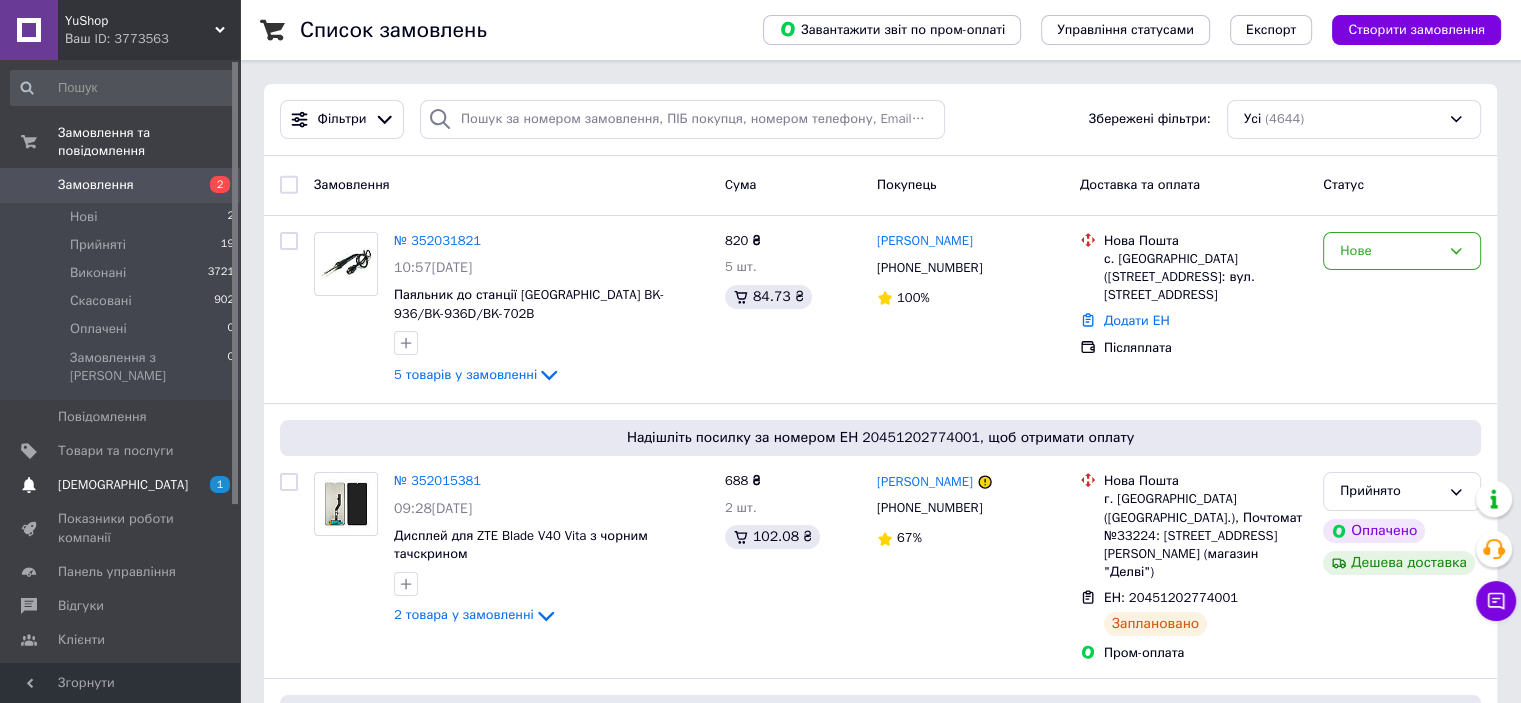 click on "Сповіщення 1 0" at bounding box center [123, 485] 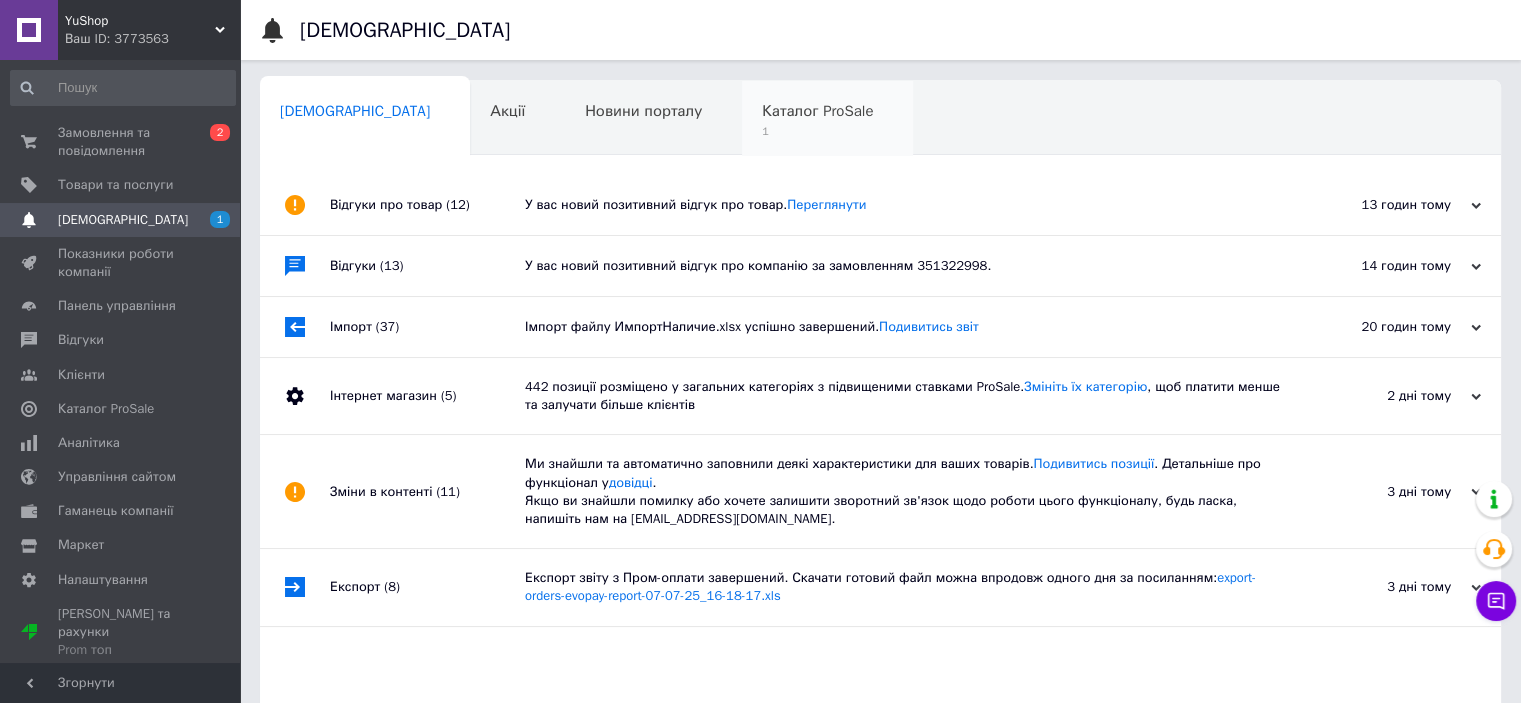 click on "1" at bounding box center [817, 131] 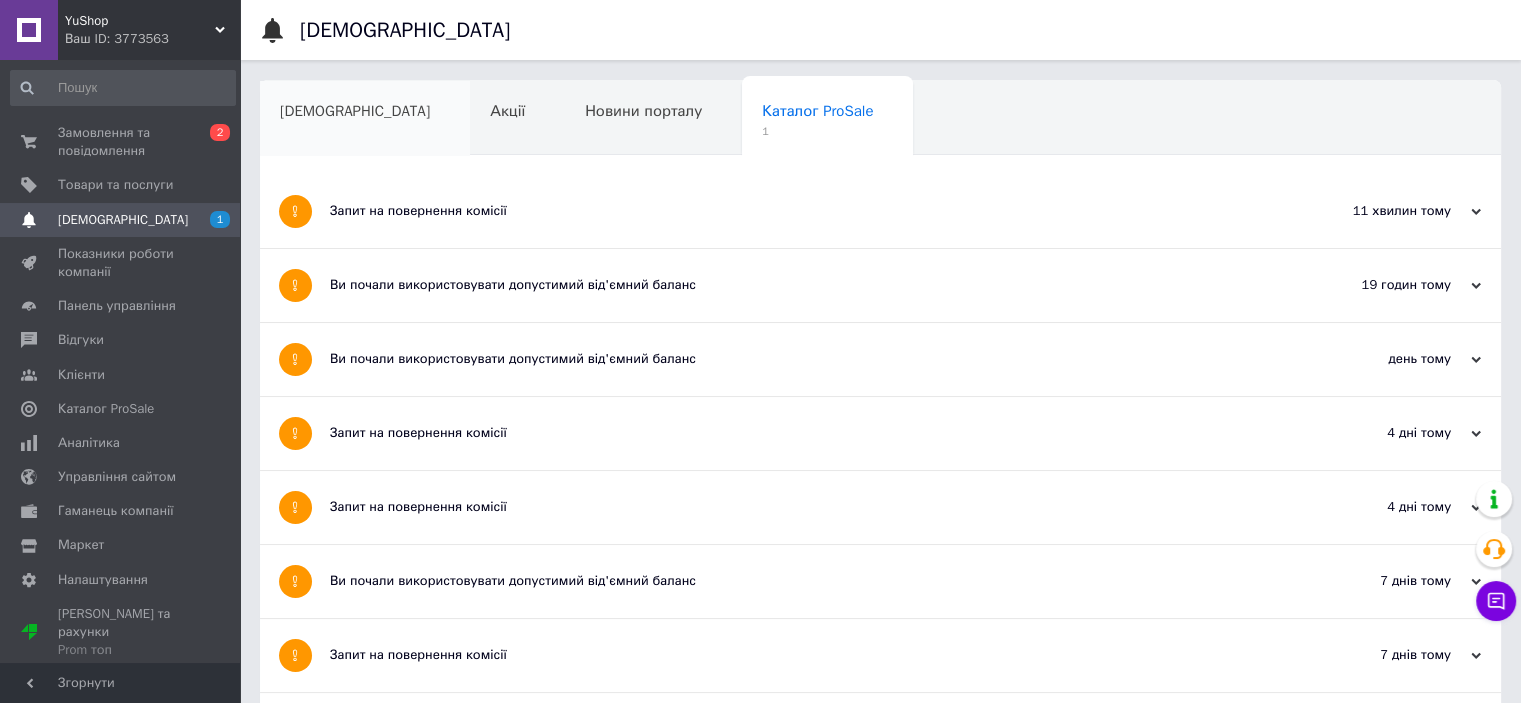 click on "[DEMOGRAPHIC_DATA]" at bounding box center (355, 111) 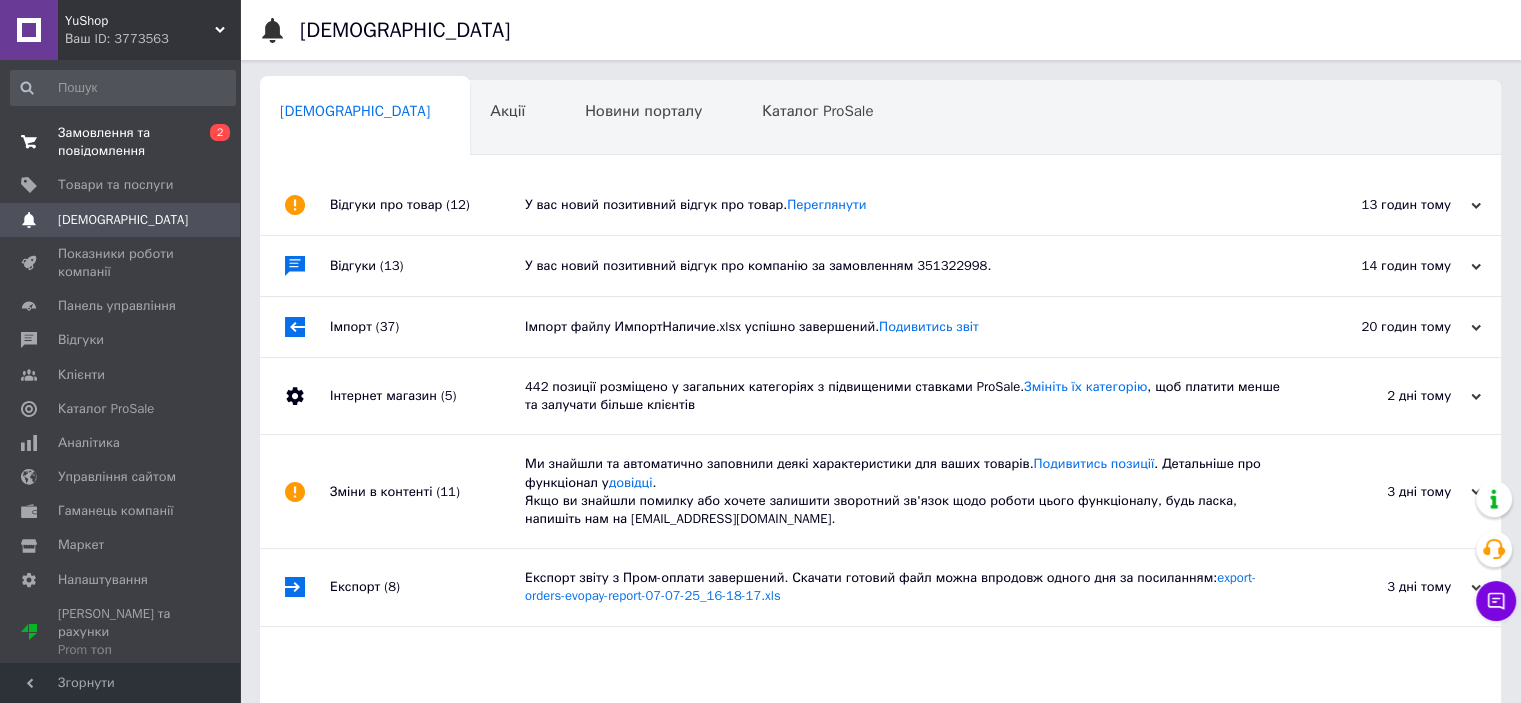 click on "Замовлення та повідомлення" at bounding box center [121, 142] 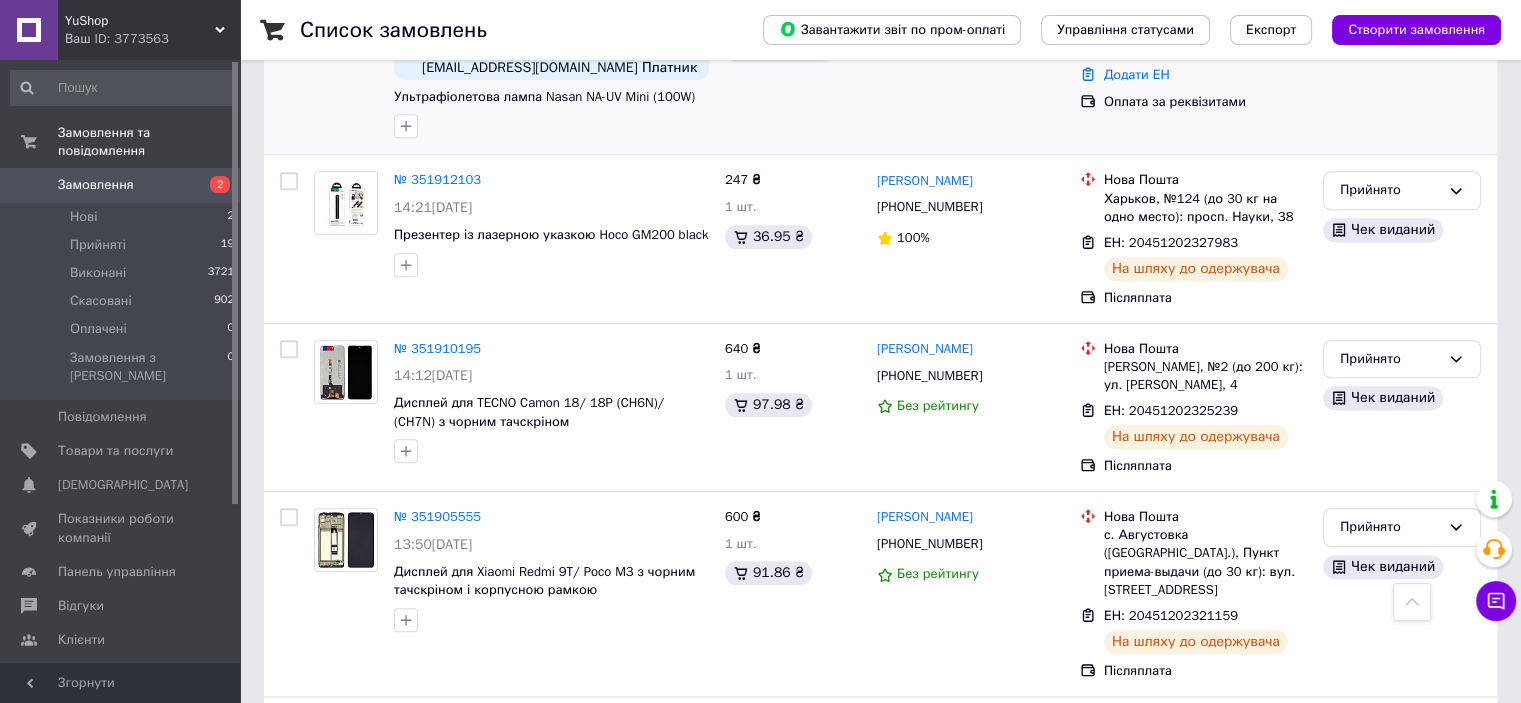 scroll, scrollTop: 1800, scrollLeft: 0, axis: vertical 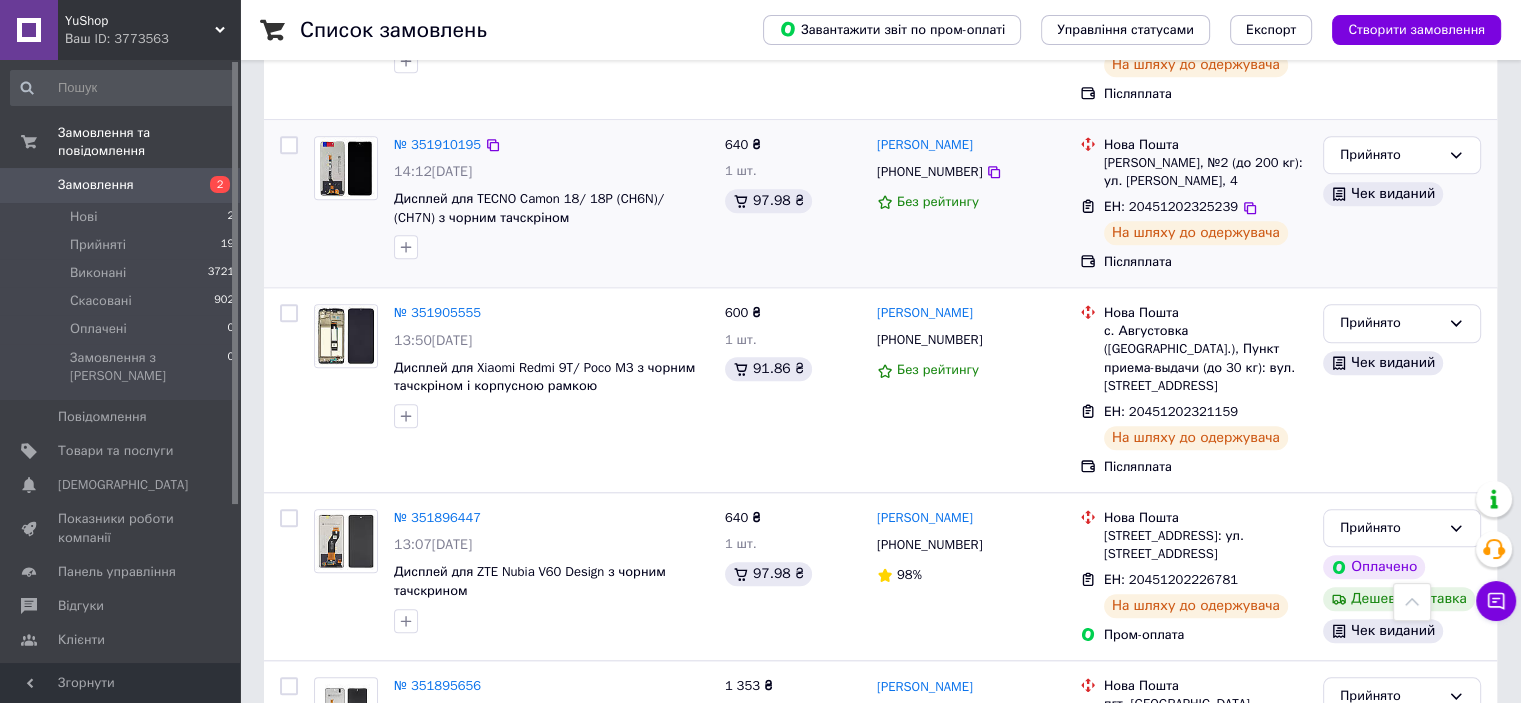 click on "Чек виданий" at bounding box center [1383, 194] 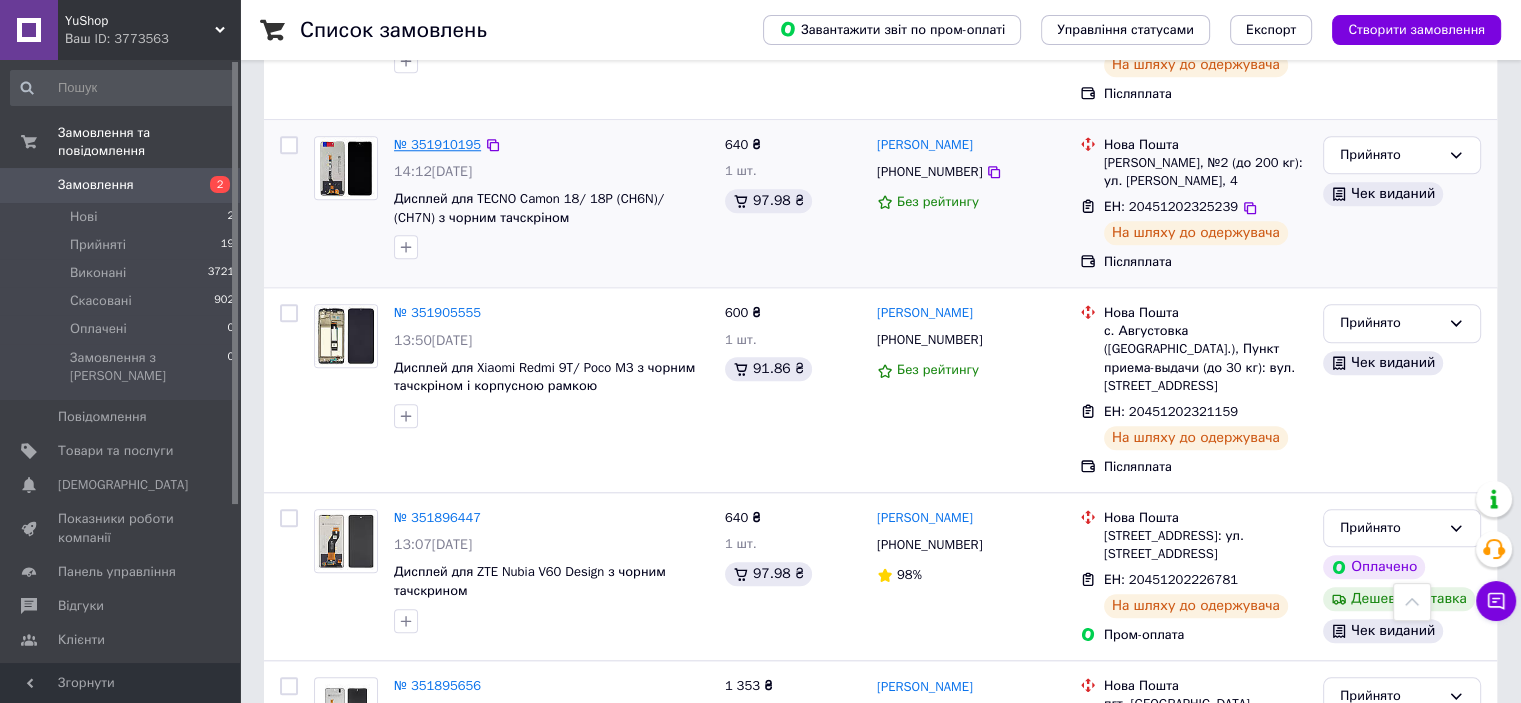click on "№ 351910195" at bounding box center [437, 144] 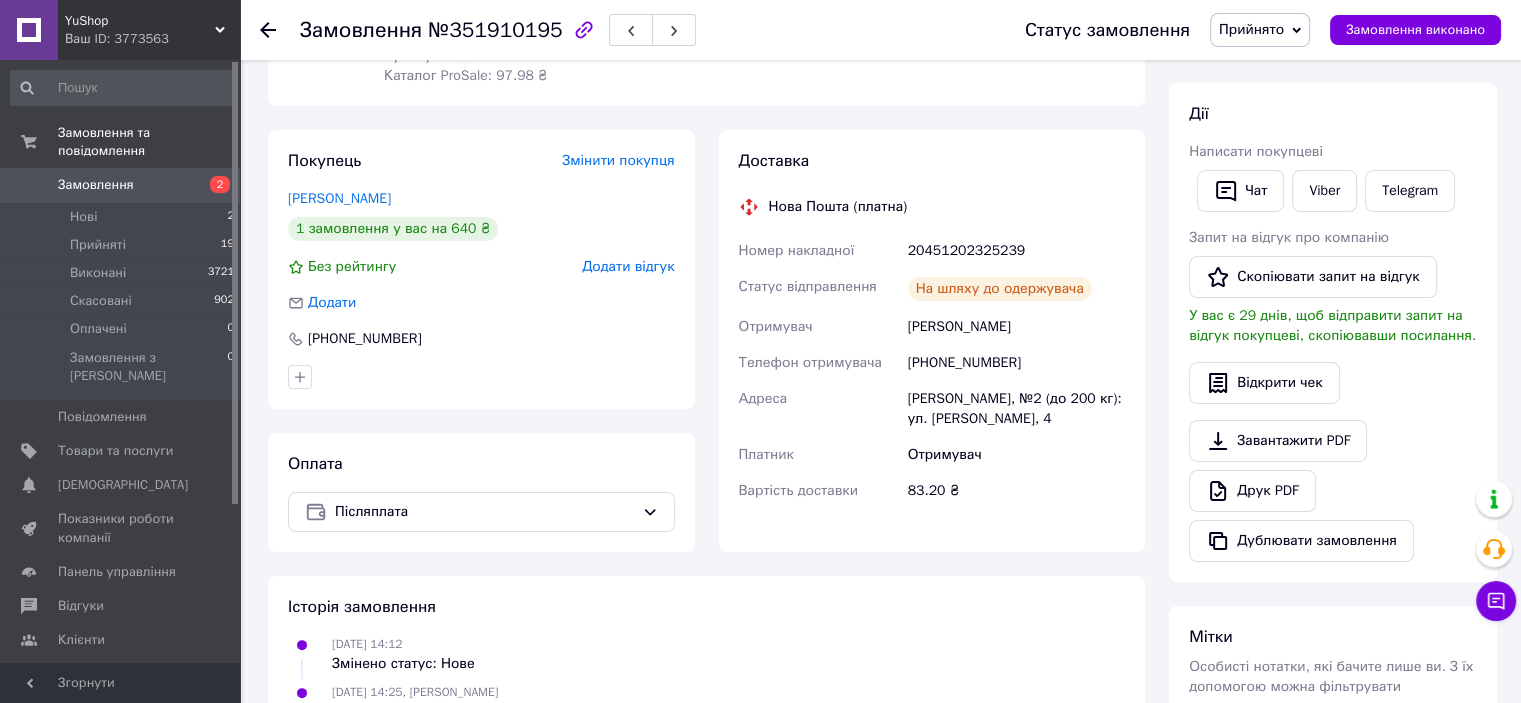 scroll, scrollTop: 300, scrollLeft: 0, axis: vertical 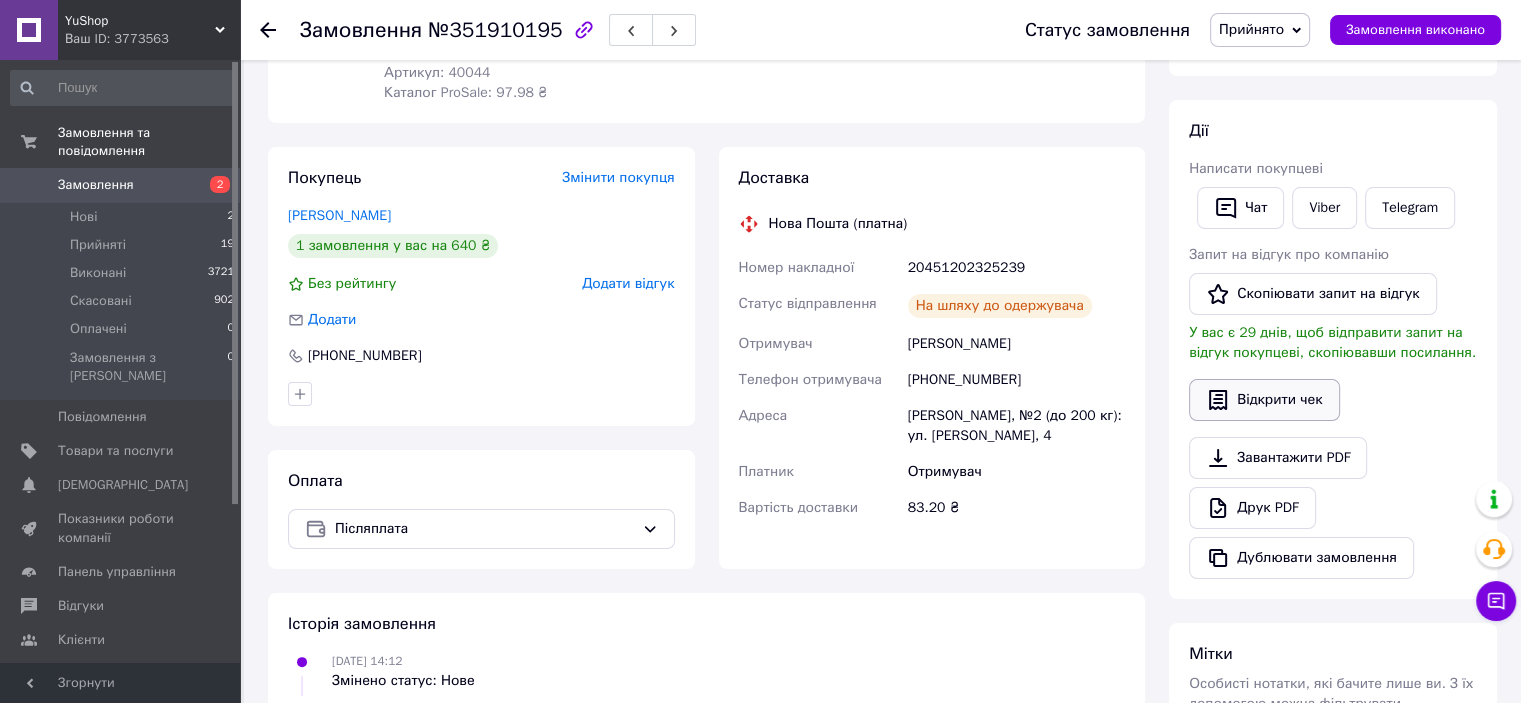 click on "Відкрити чек" at bounding box center [1264, 400] 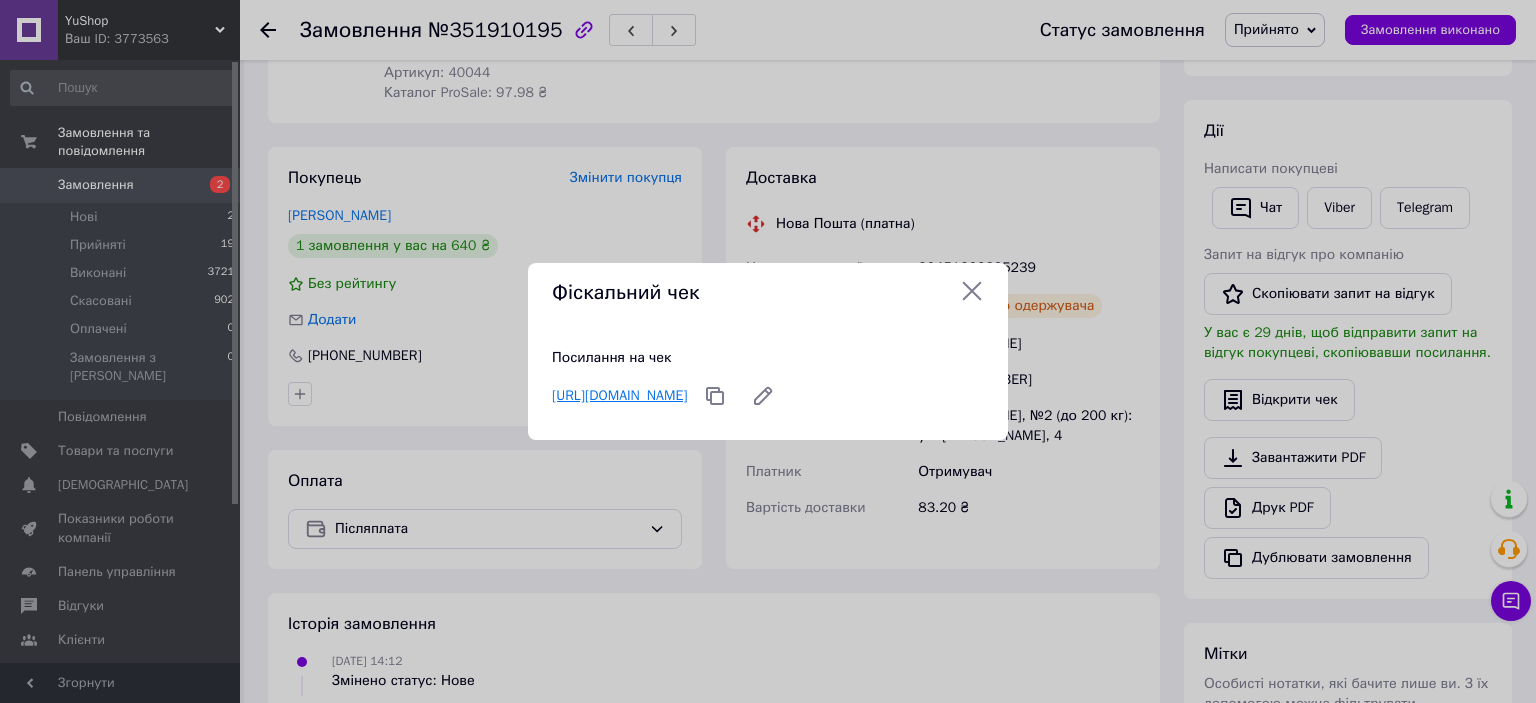 click on "https://check.checkbox.ua/37642445-5661-4e93-a1ab-ceedc3beea75" at bounding box center [619, 395] 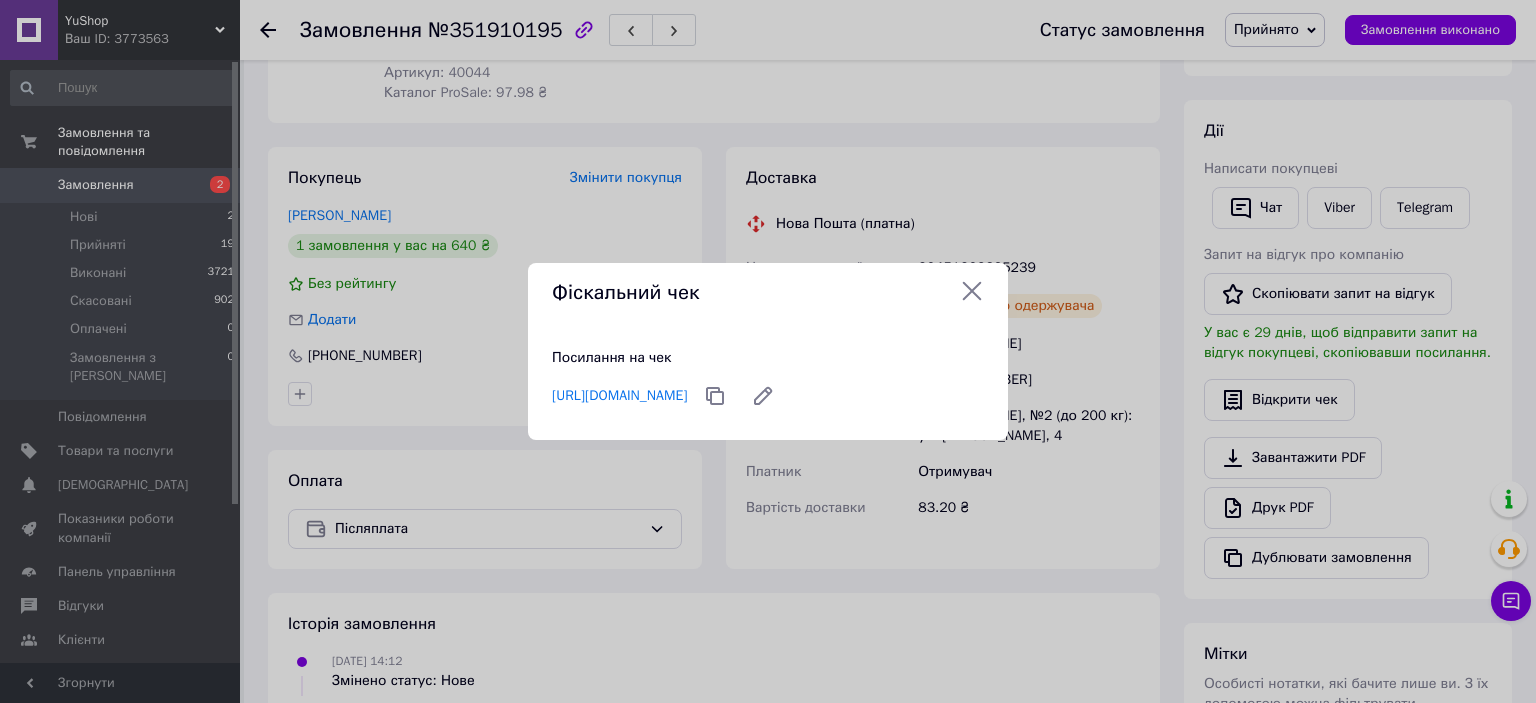 click 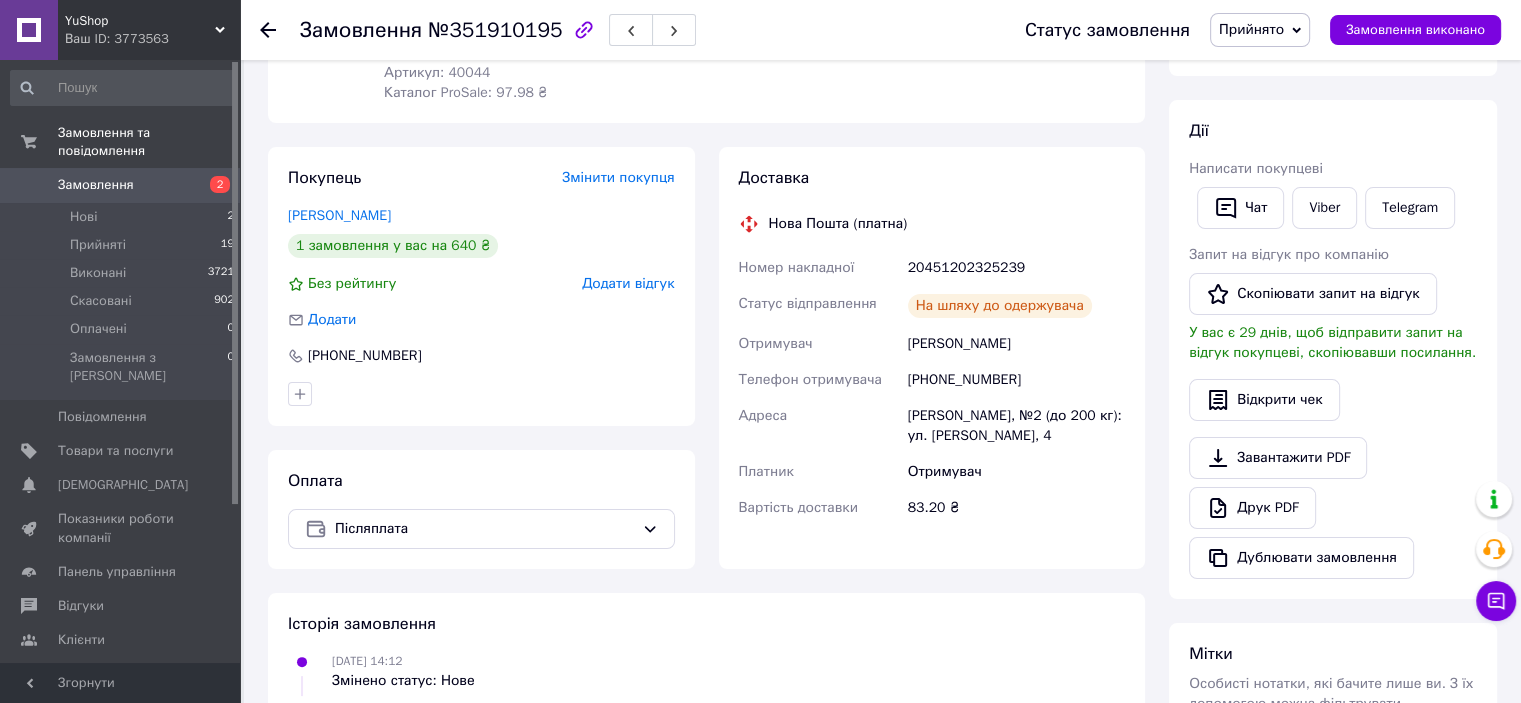 click 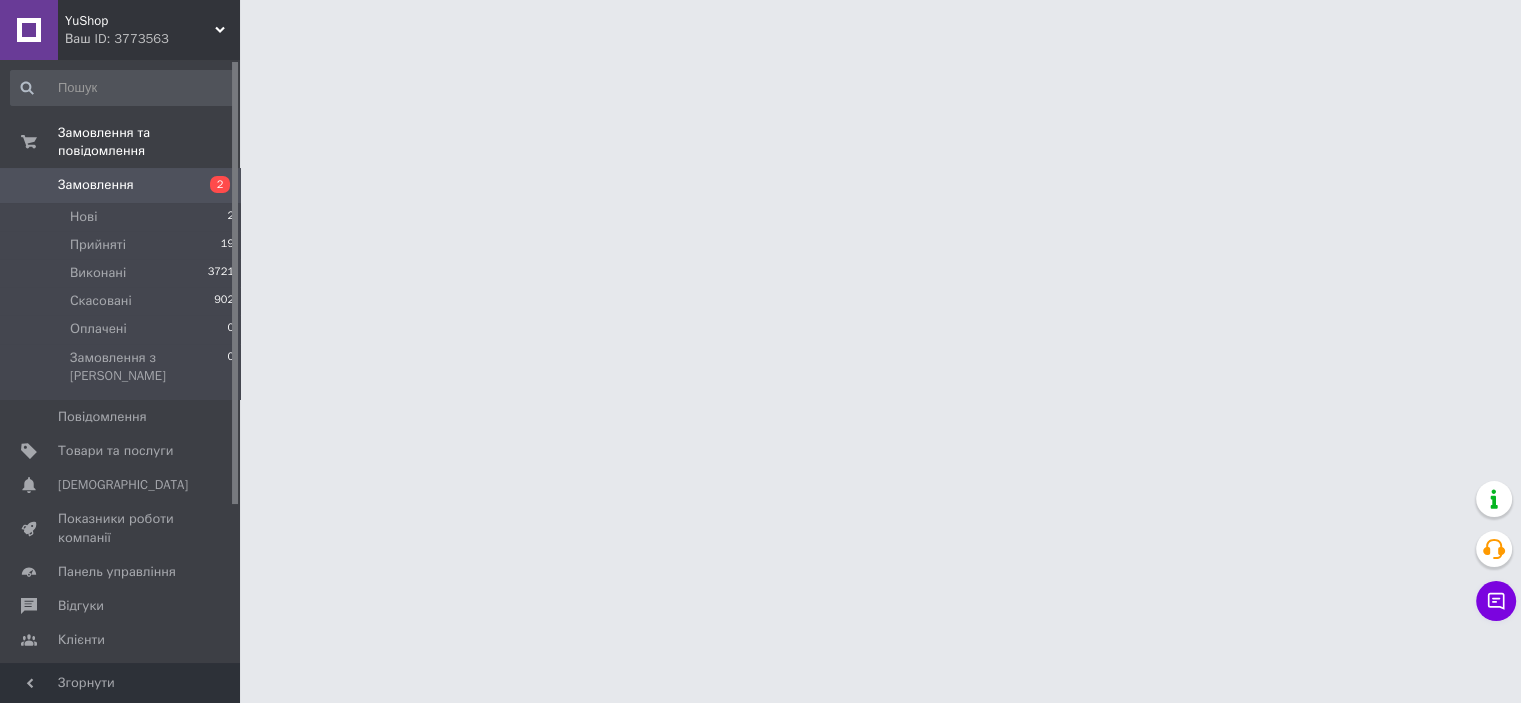 scroll, scrollTop: 0, scrollLeft: 0, axis: both 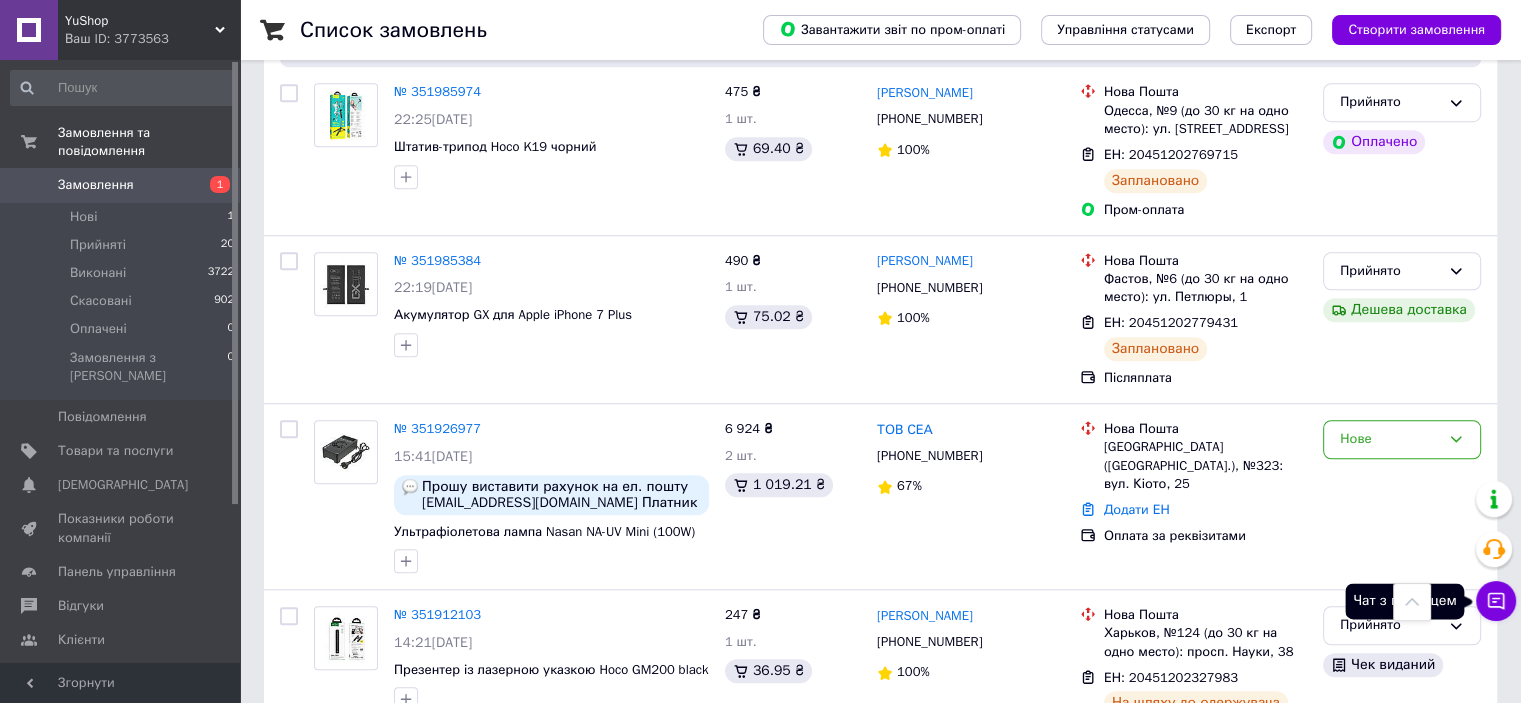 click 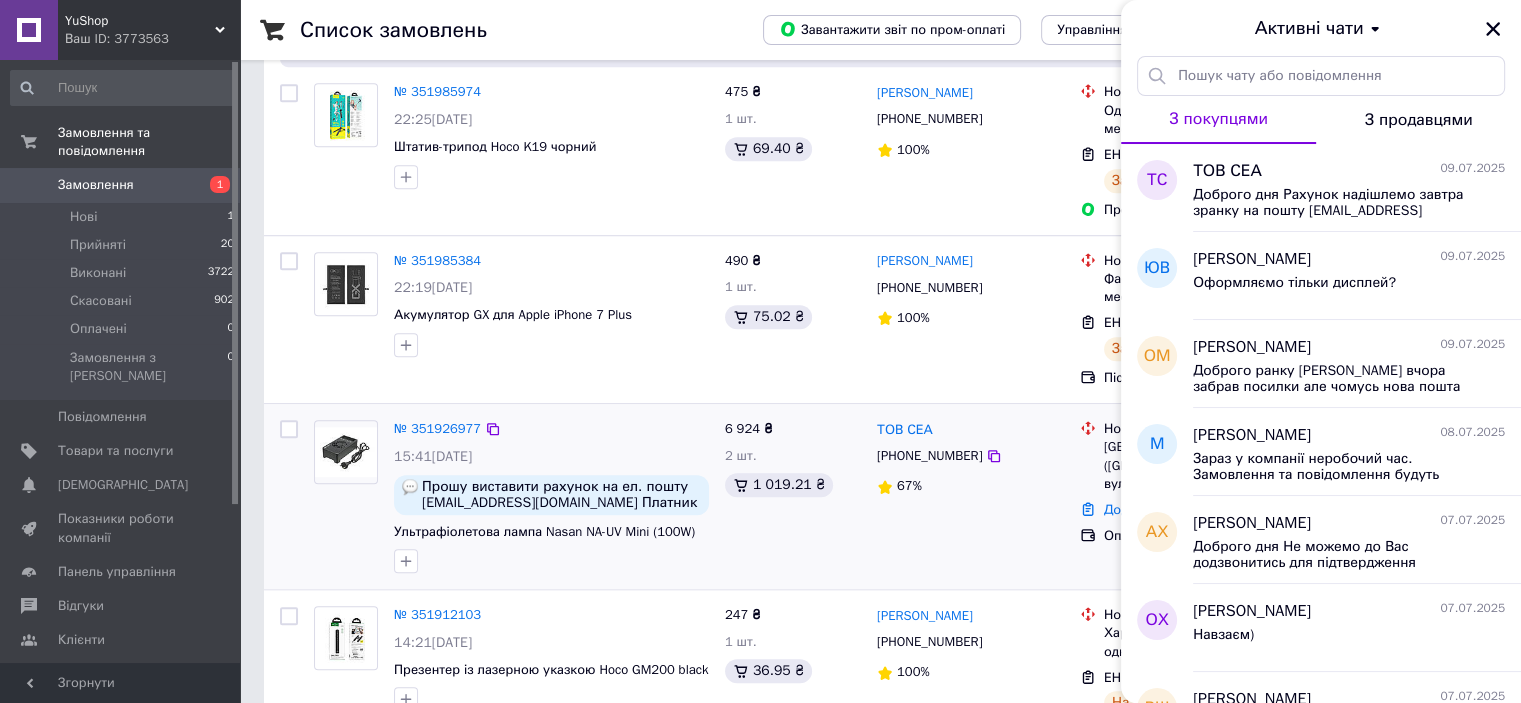 click on "ТОВ СЕА +380662702644 67%" at bounding box center (970, 496) 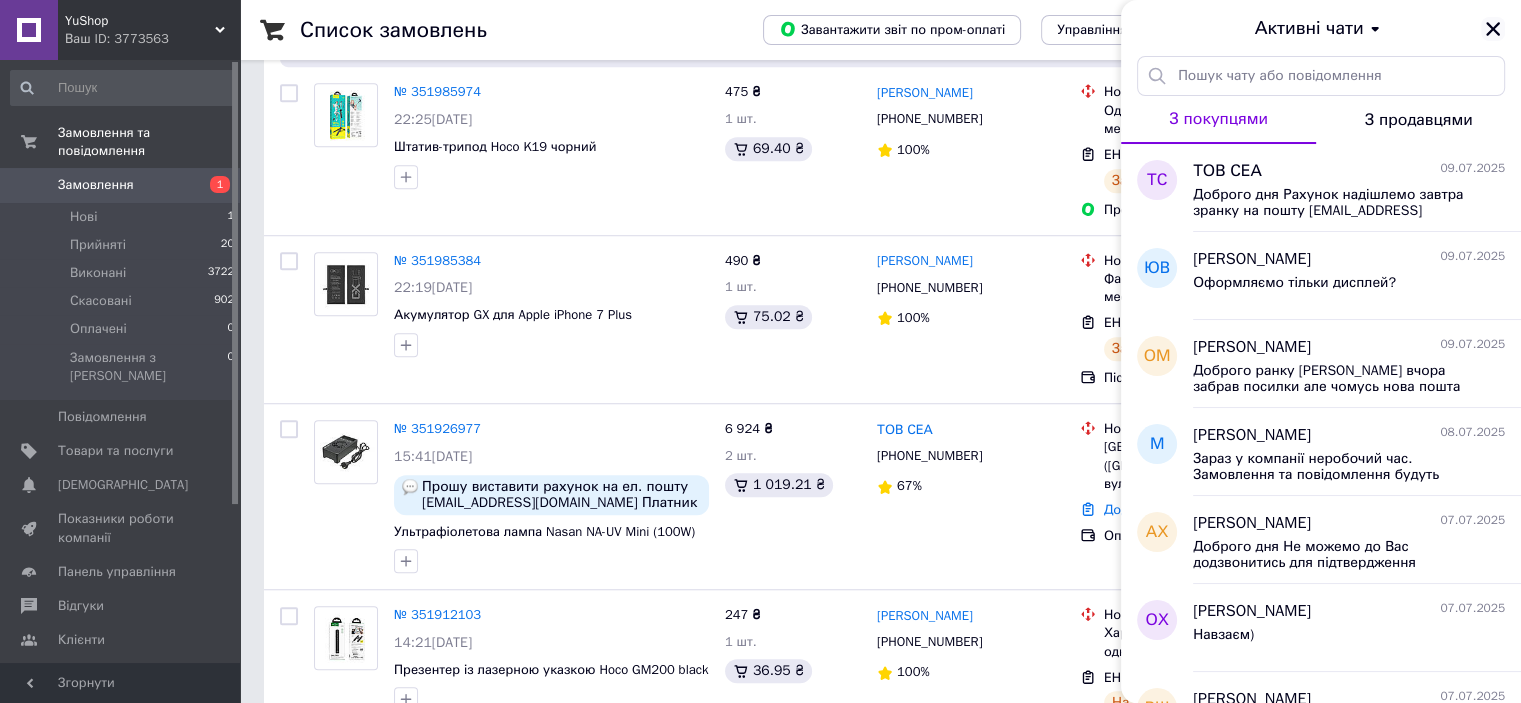 click 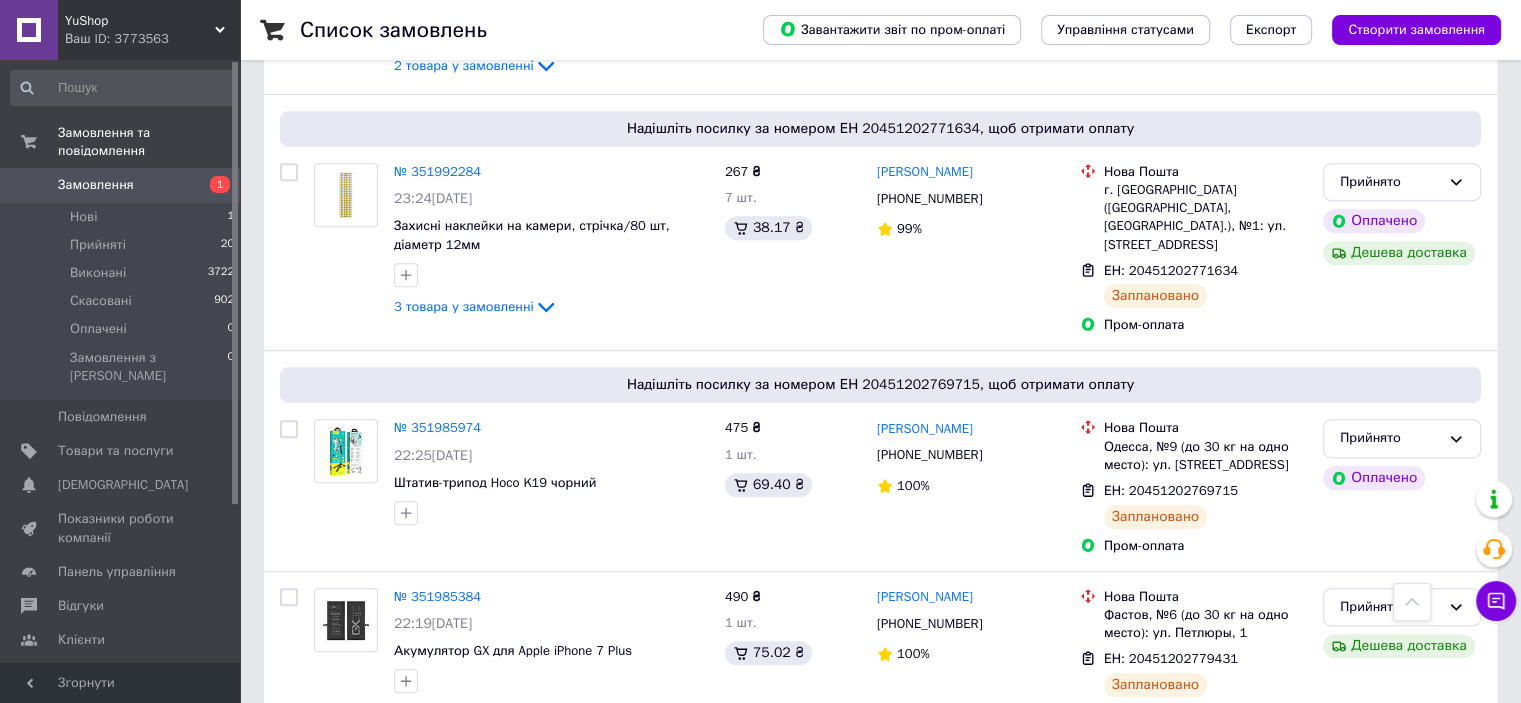 scroll, scrollTop: 0, scrollLeft: 0, axis: both 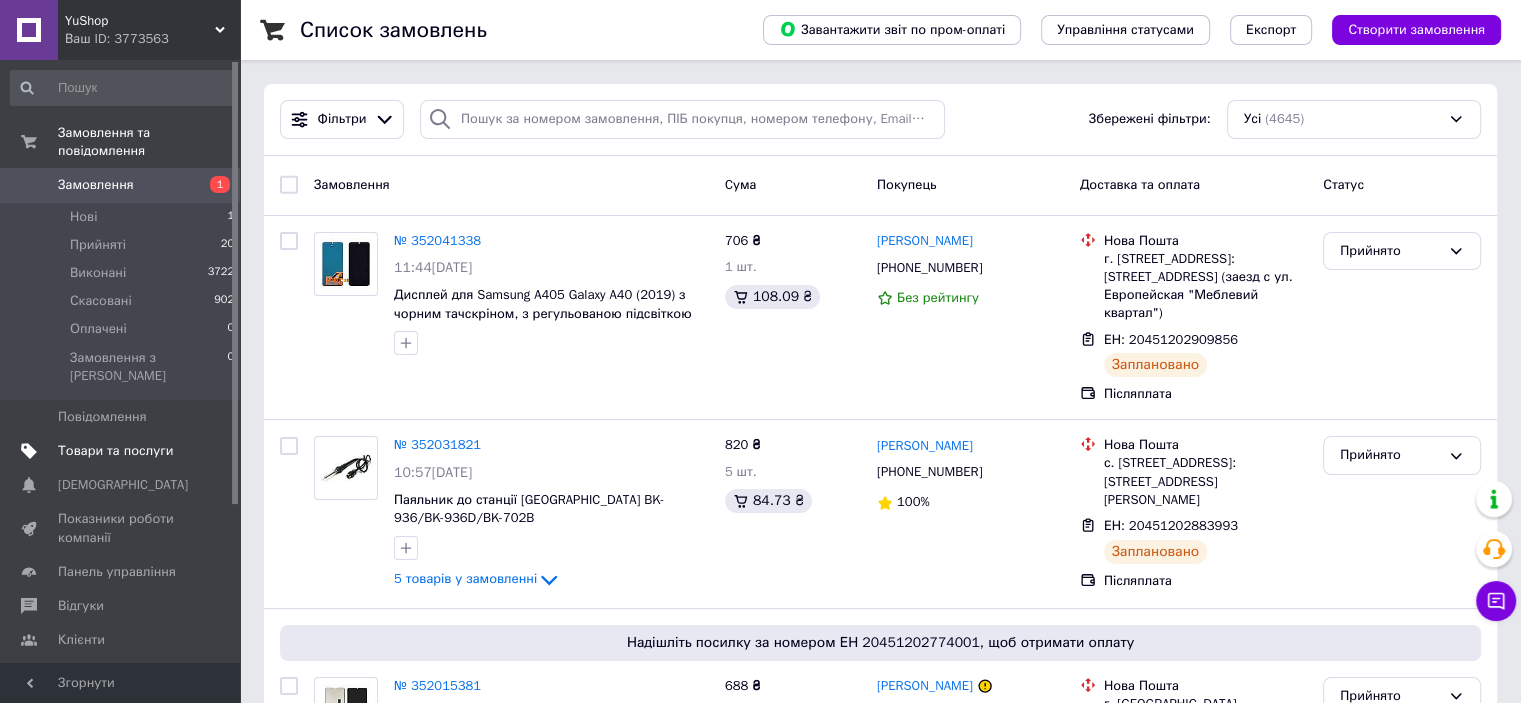 click on "Товари та послуги" at bounding box center (115, 451) 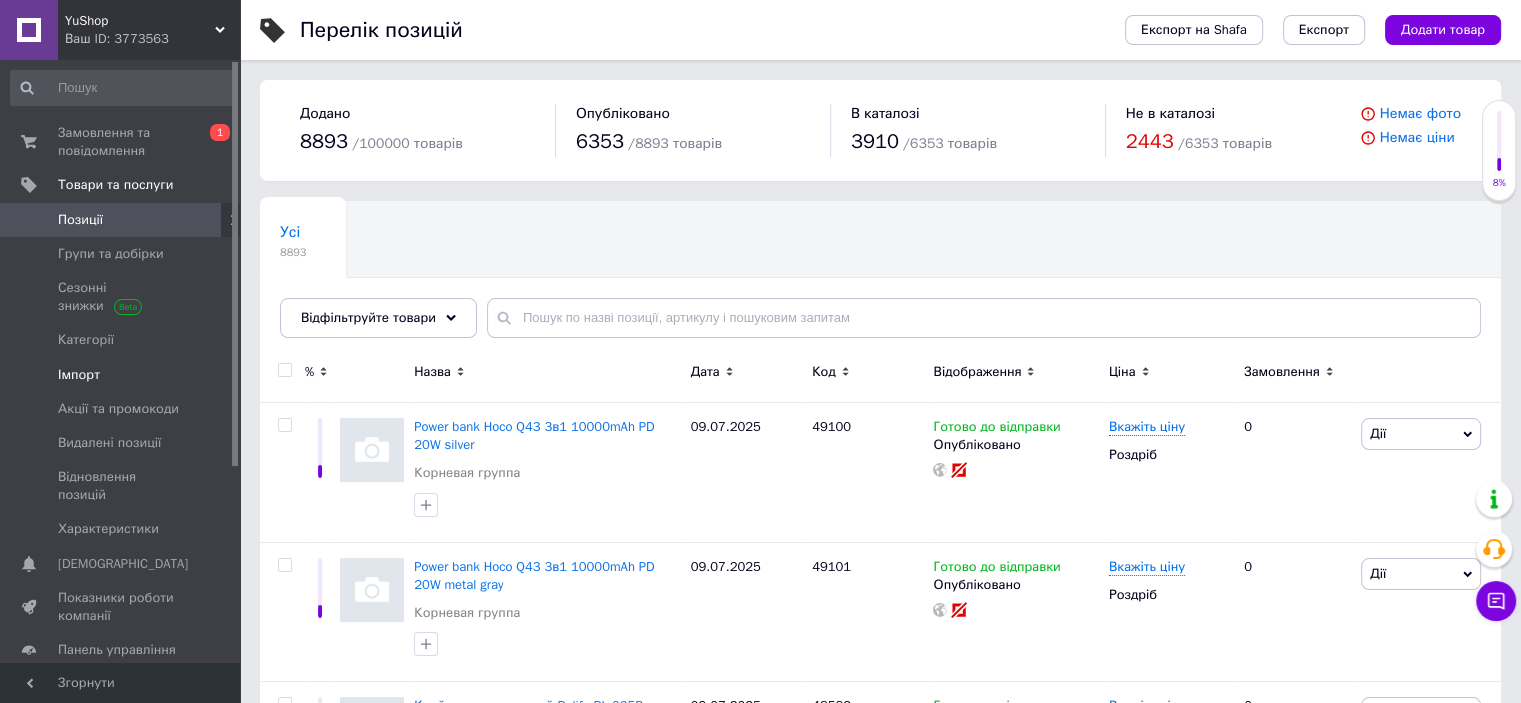 click on "Імпорт" at bounding box center [121, 375] 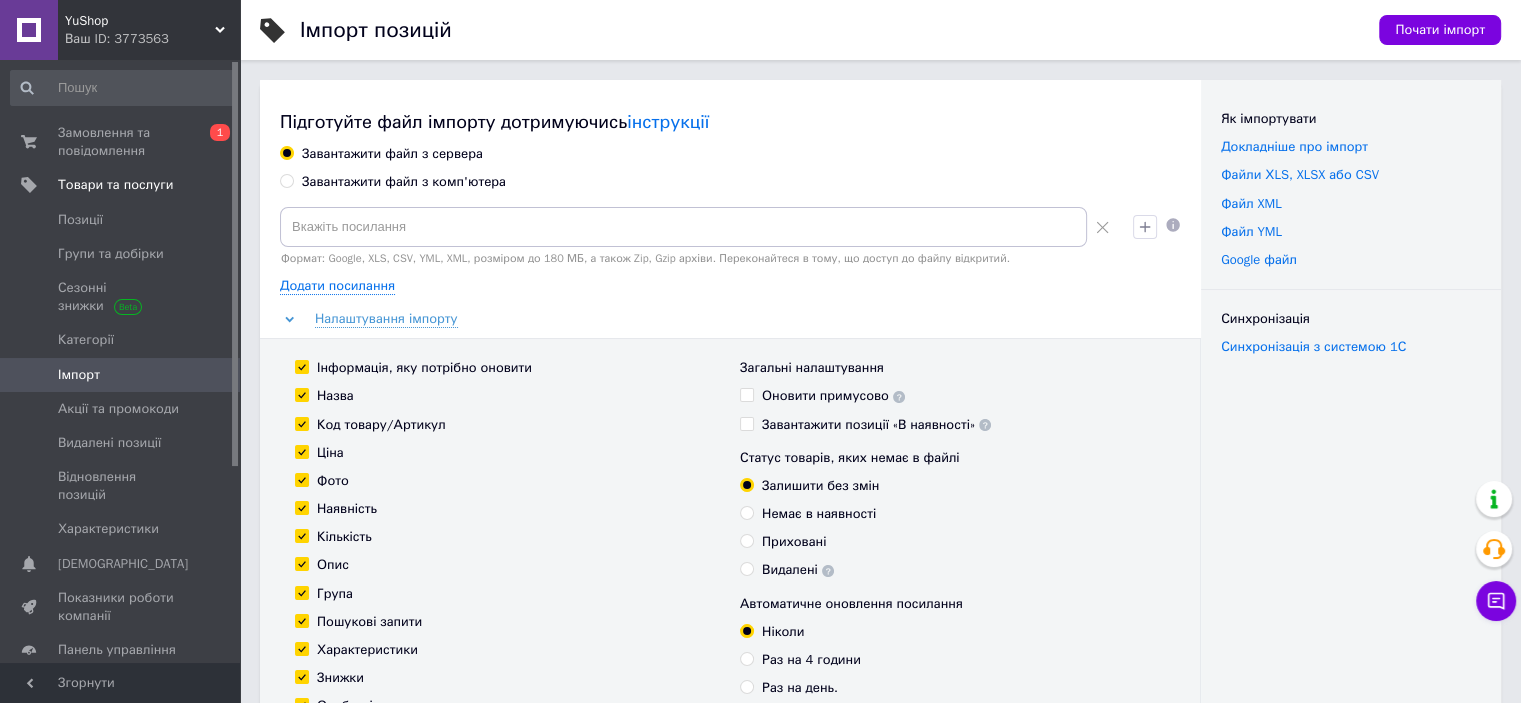 click on "Завантажити файл з комп'ютера" at bounding box center (286, 180) 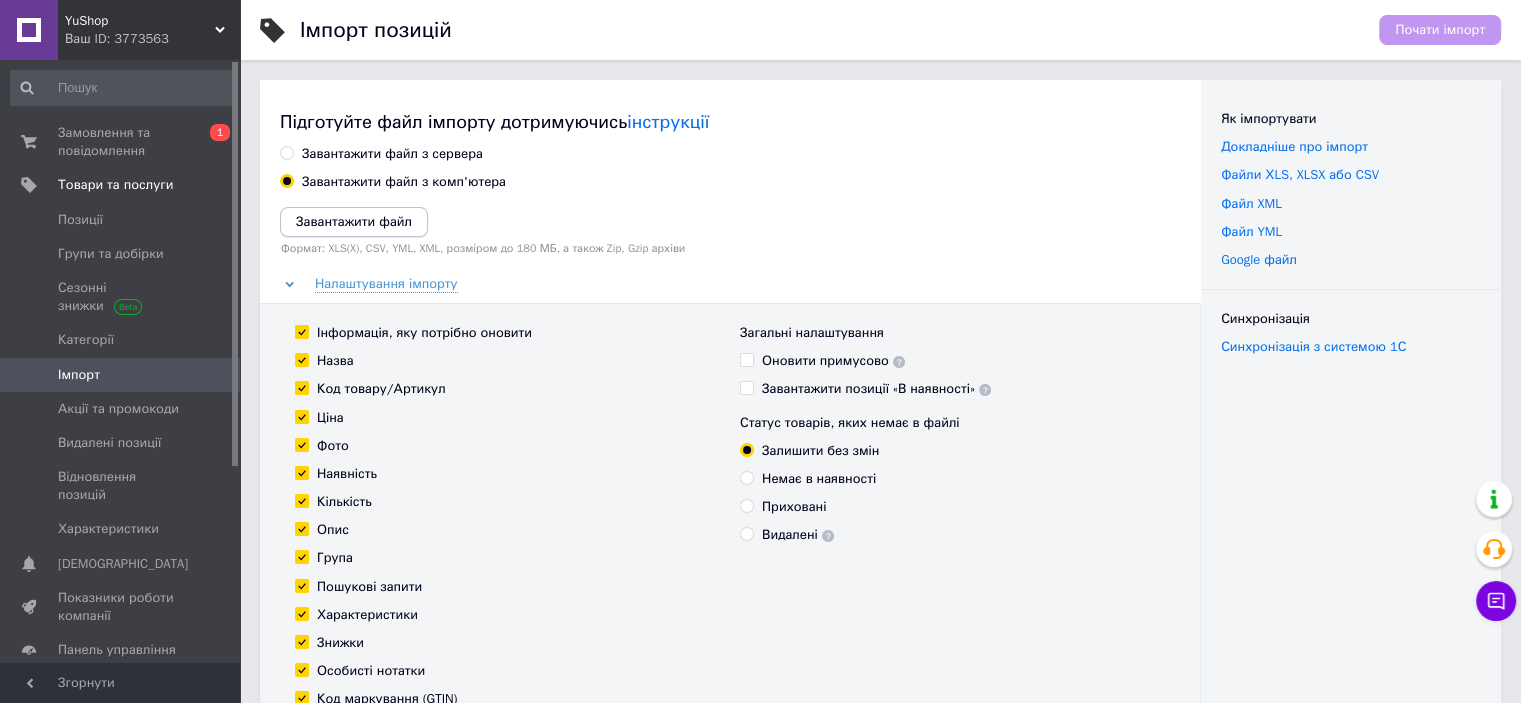 click on "Завантажити файл" at bounding box center (354, 221) 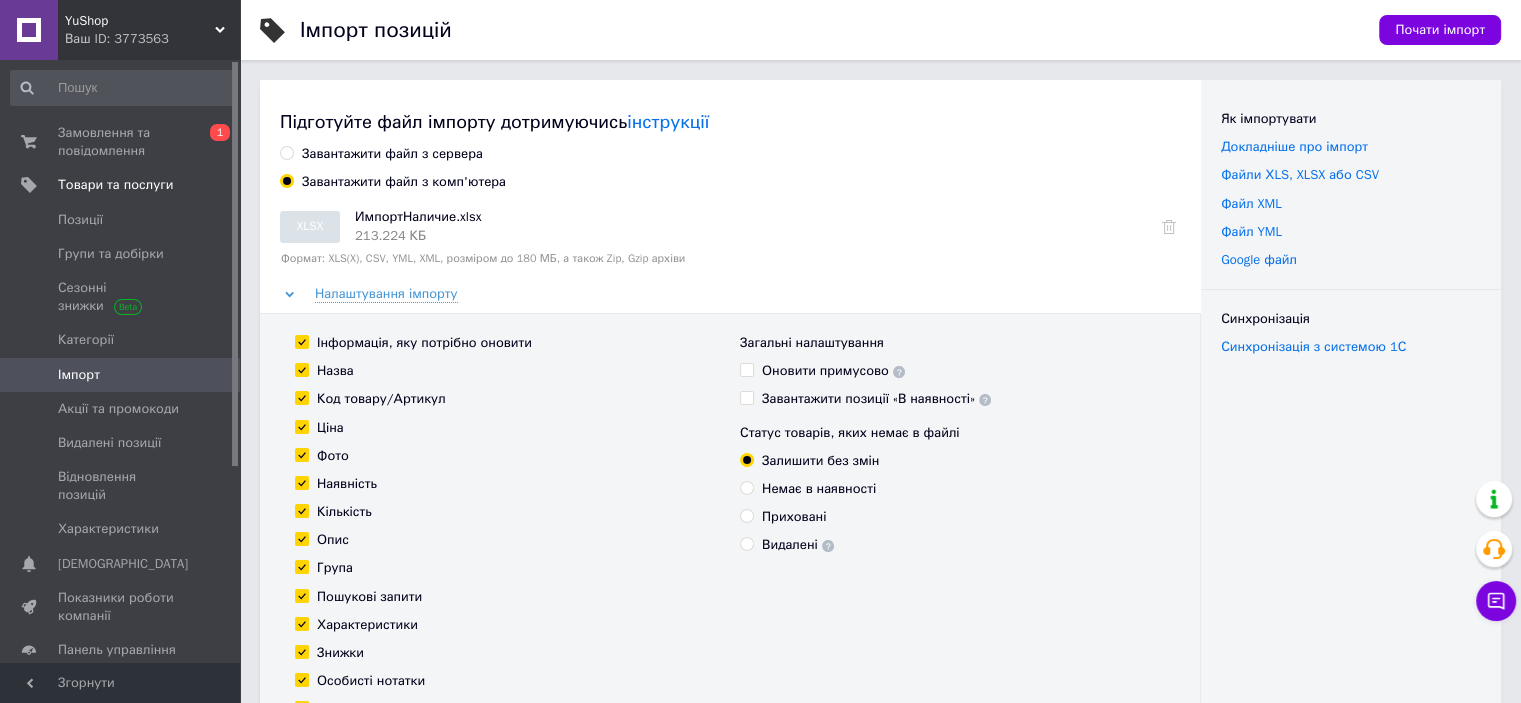 click on "Інформація, яку потрібно оновити" at bounding box center (301, 341) 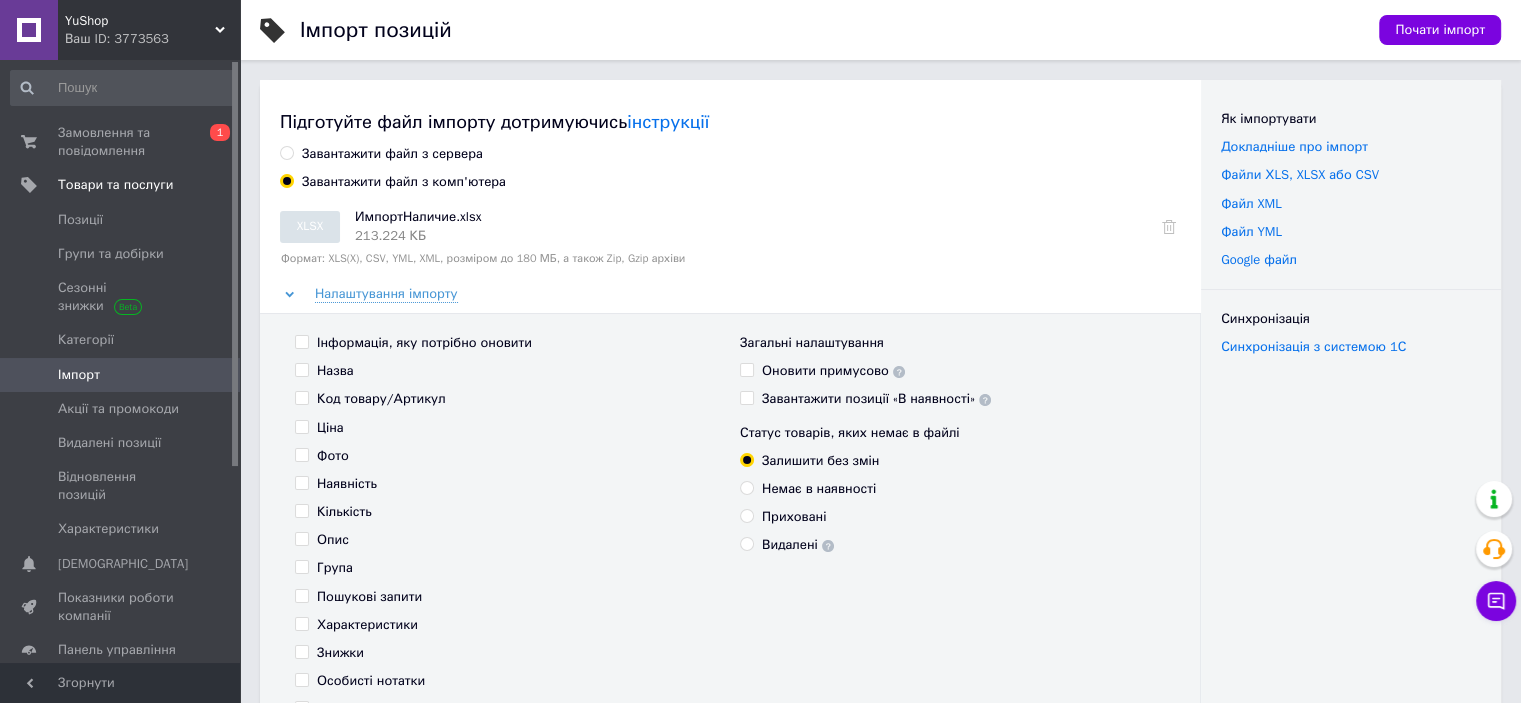 checkbox on "false" 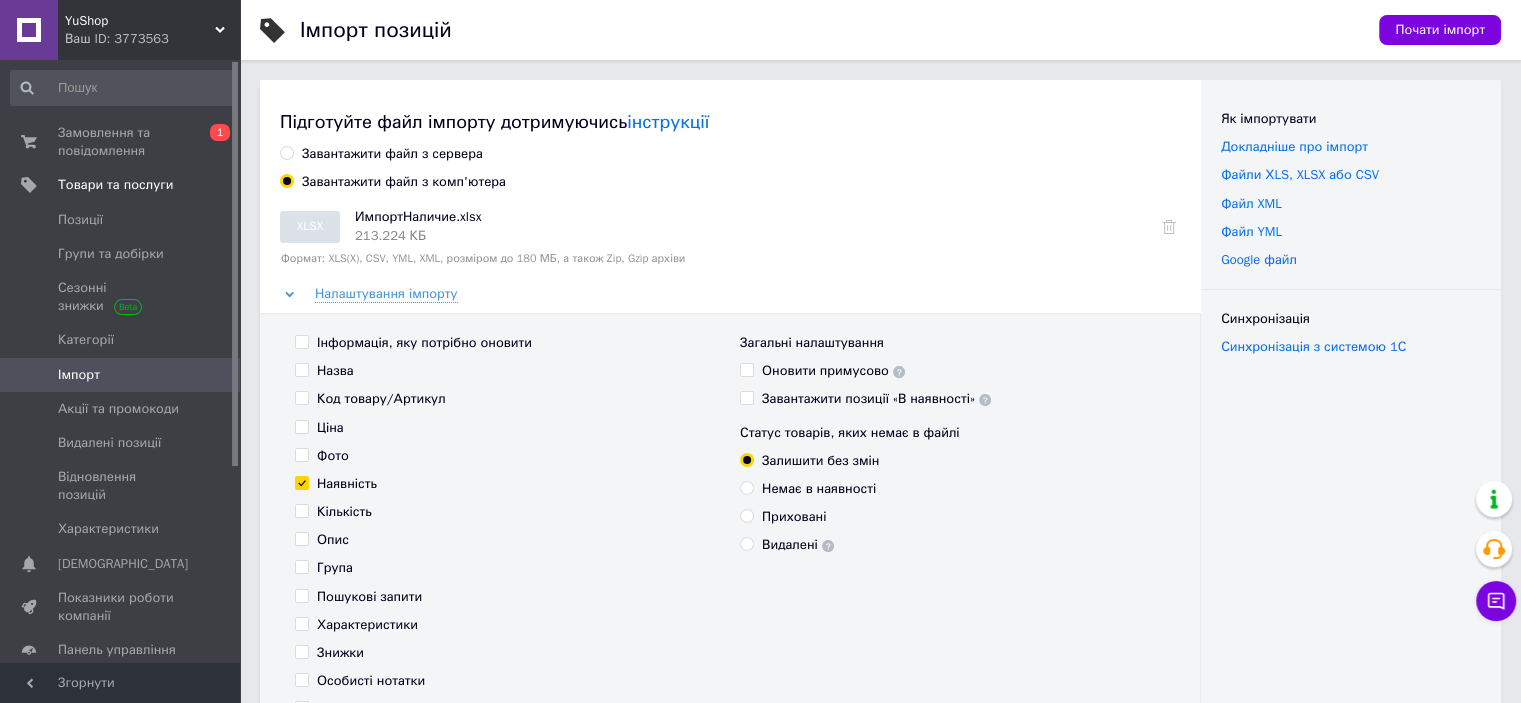 checkbox on "true" 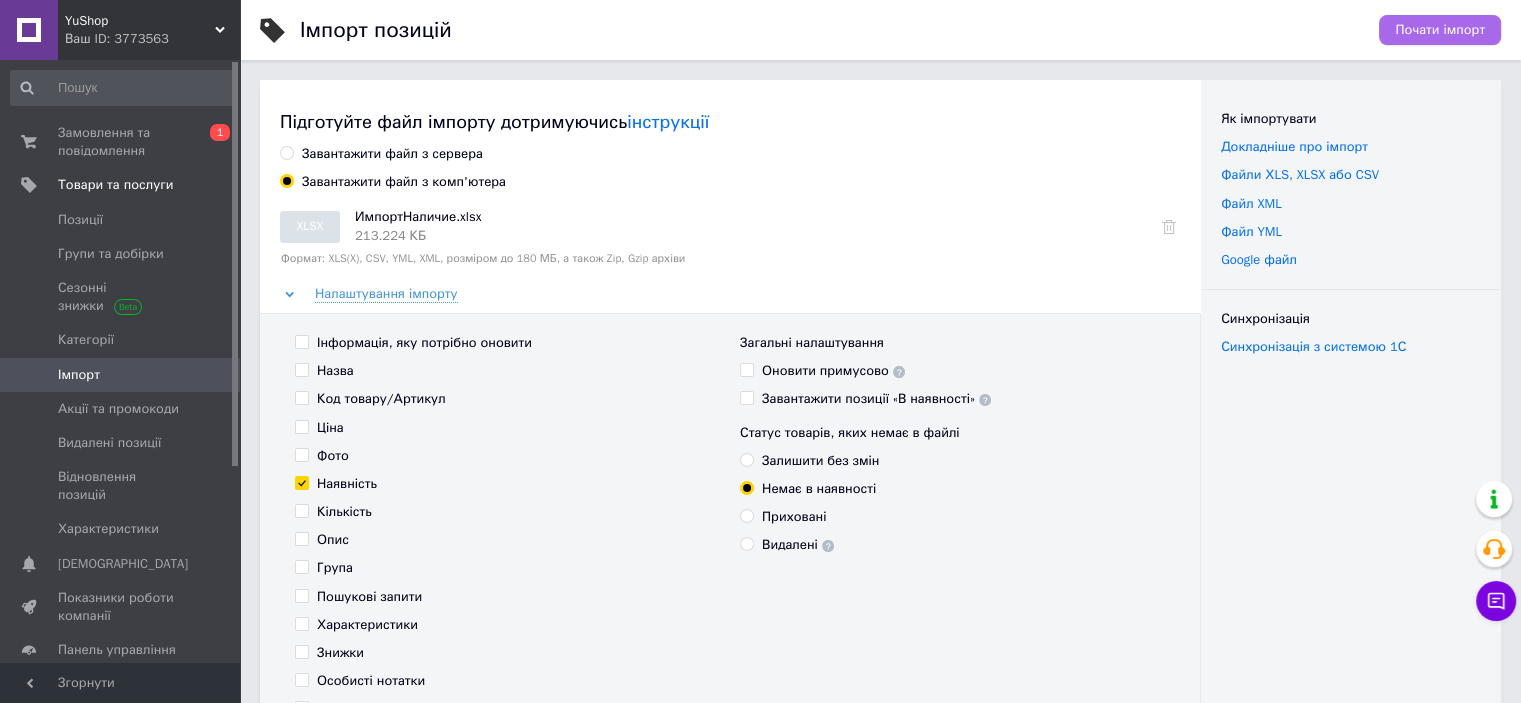 click on "Почати імпорт" at bounding box center (1440, 30) 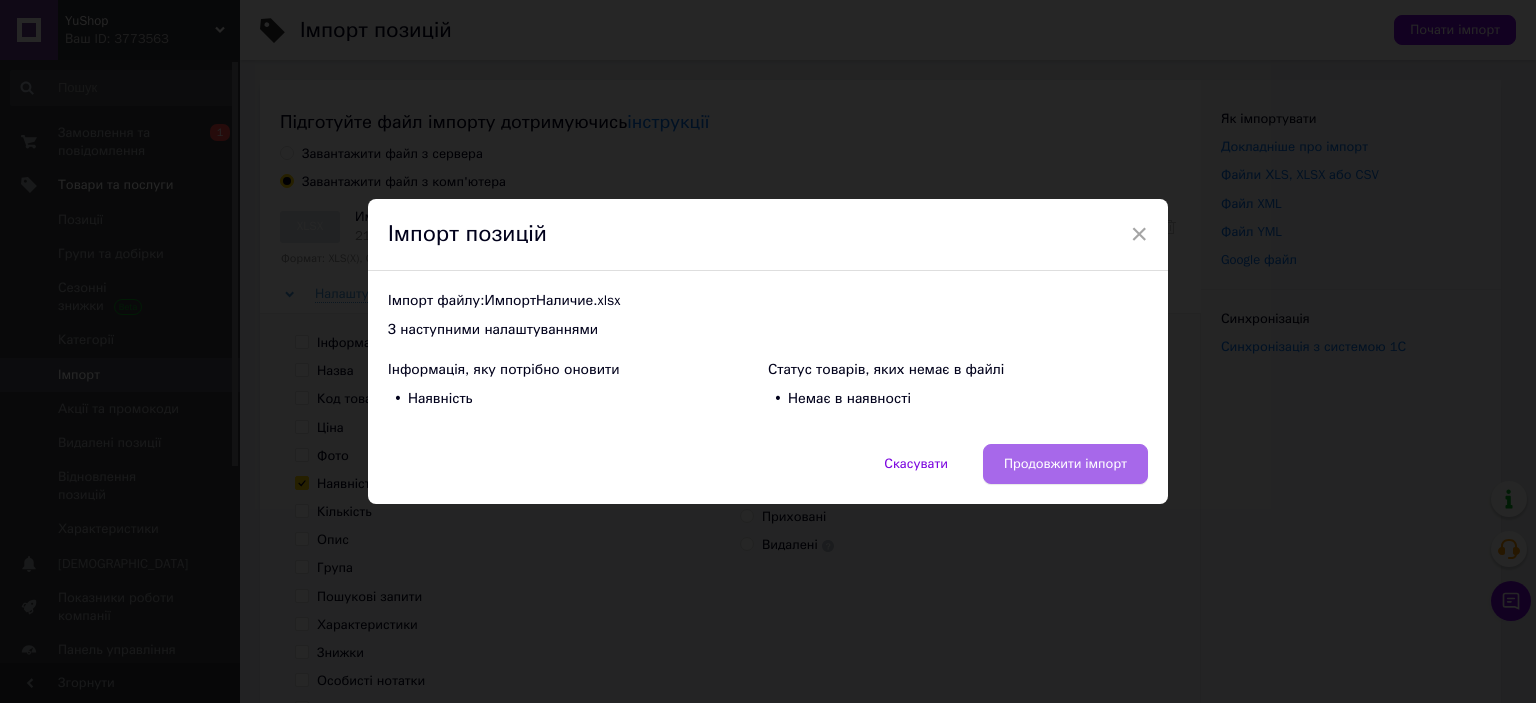 click on "Продовжити імпорт" at bounding box center [1065, 464] 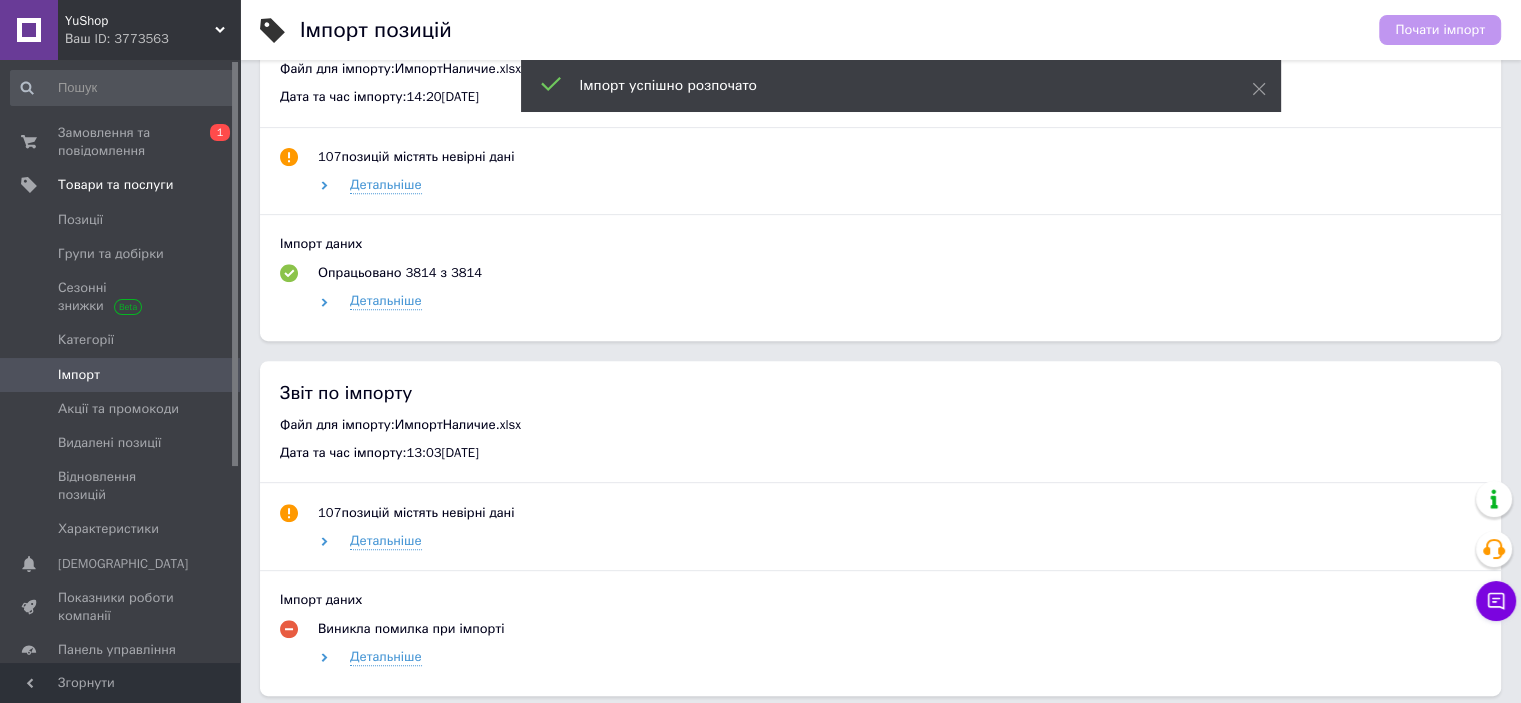 scroll, scrollTop: 700, scrollLeft: 0, axis: vertical 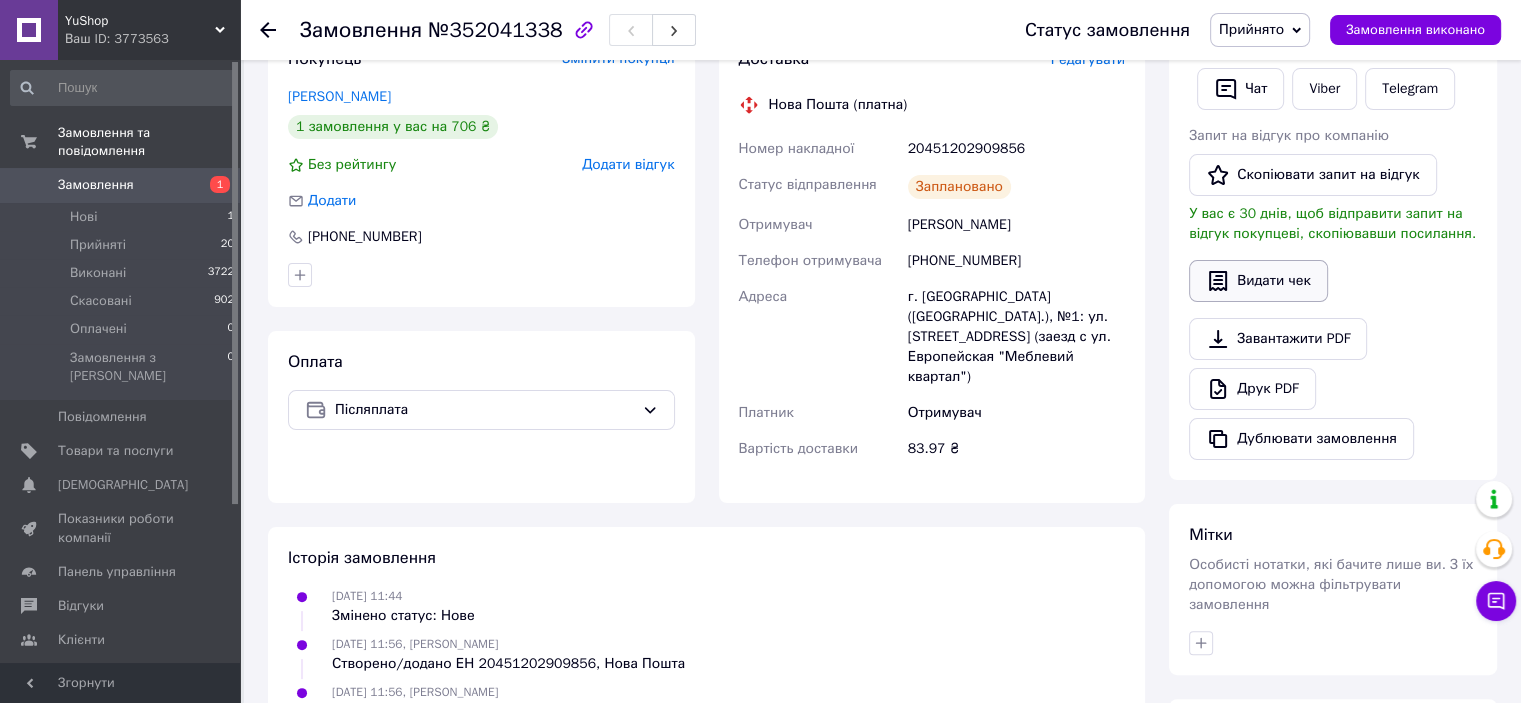 click on "Видати чек" at bounding box center [1258, 281] 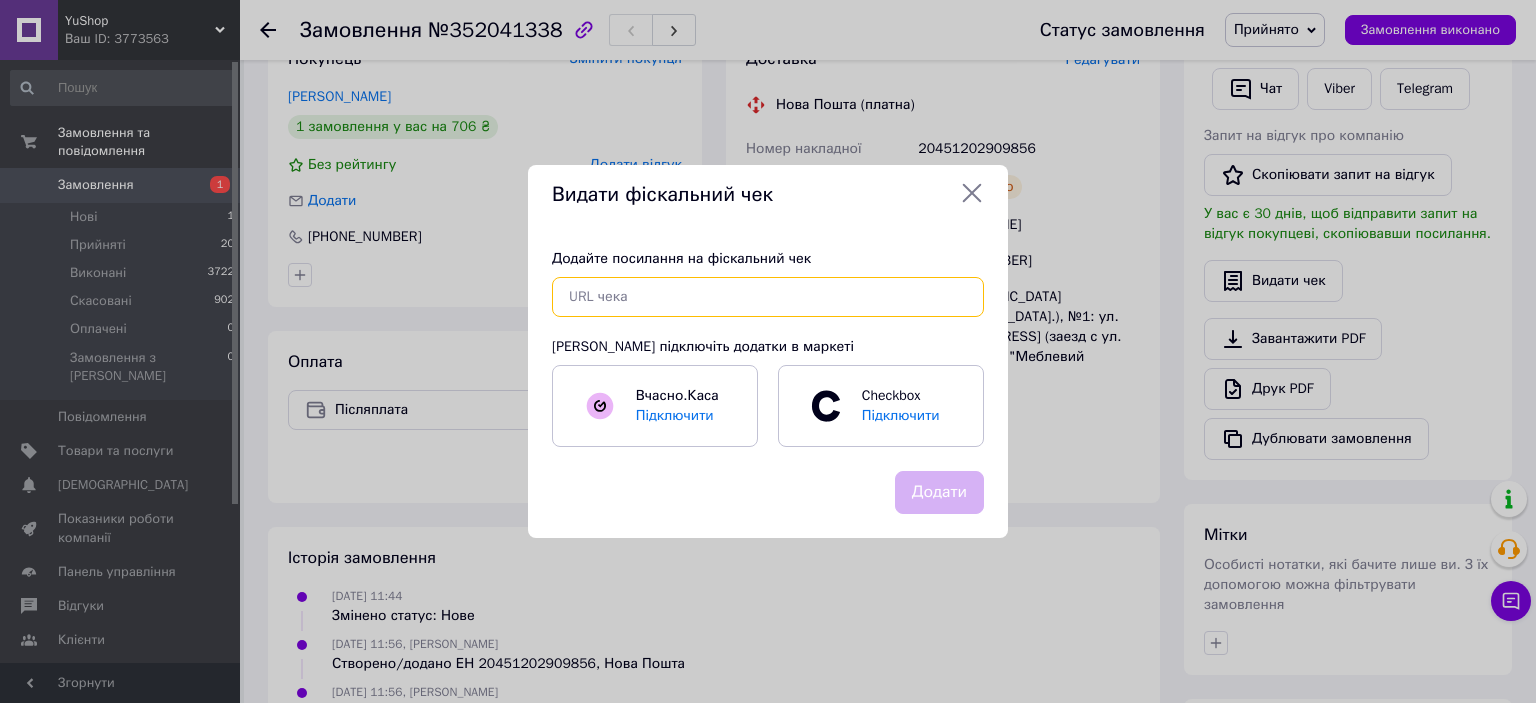 click at bounding box center [768, 297] 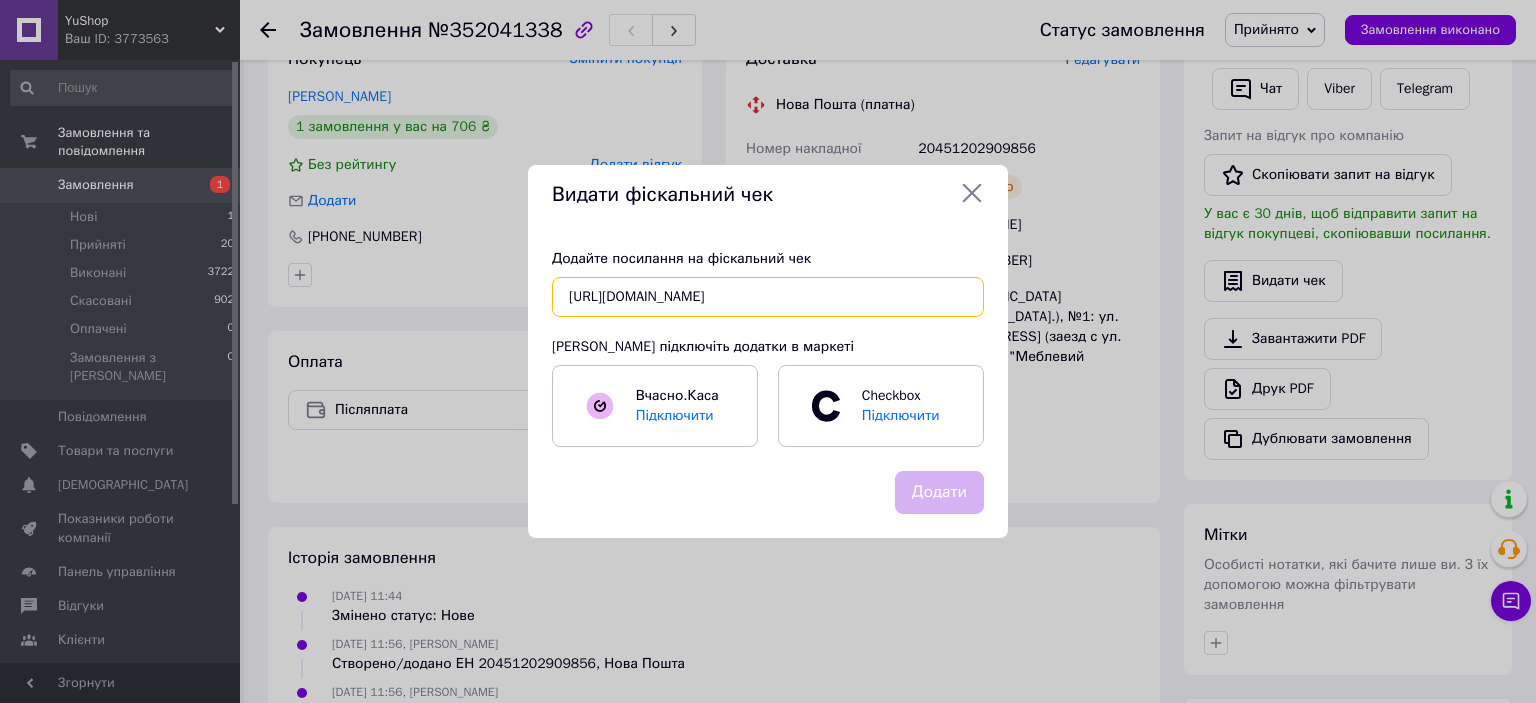 scroll, scrollTop: 0, scrollLeft: 23, axis: horizontal 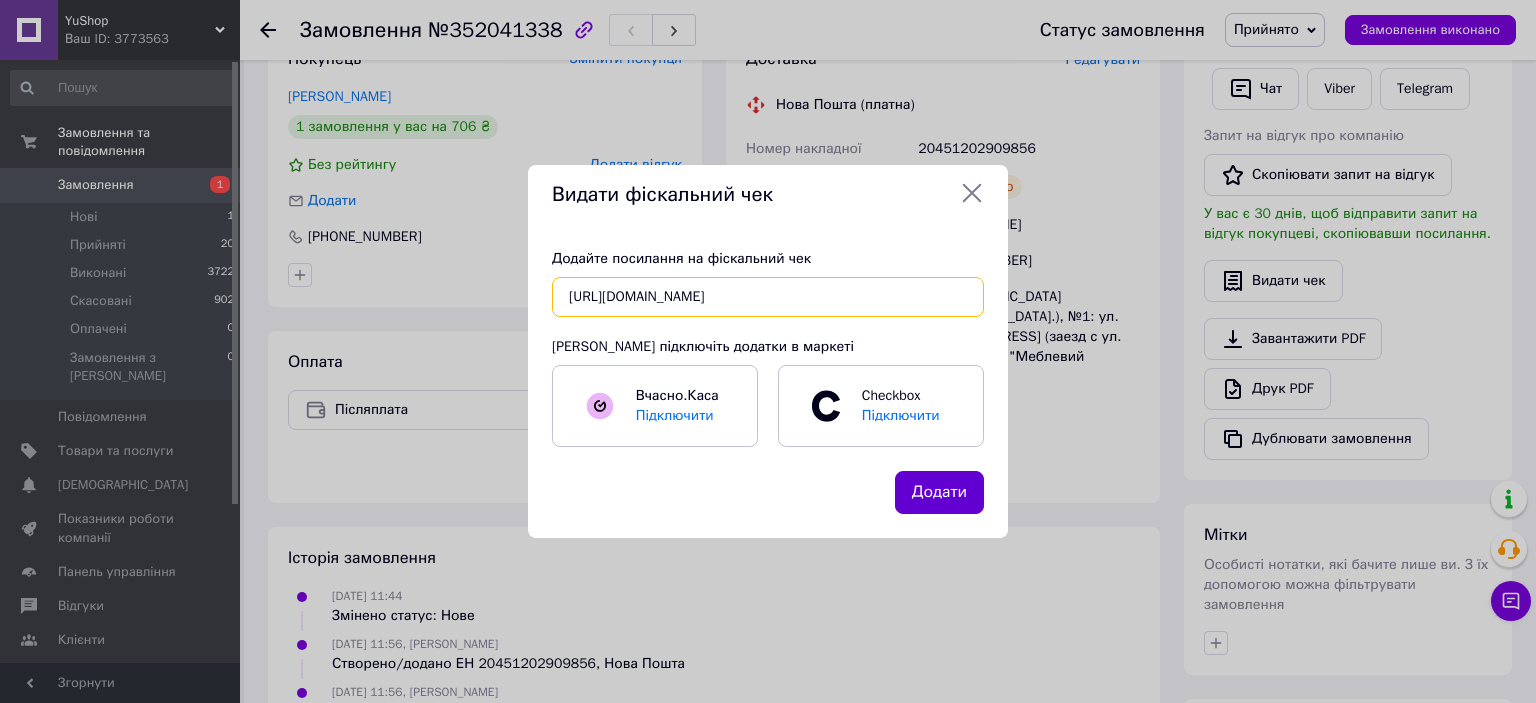 type on "https://check.checkbox.ua/8ef8232d-bd40-494b-8af3-136af2edd53c" 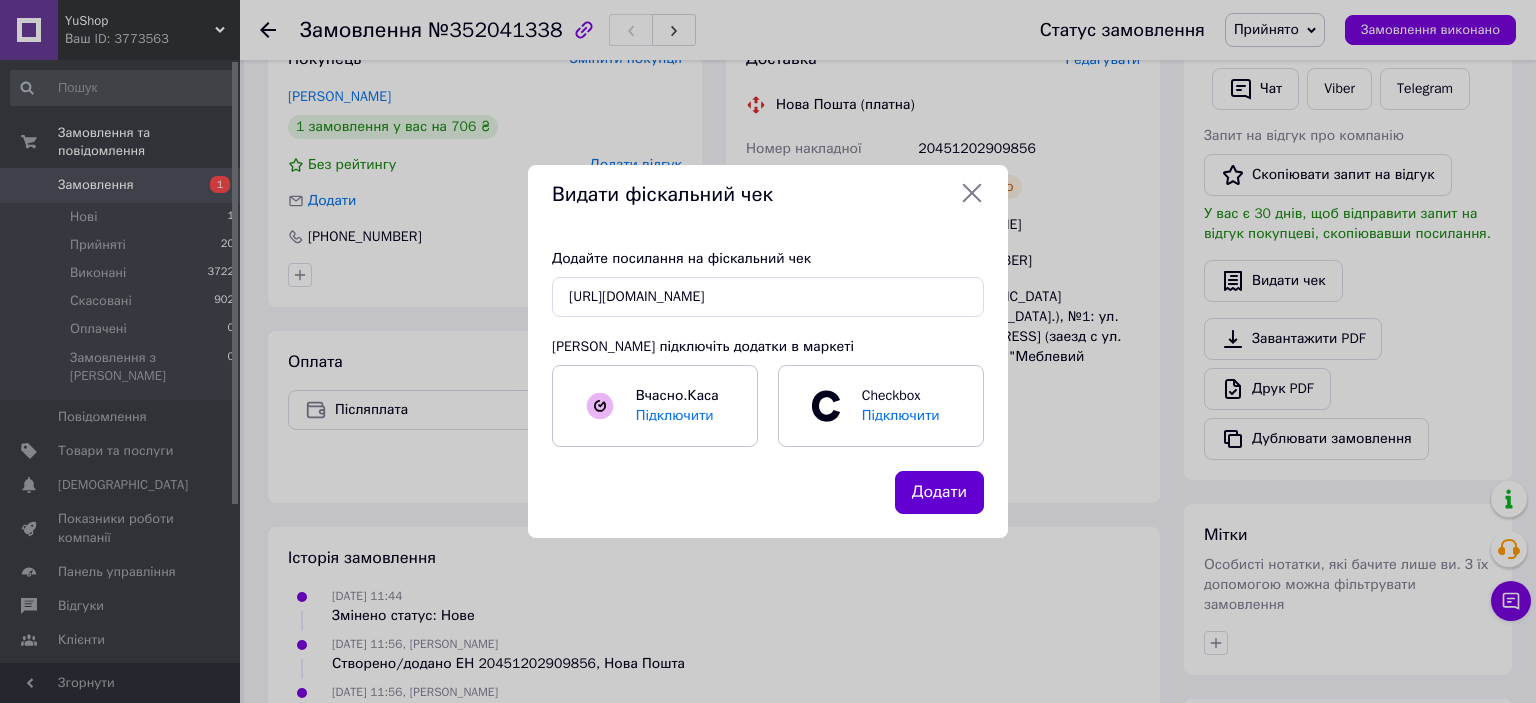 click on "Додати" at bounding box center (939, 492) 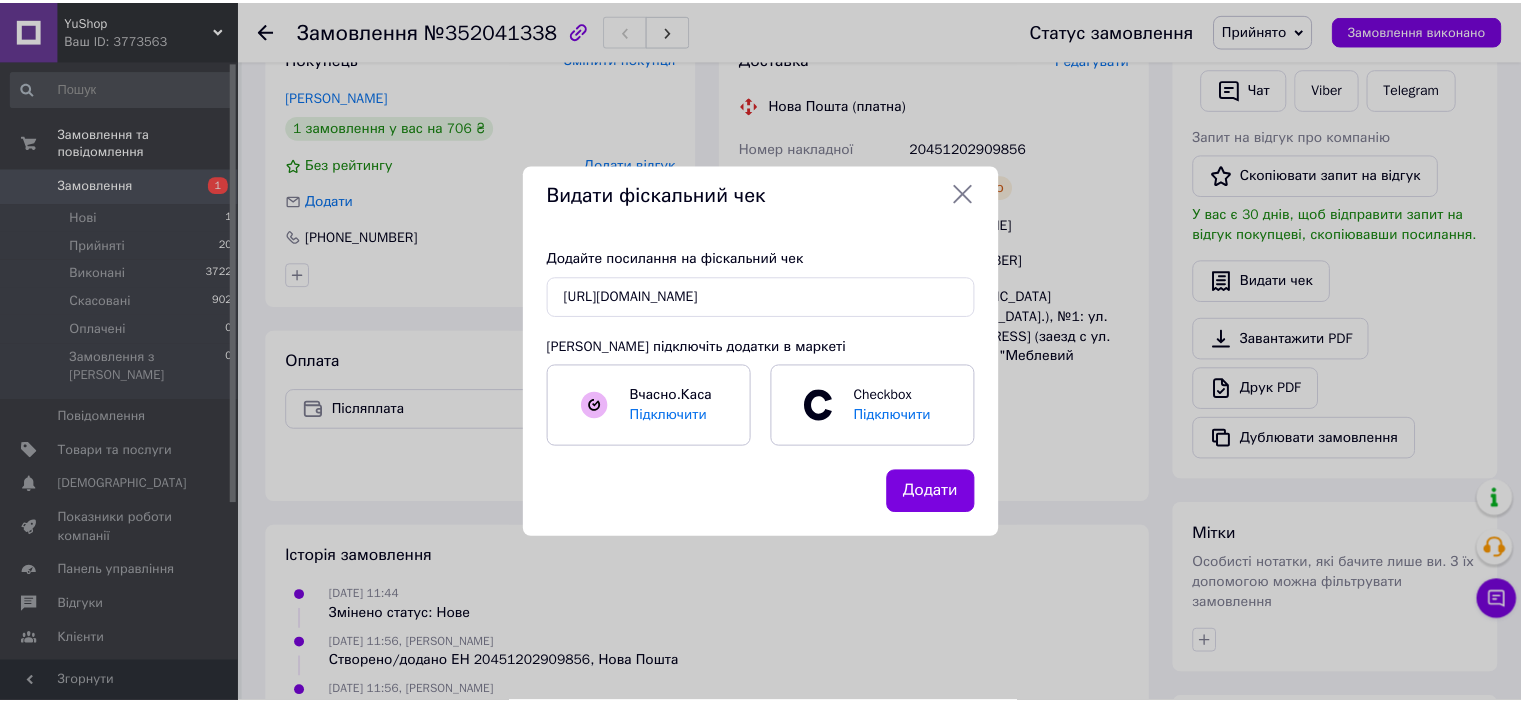 scroll, scrollTop: 0, scrollLeft: 0, axis: both 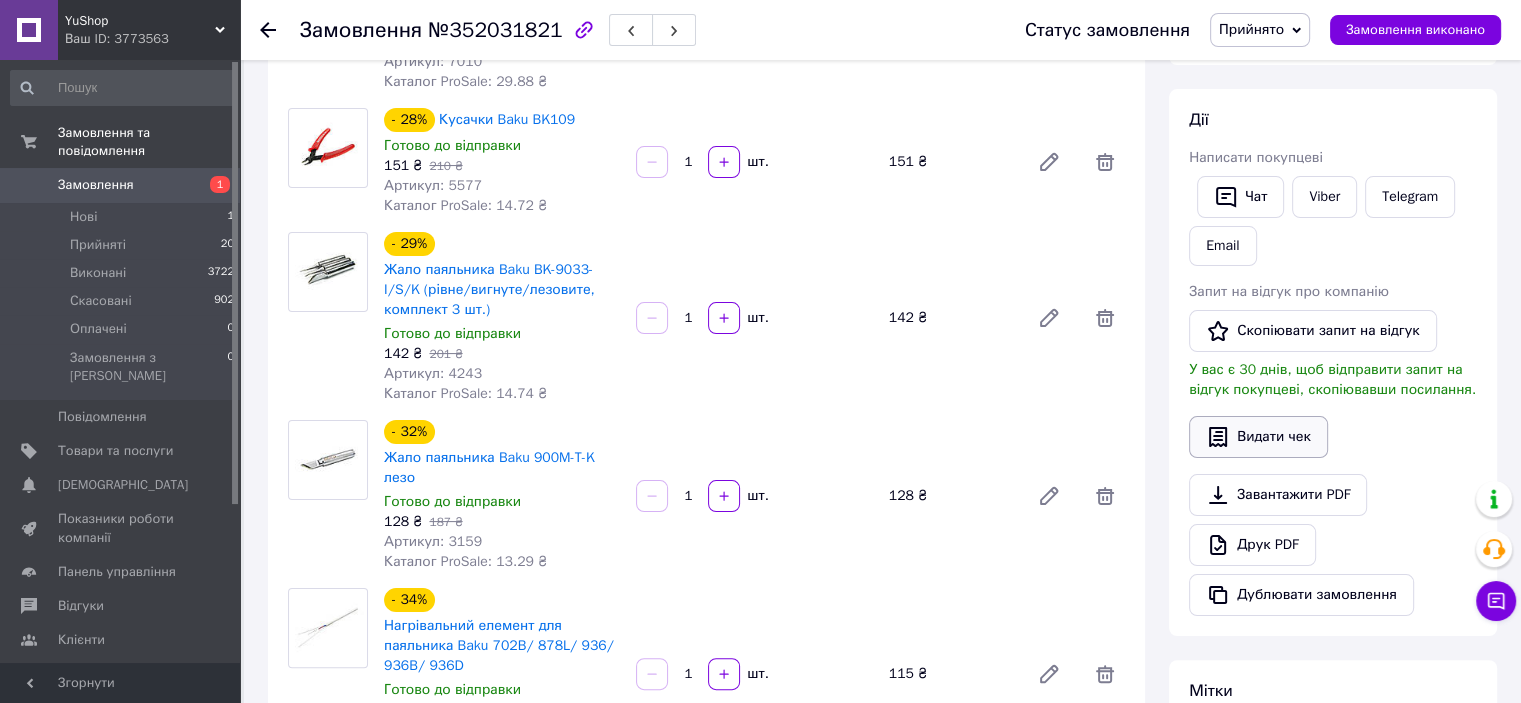 click on "Видати чек" at bounding box center (1258, 437) 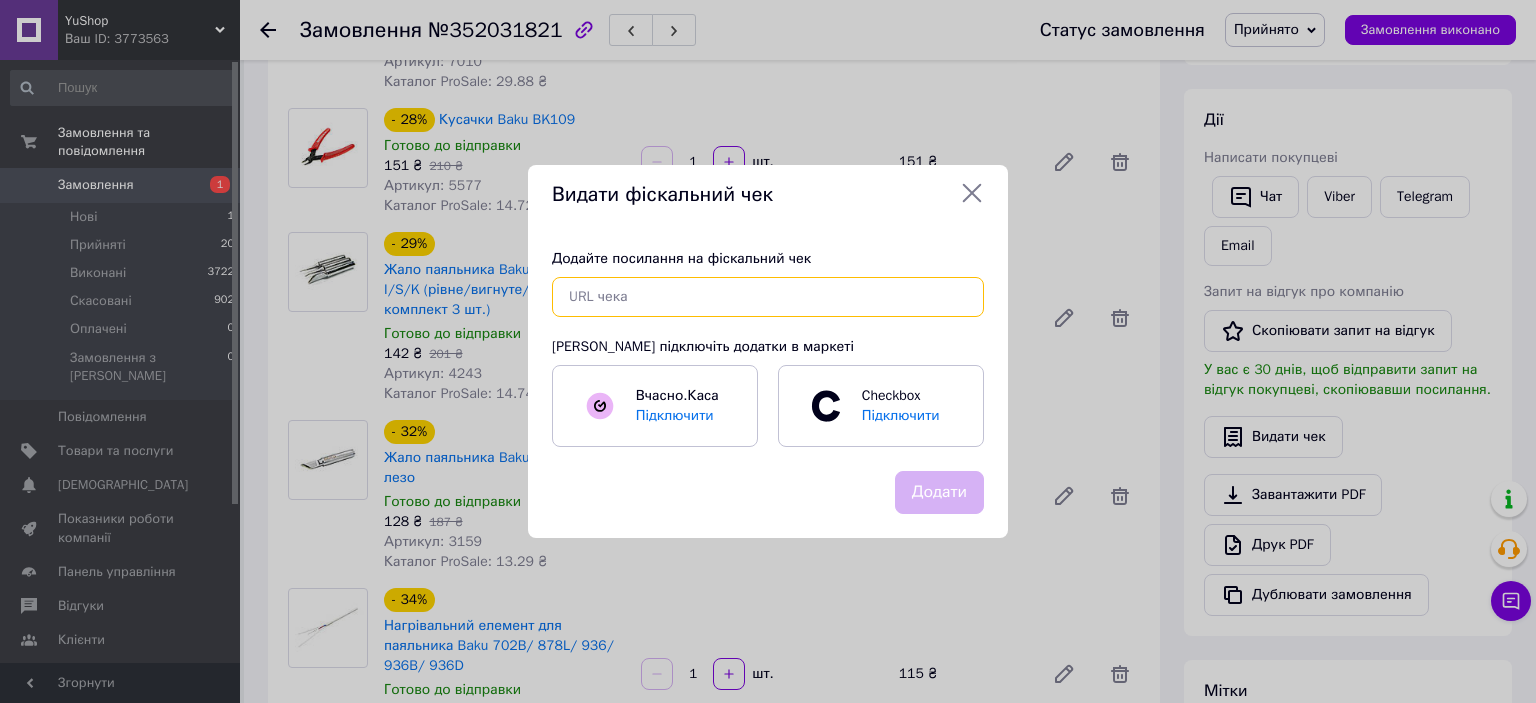 click at bounding box center (768, 297) 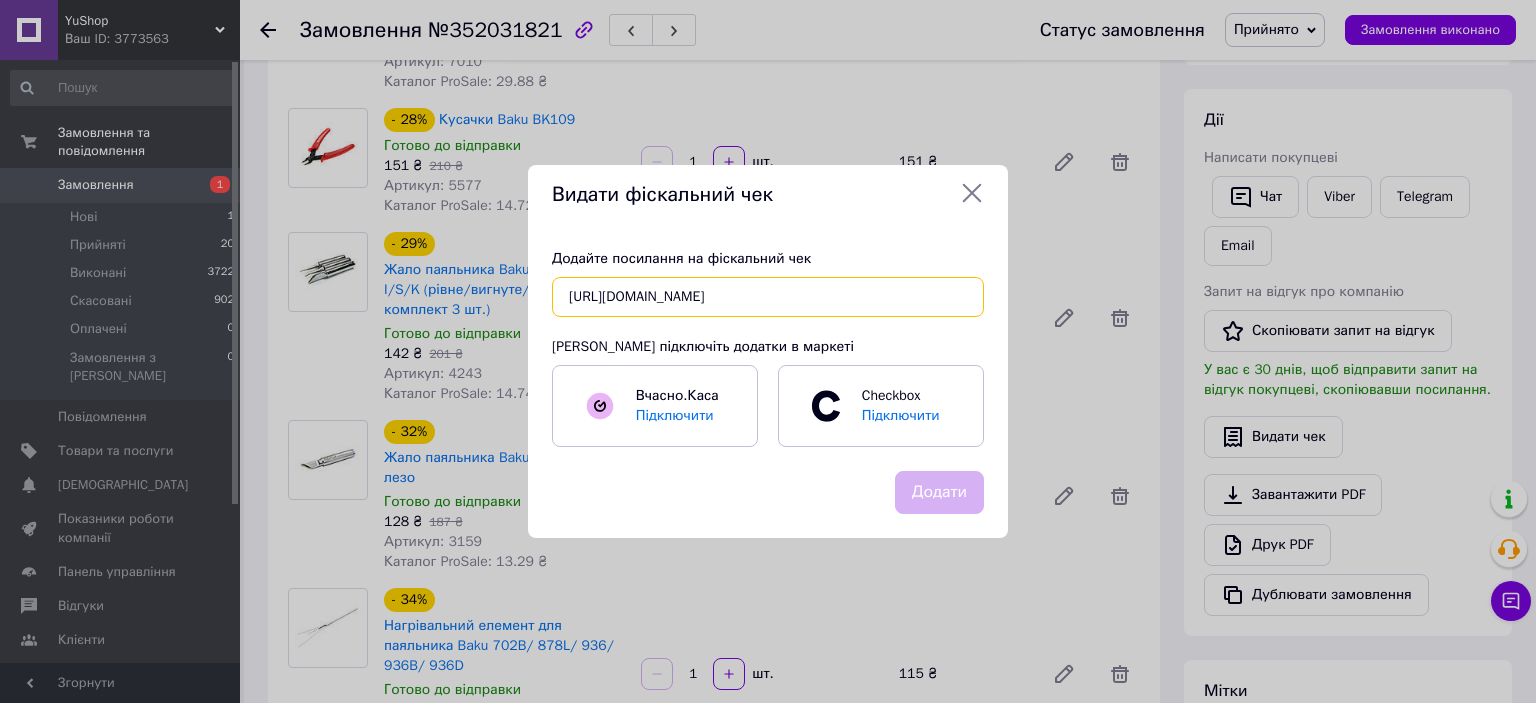 scroll, scrollTop: 0, scrollLeft: 24, axis: horizontal 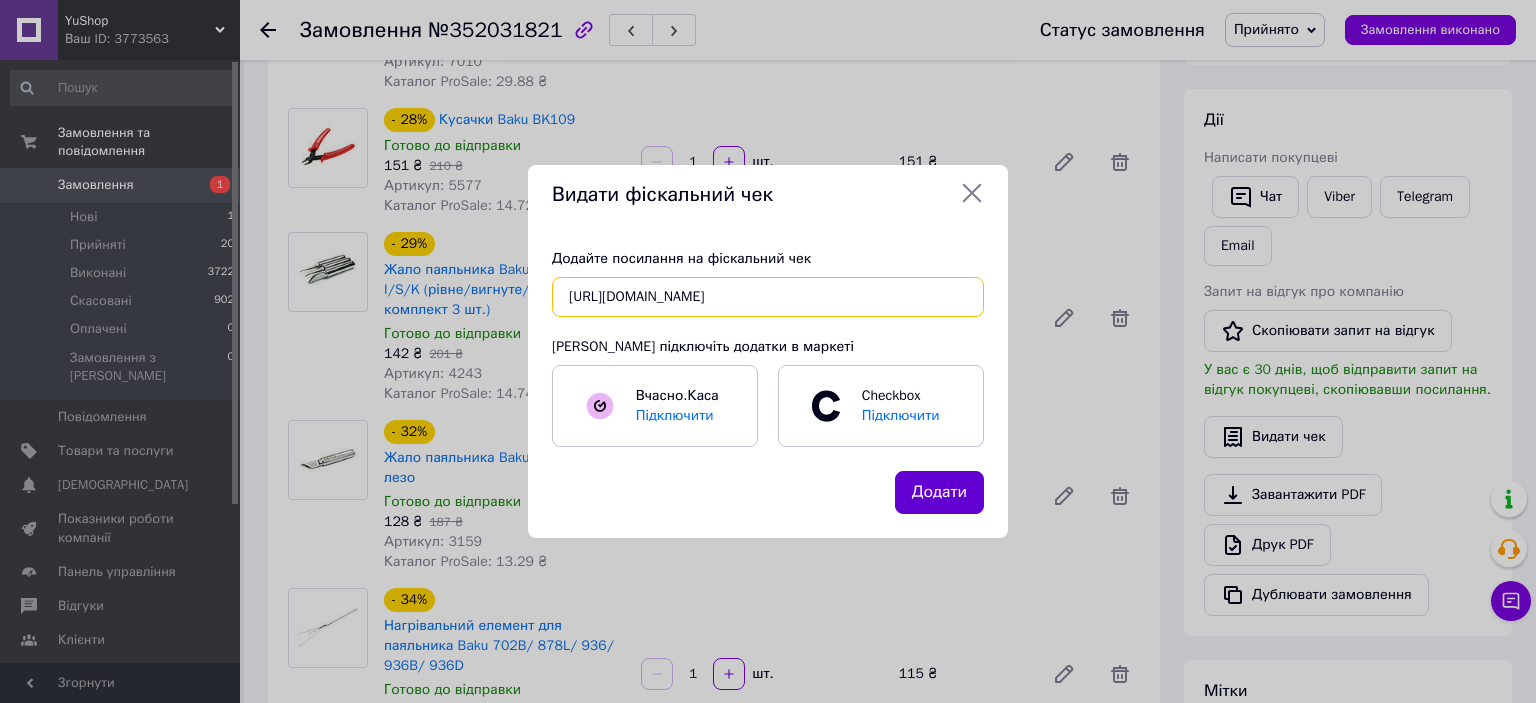 type on "https://check.checkbox.ua/80d7cca9-cd14-4266-8f9e-db8591a02cc1" 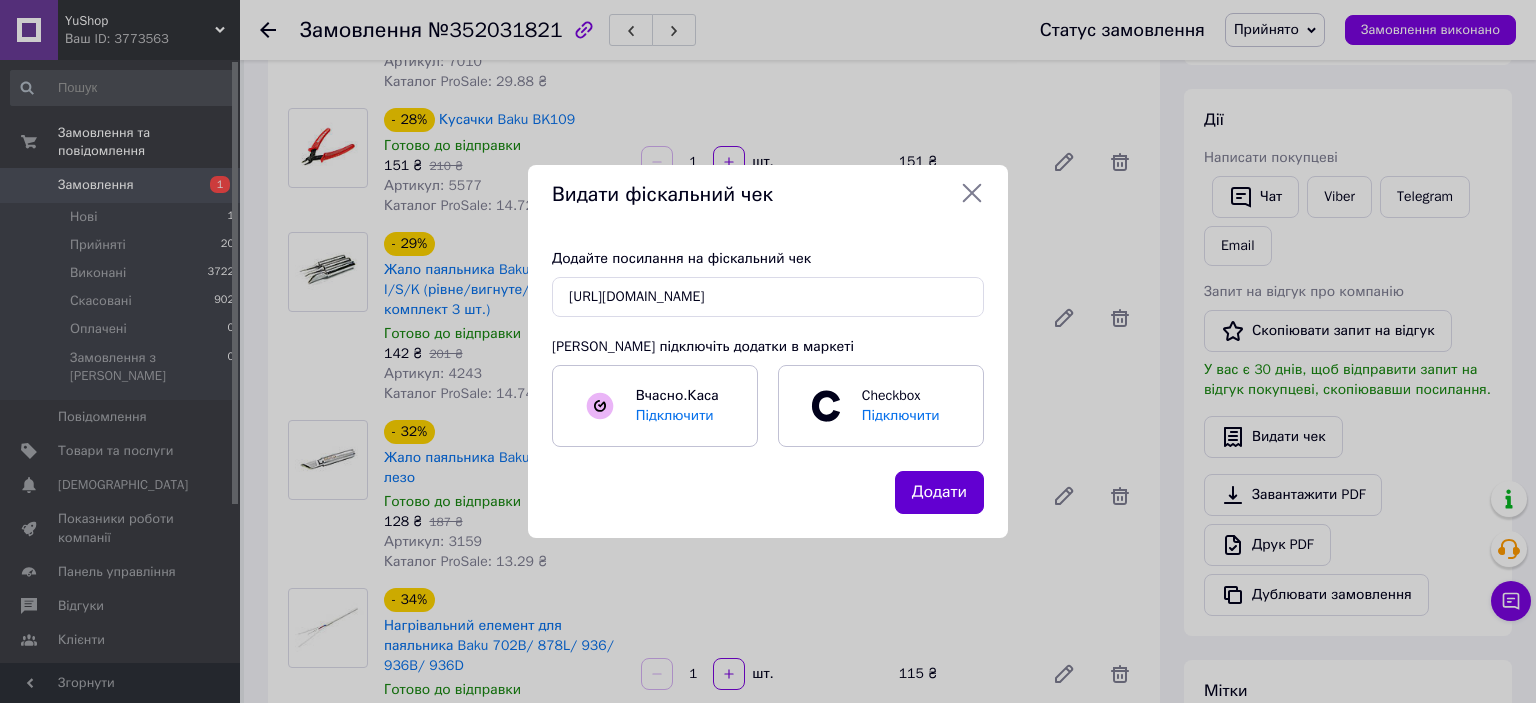 click on "Додати" at bounding box center (939, 492) 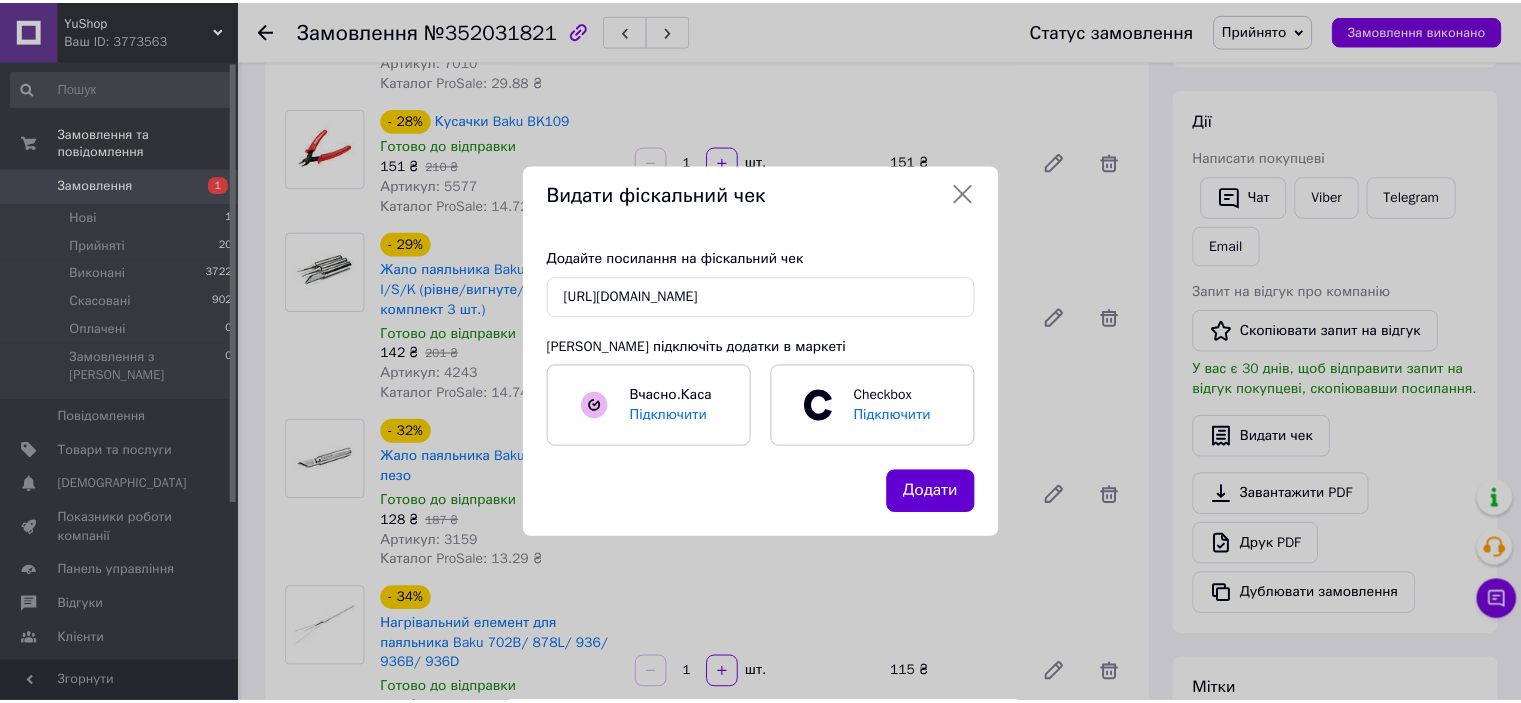 scroll, scrollTop: 0, scrollLeft: 0, axis: both 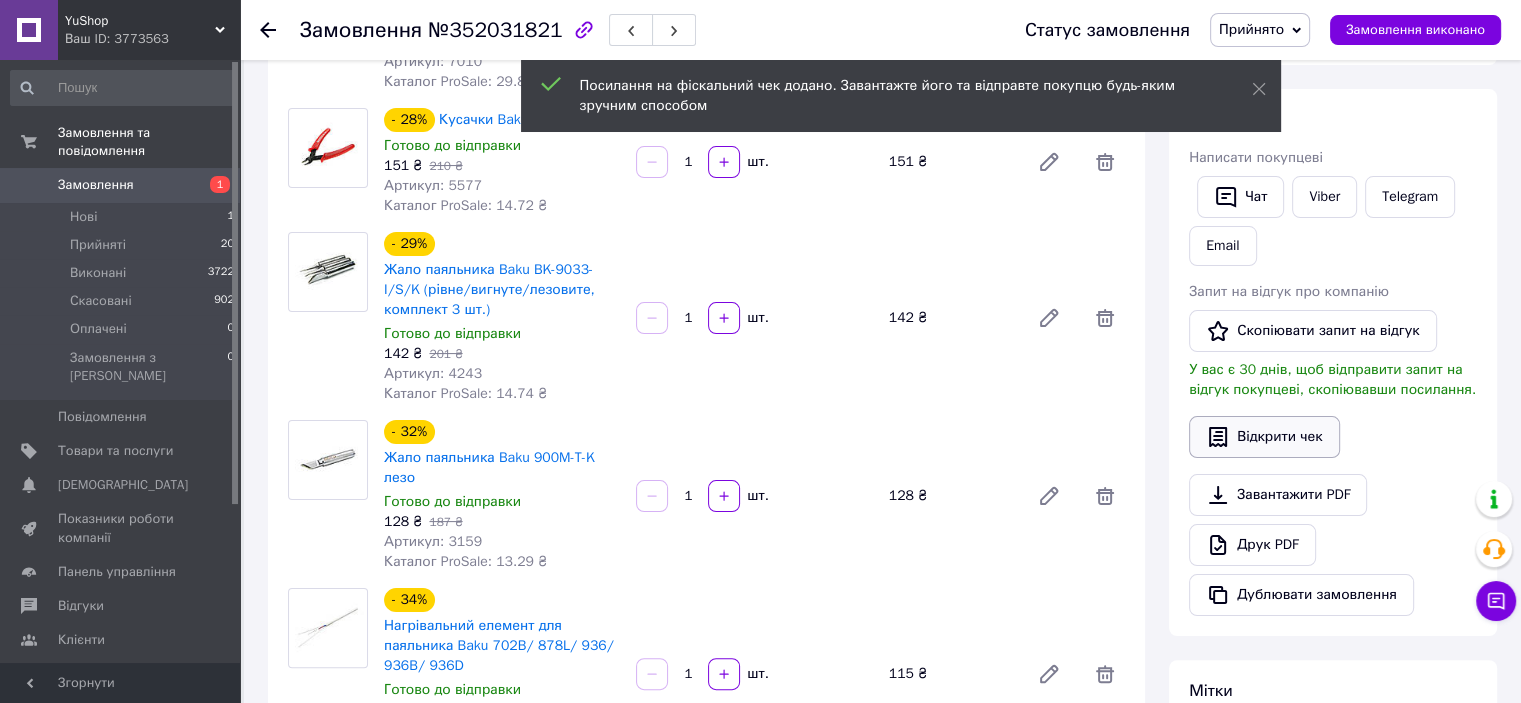 click on "Відкрити чек" at bounding box center [1264, 437] 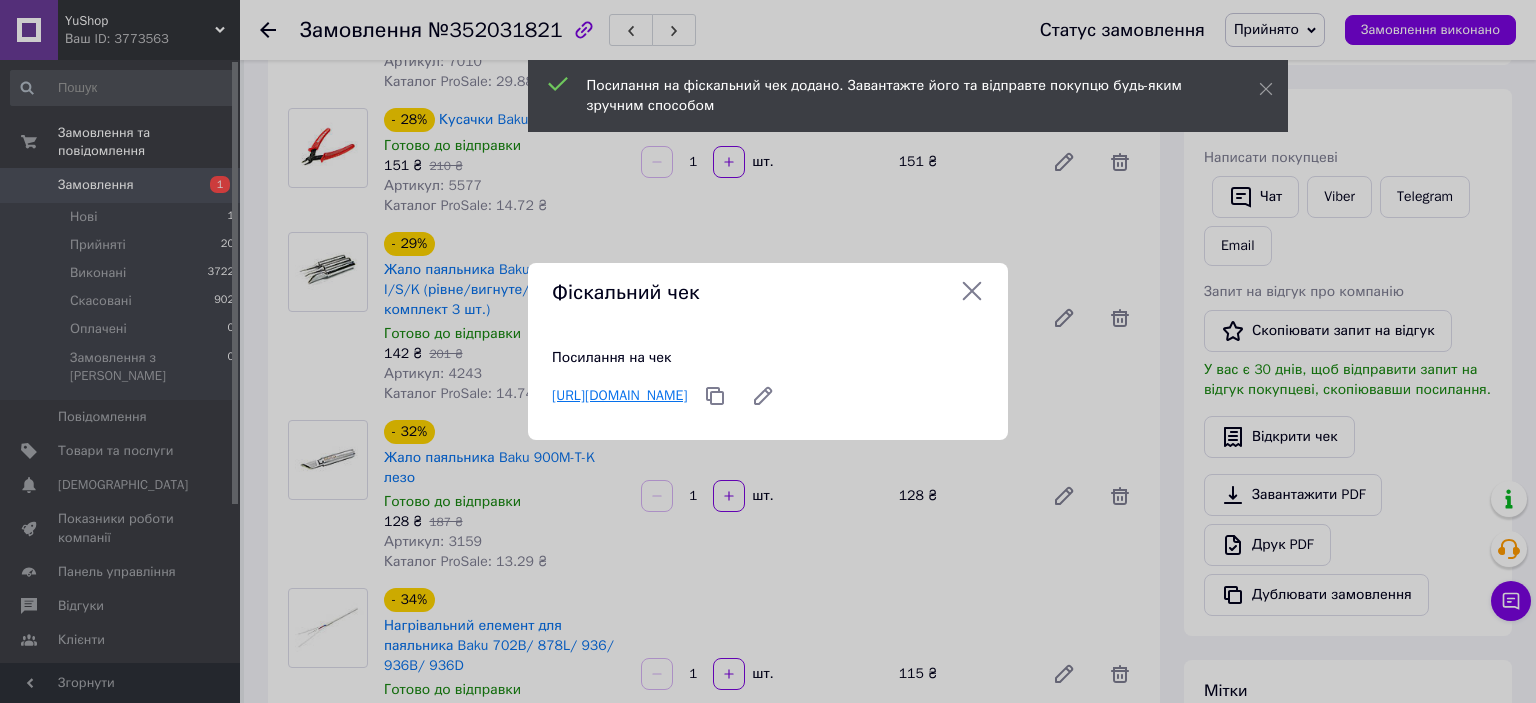 click on "https://check.checkbox.ua/80d7cca9-cd14-4266-8f9e-db8591a02cc1" at bounding box center (619, 395) 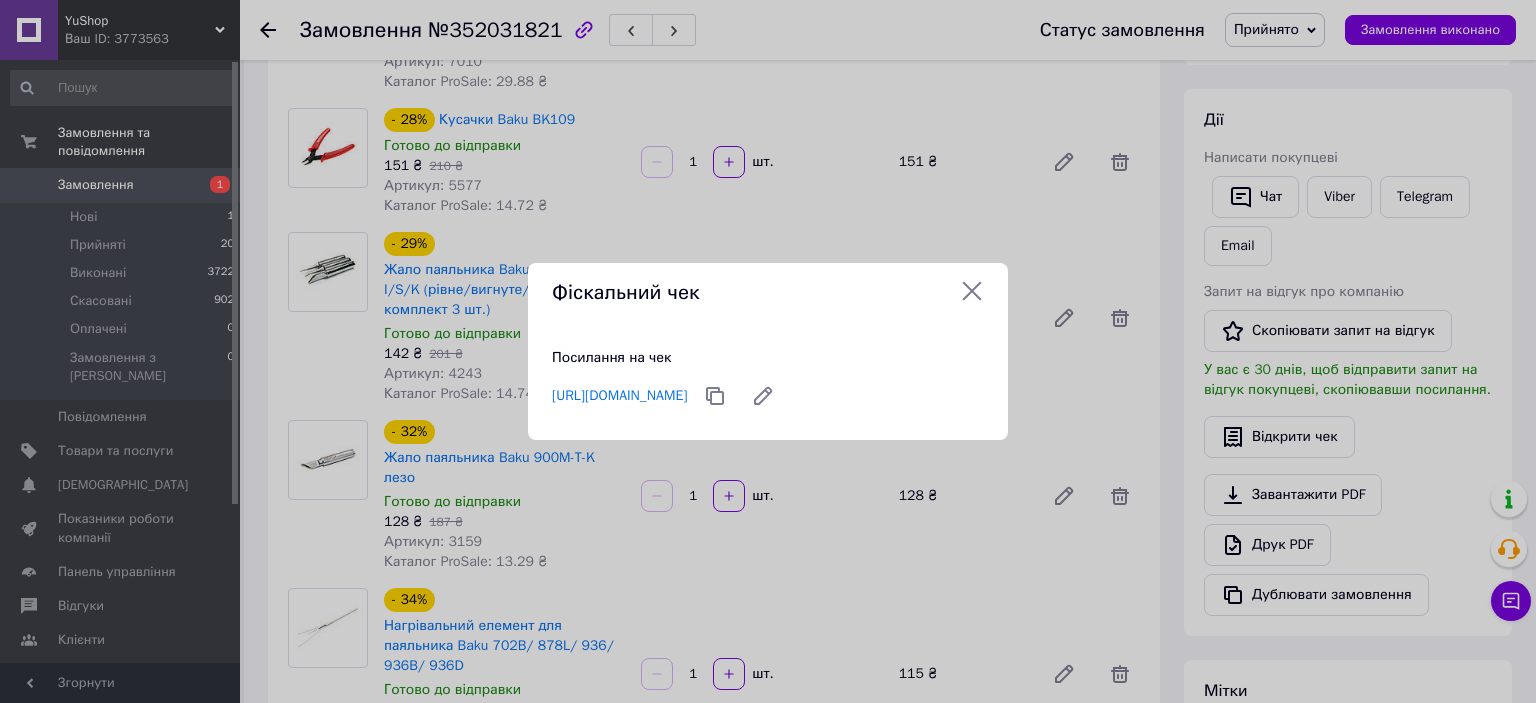 click 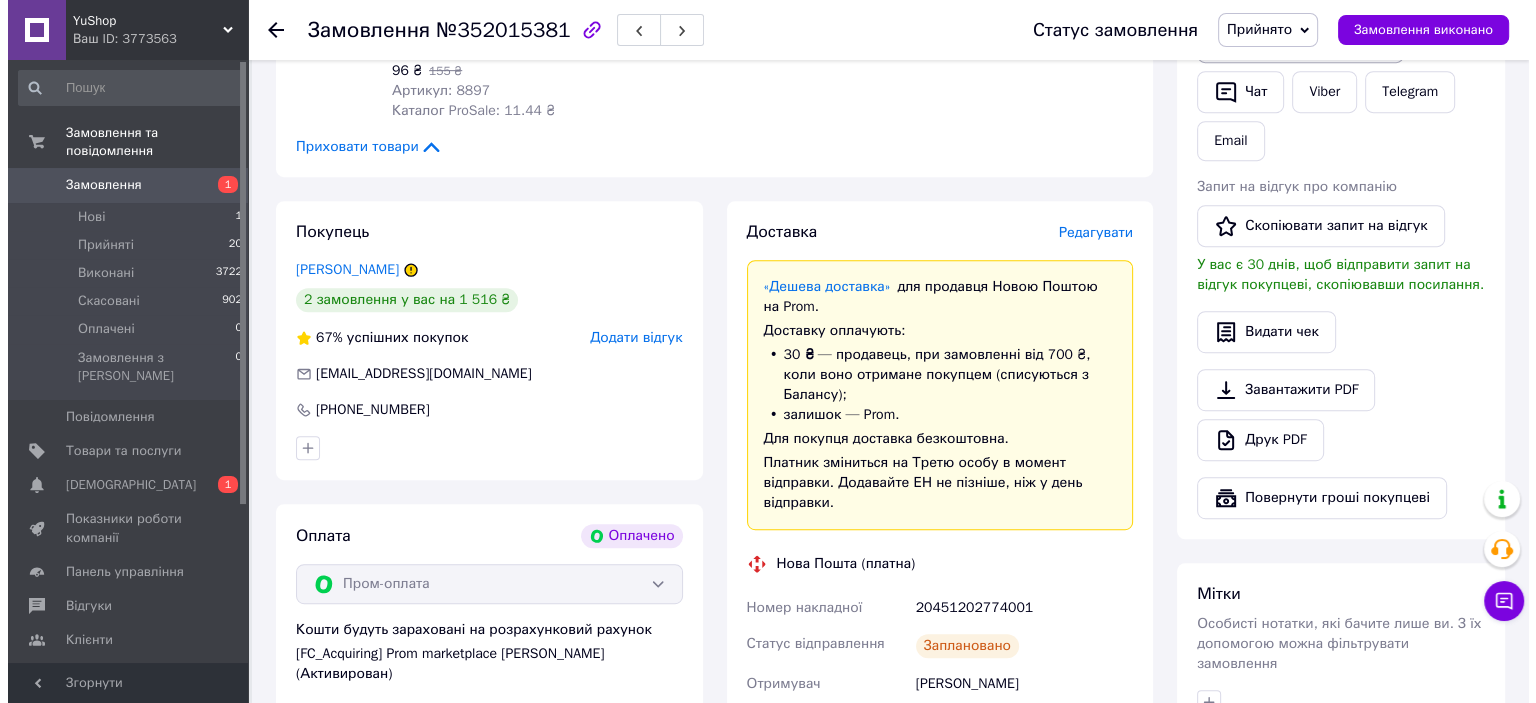 scroll, scrollTop: 1011, scrollLeft: 0, axis: vertical 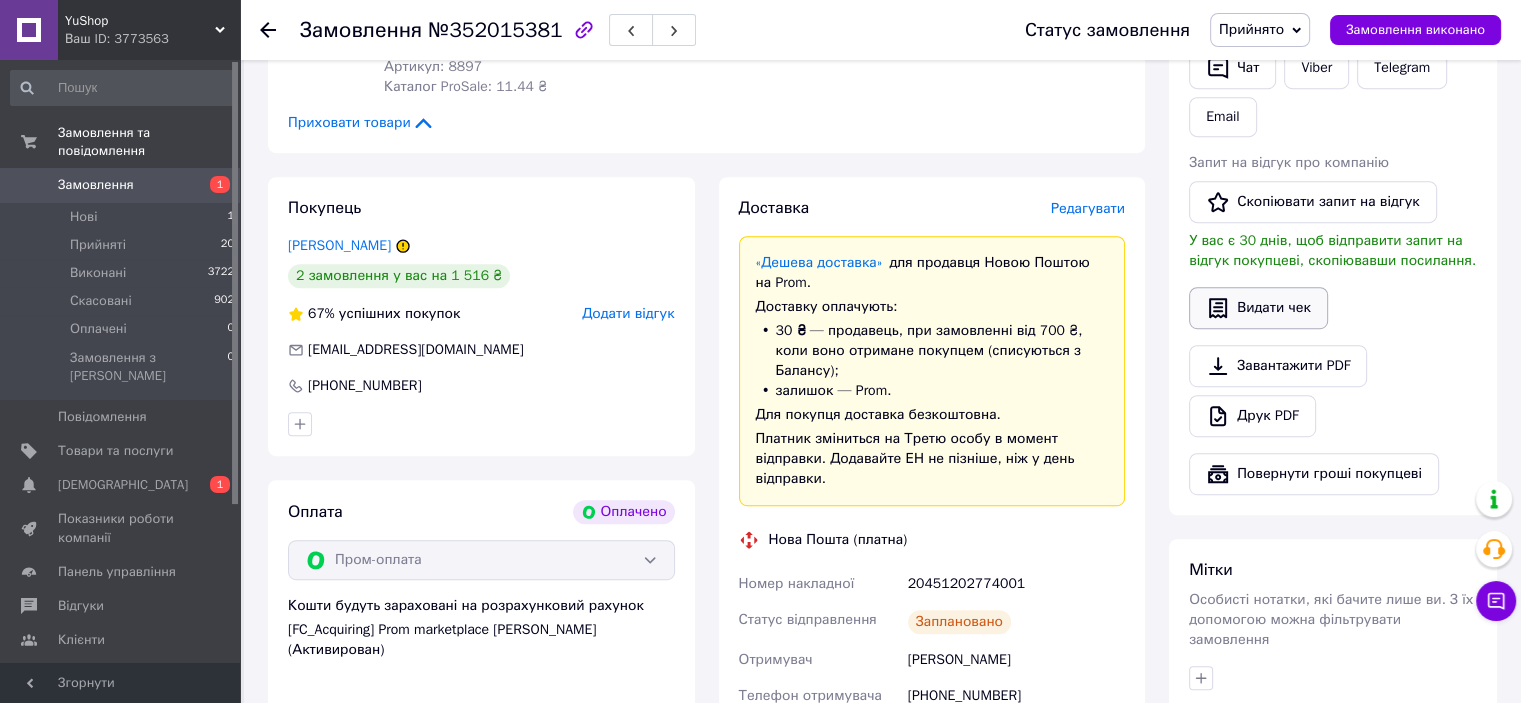 click on "Видати чек" at bounding box center [1258, 308] 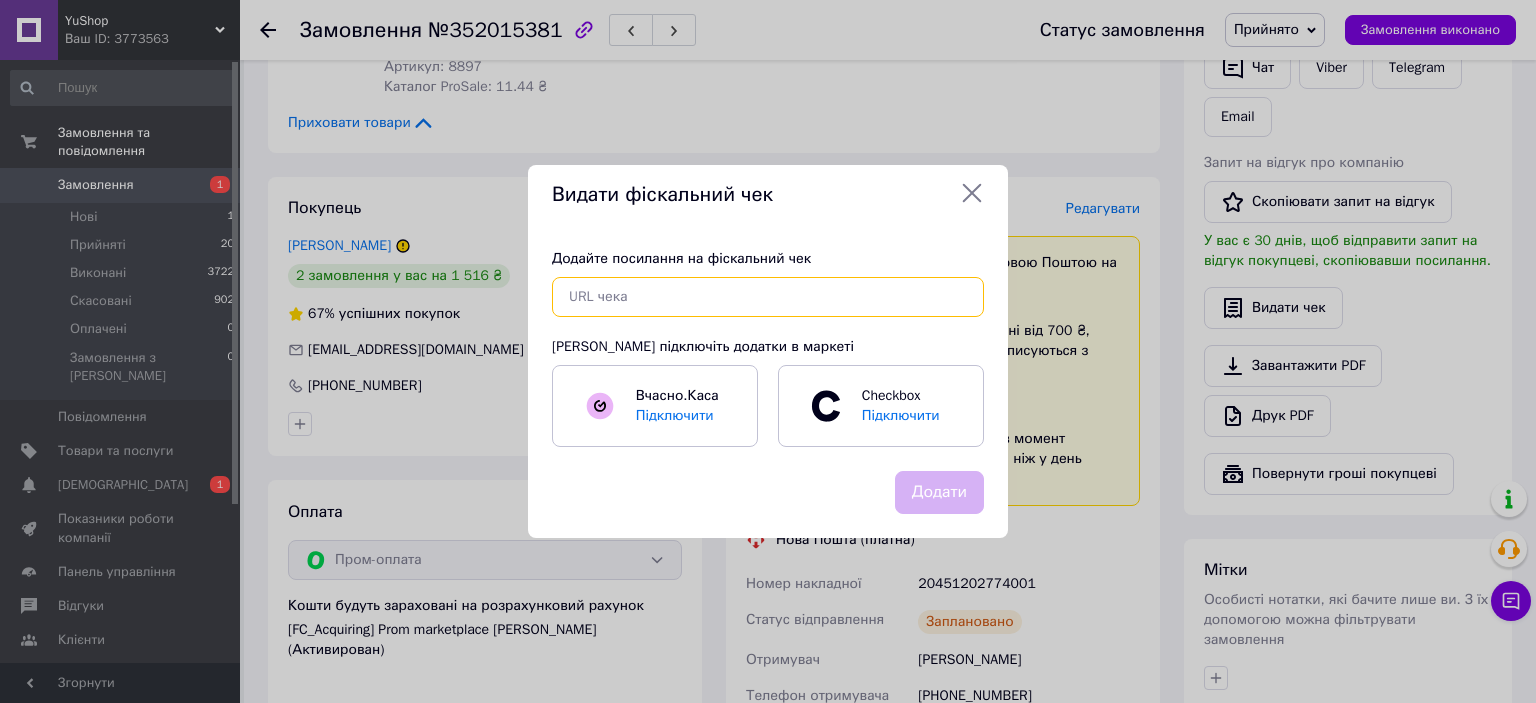 click at bounding box center (768, 297) 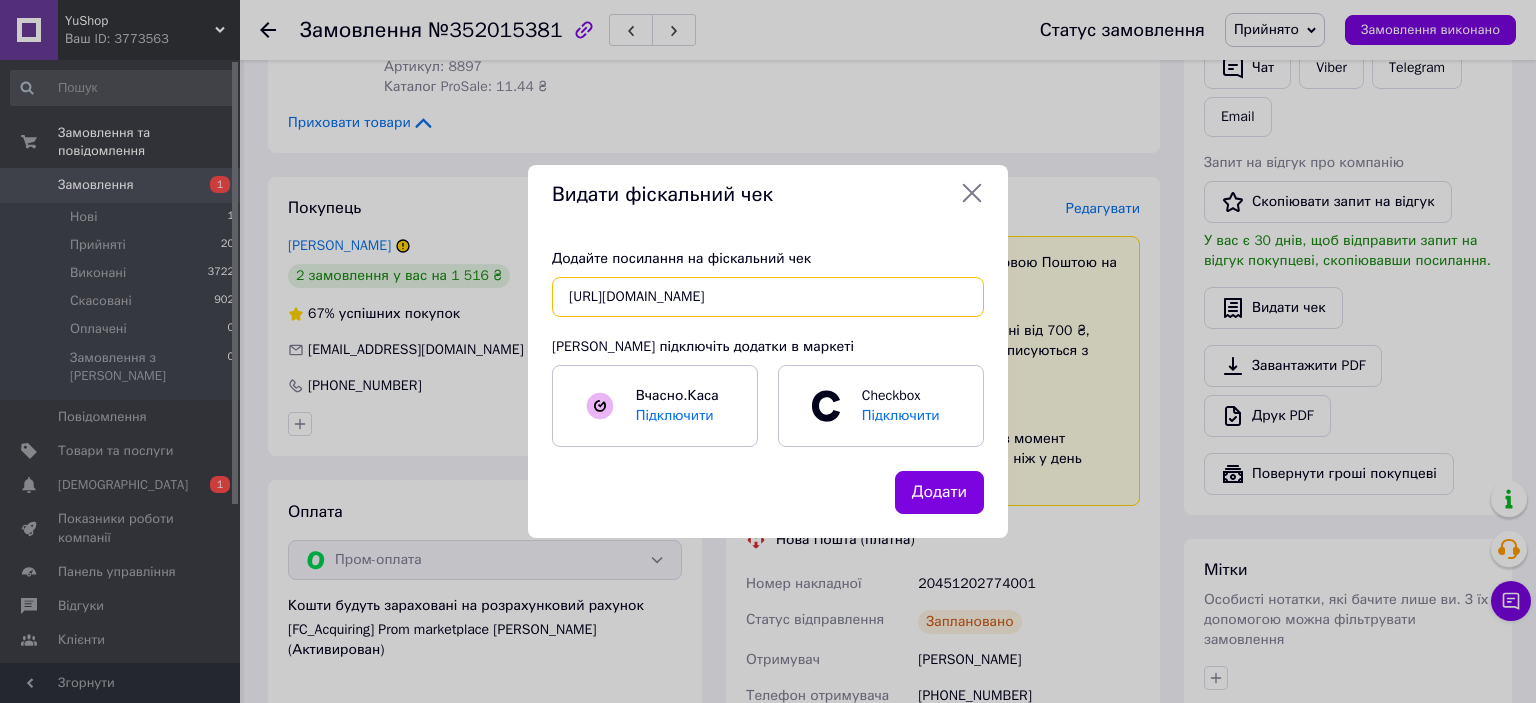 scroll, scrollTop: 0, scrollLeft: 12, axis: horizontal 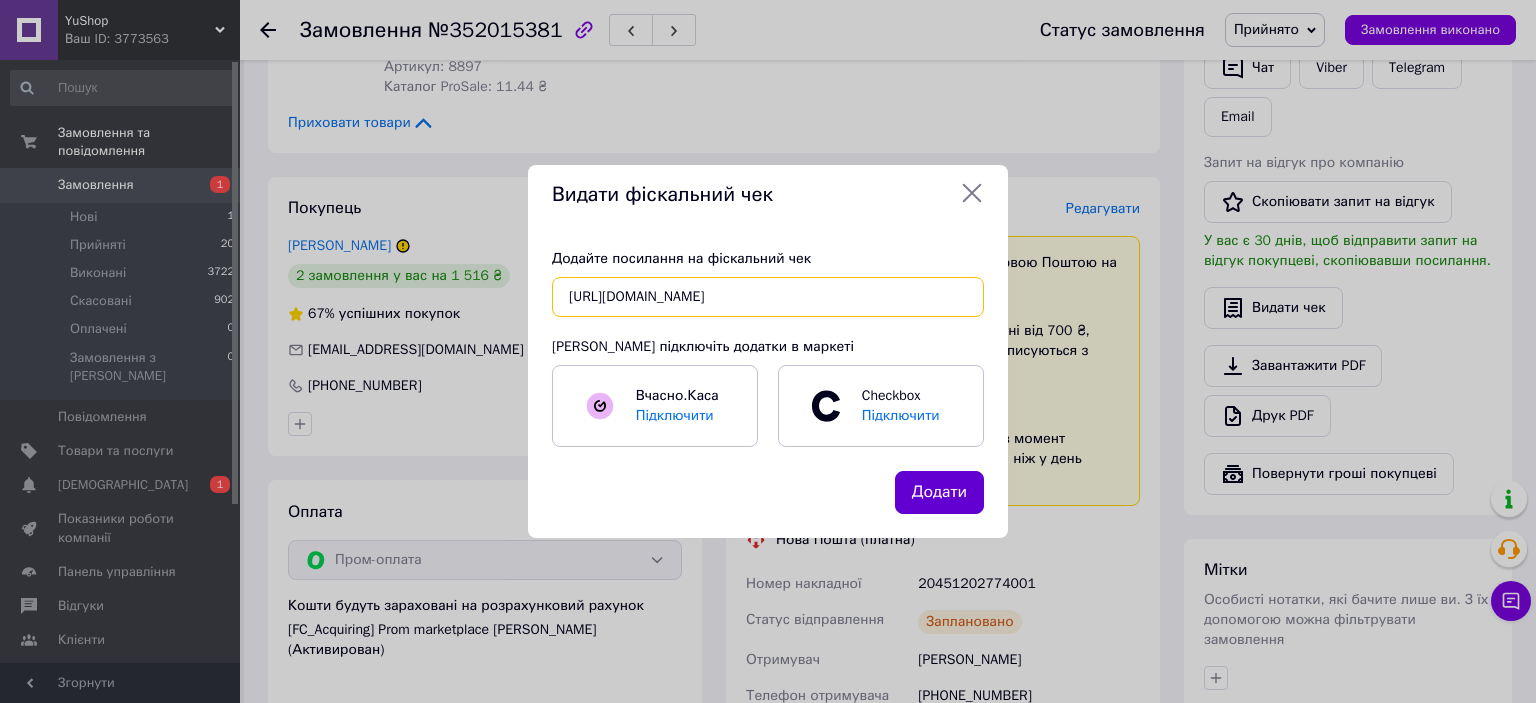 type on "https://check.checkbox.ua/4206f93f-f017-47bf-ace5-a0495faead9c" 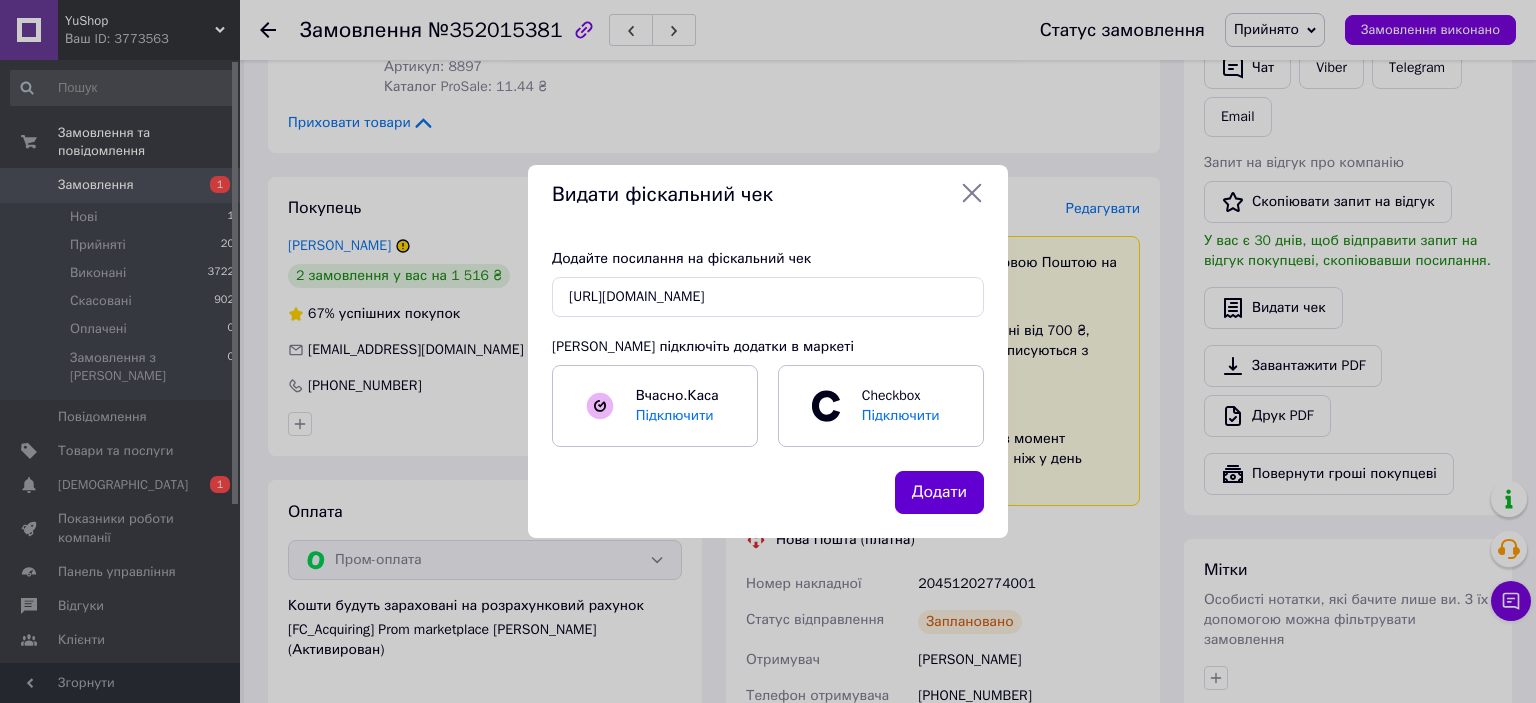 click on "Додати" at bounding box center (939, 492) 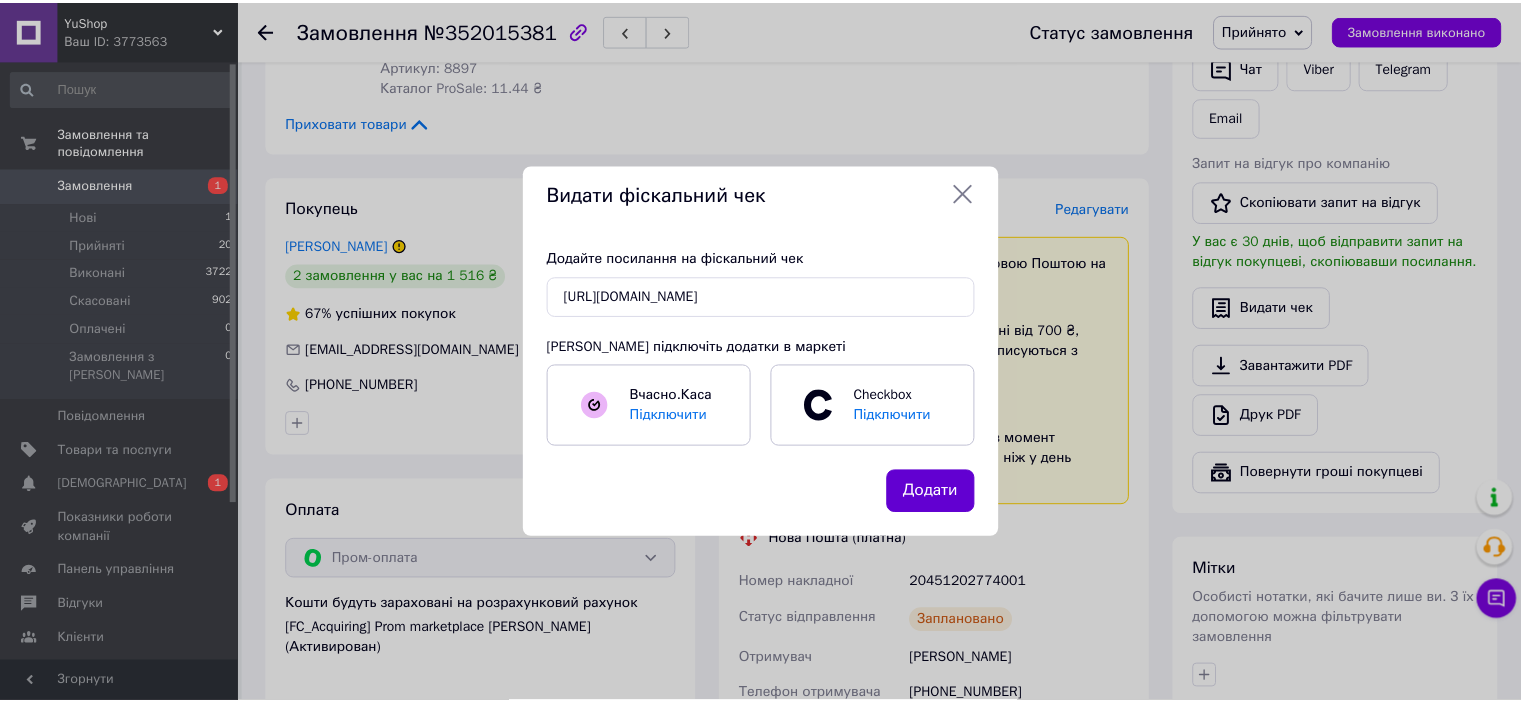 scroll, scrollTop: 0, scrollLeft: 0, axis: both 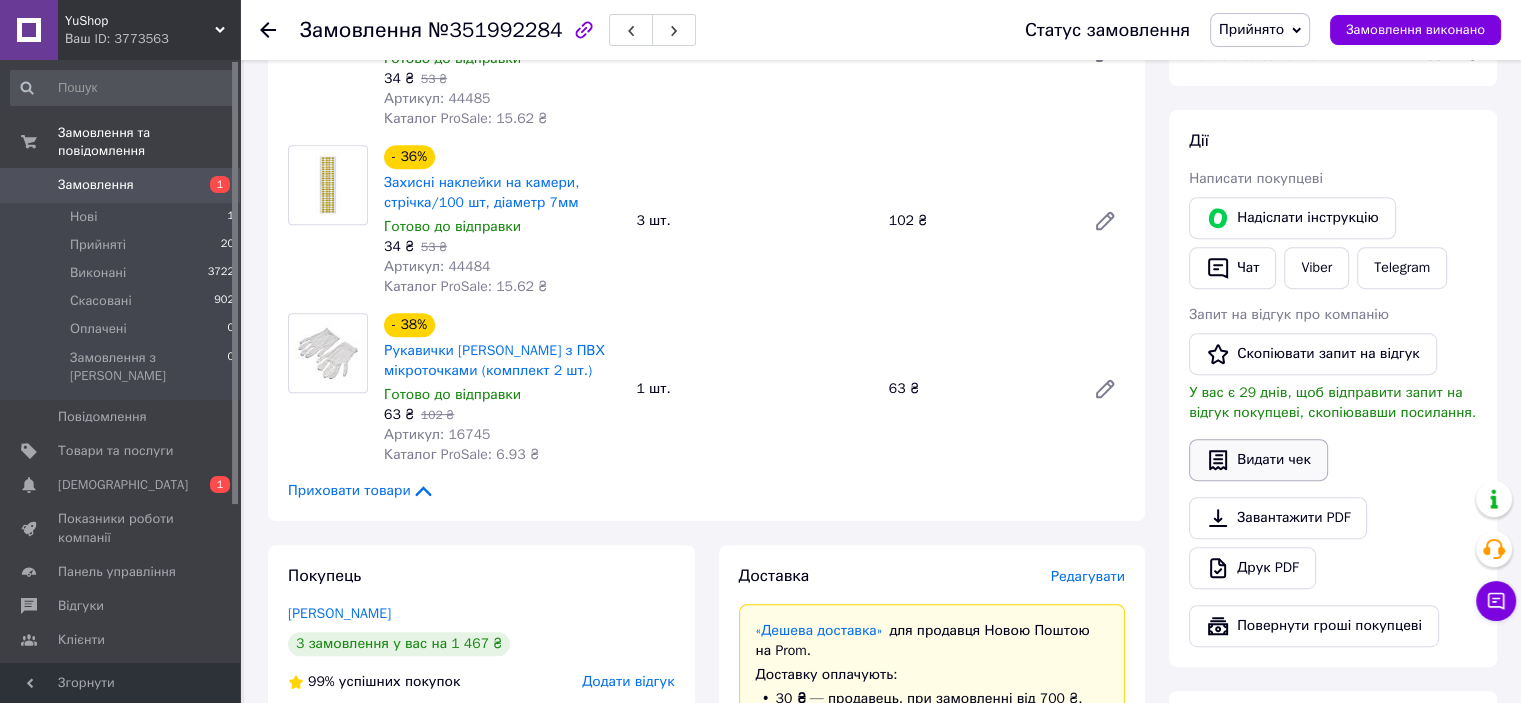 click on "Видати чек" at bounding box center (1258, 460) 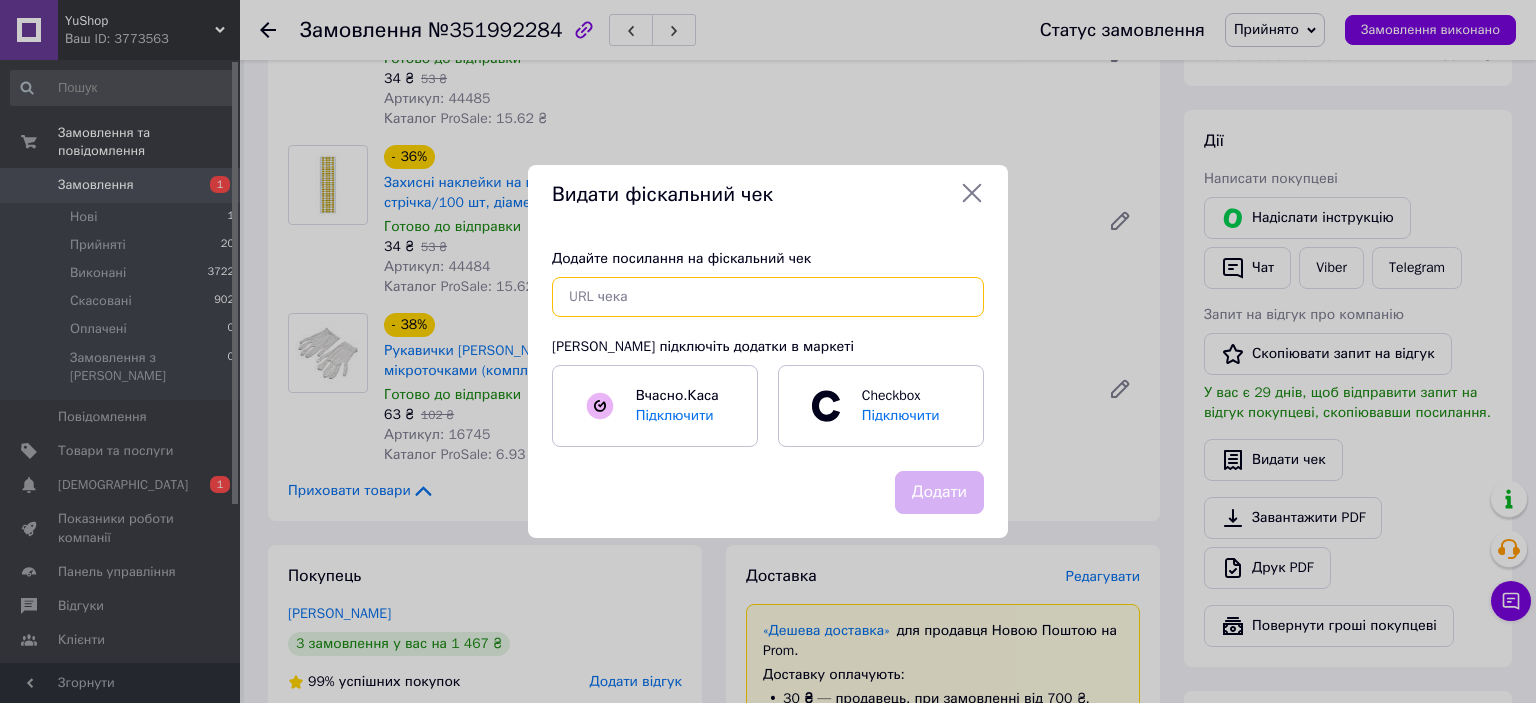 click at bounding box center (768, 297) 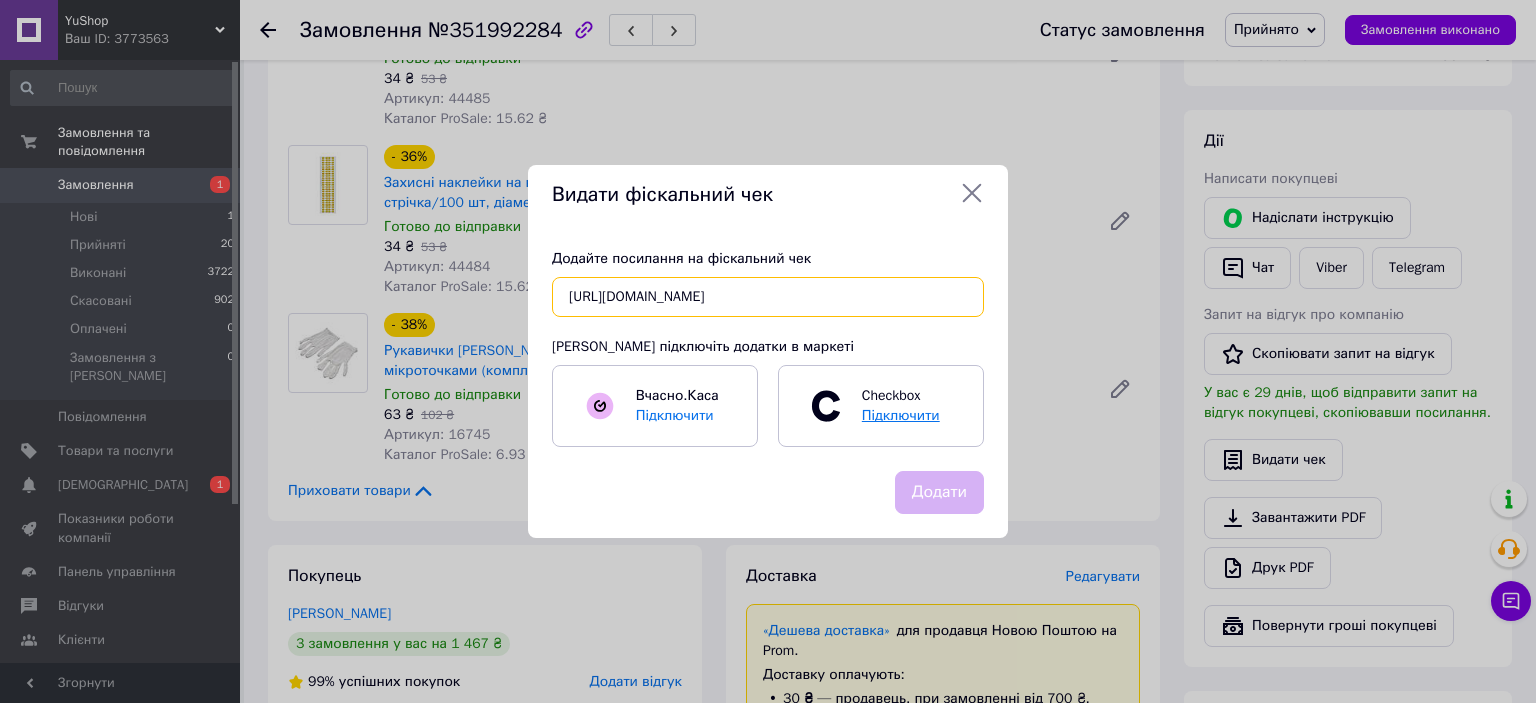 scroll, scrollTop: 0, scrollLeft: 24, axis: horizontal 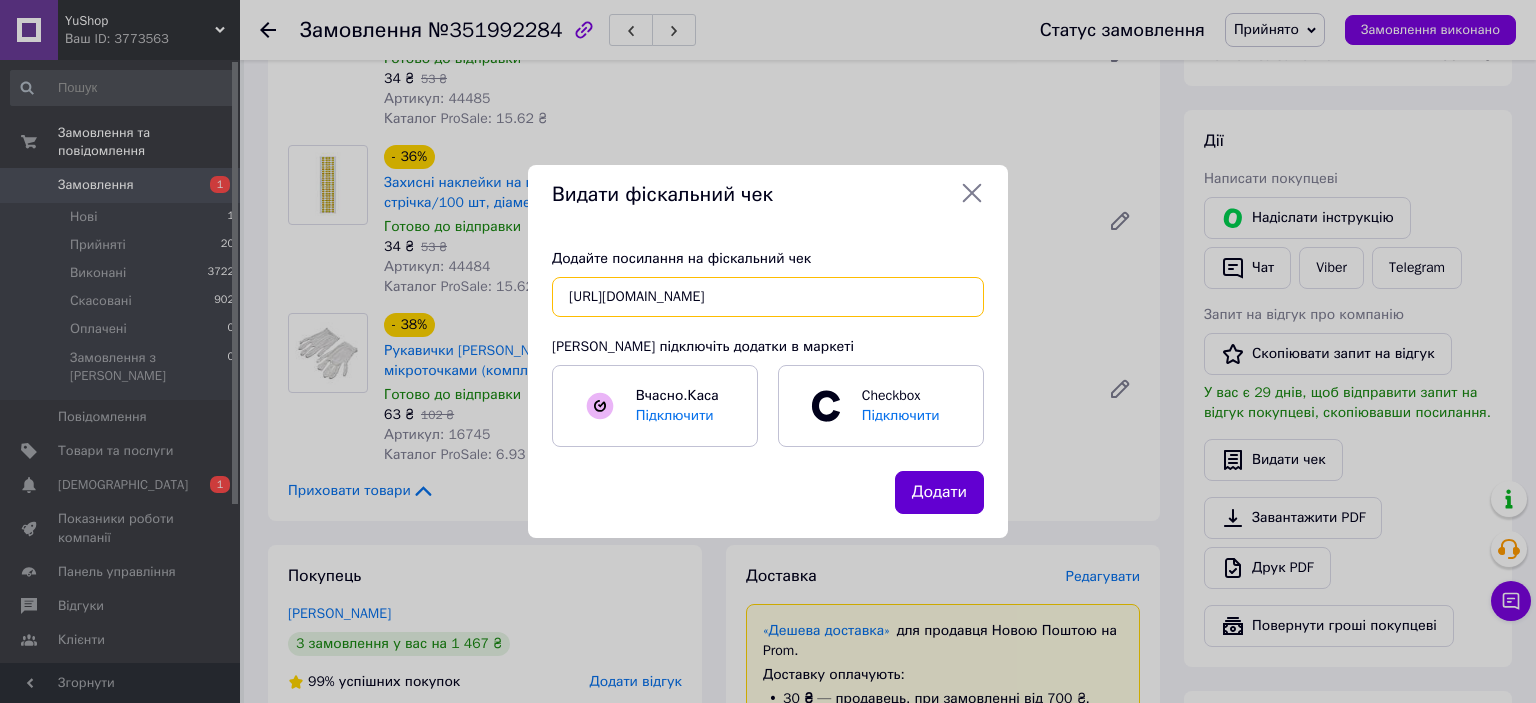 type on "https://check.checkbox.ua/7f2a1b06-265b-4c4c-8edc-e12594799c3e" 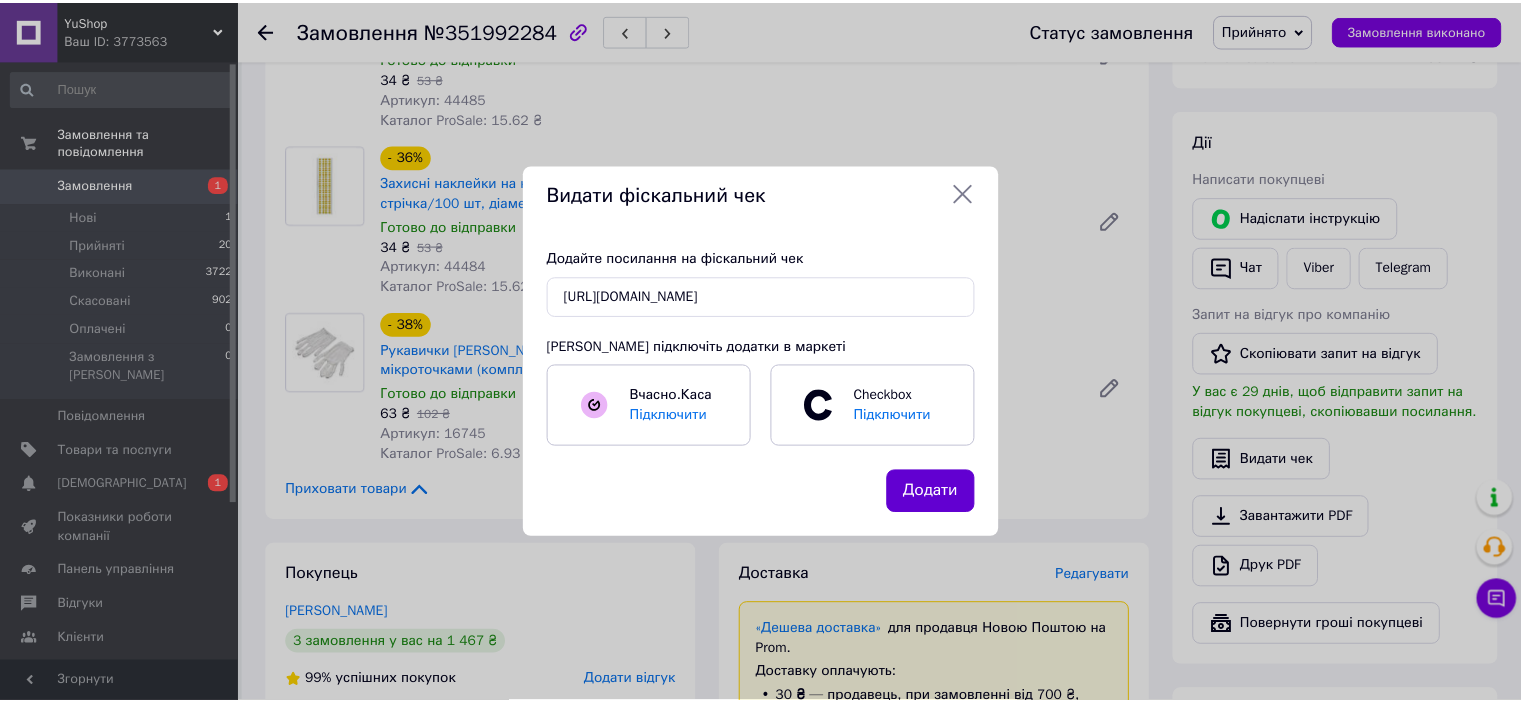 scroll, scrollTop: 0, scrollLeft: 0, axis: both 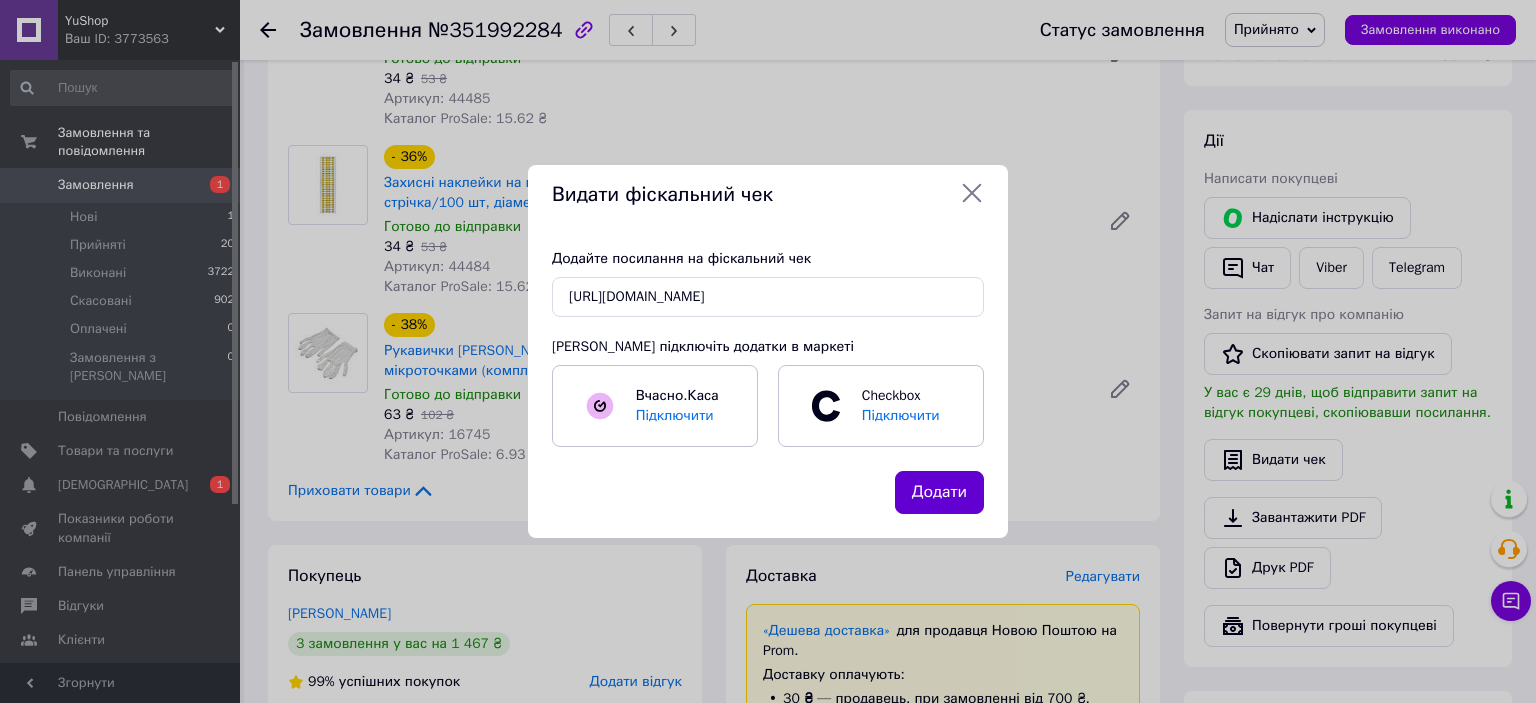 click on "Додати" at bounding box center [939, 492] 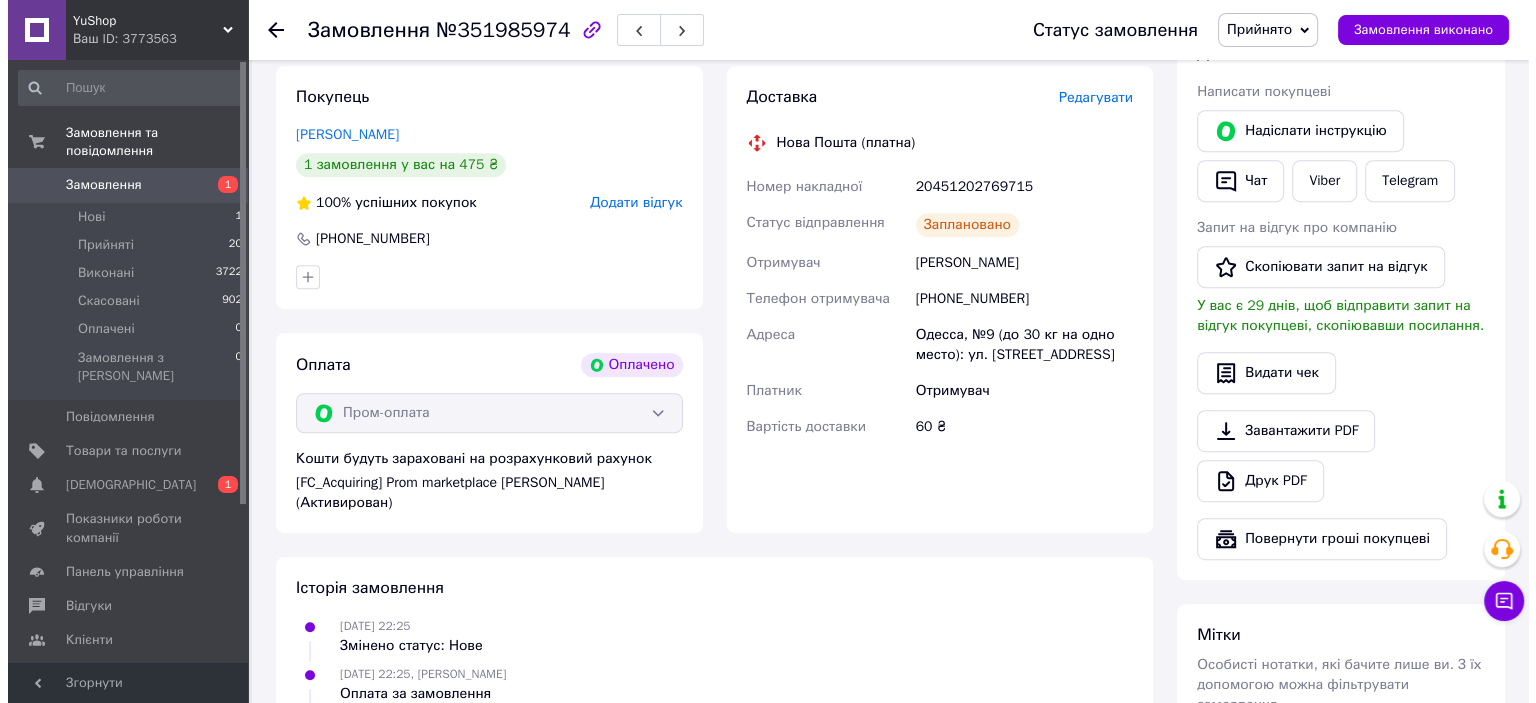 scroll, scrollTop: 1000, scrollLeft: 0, axis: vertical 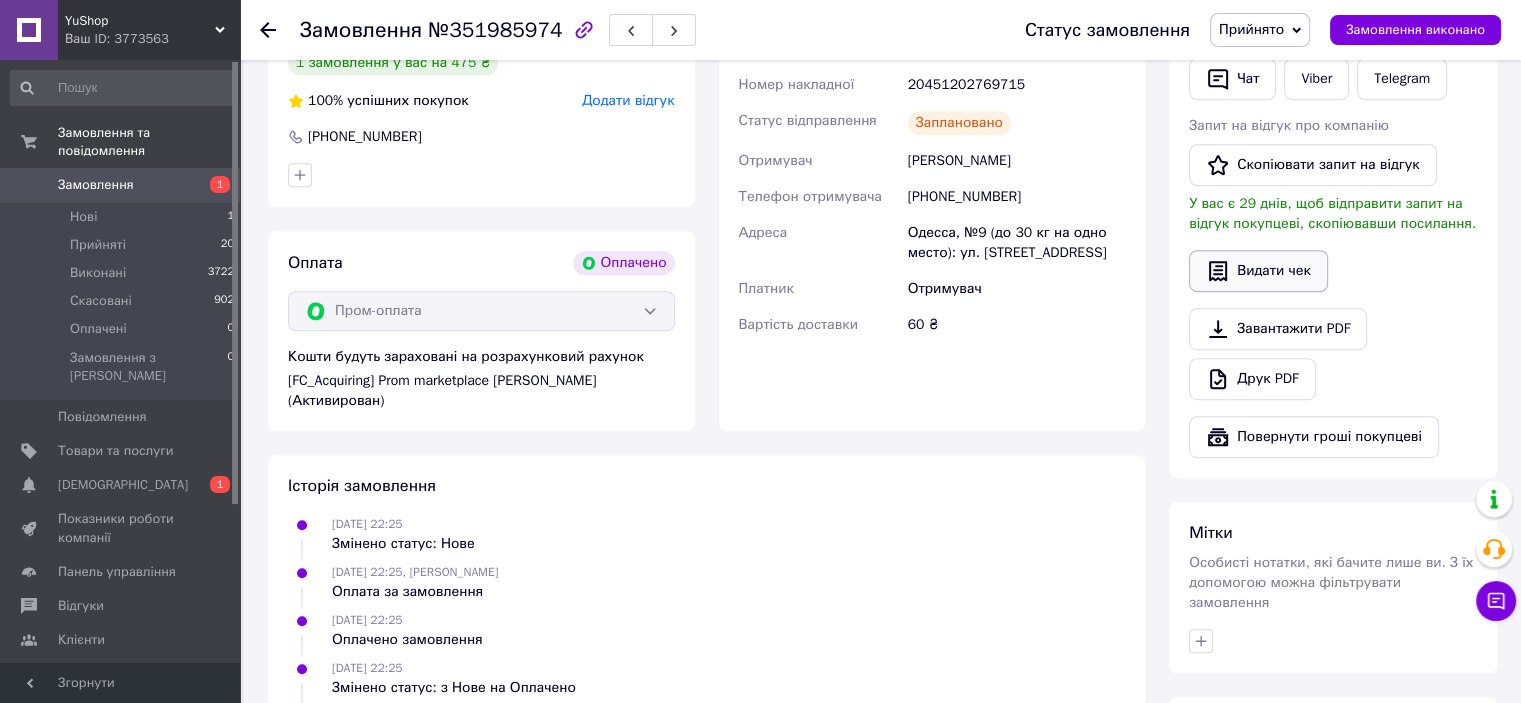 click on "Видати чек" at bounding box center [1258, 271] 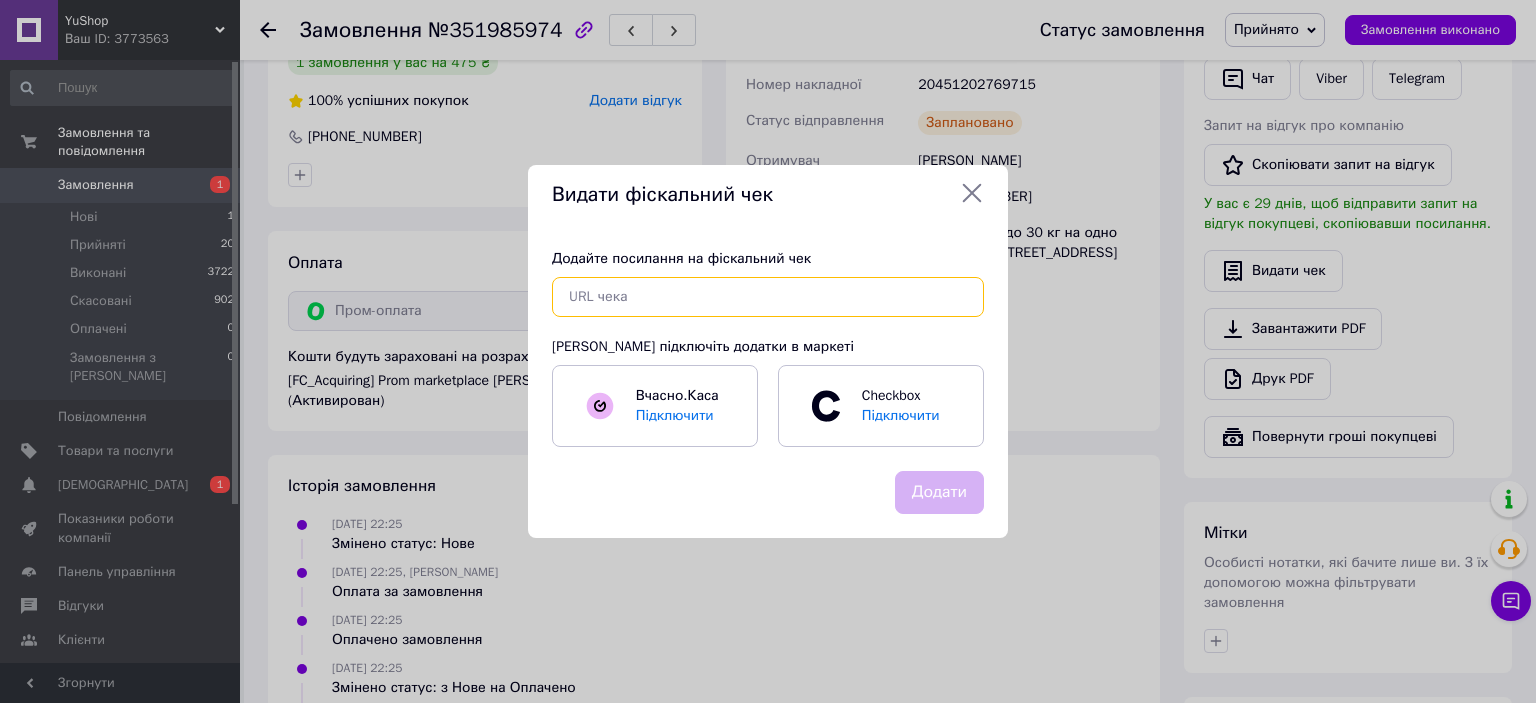 click at bounding box center [768, 297] 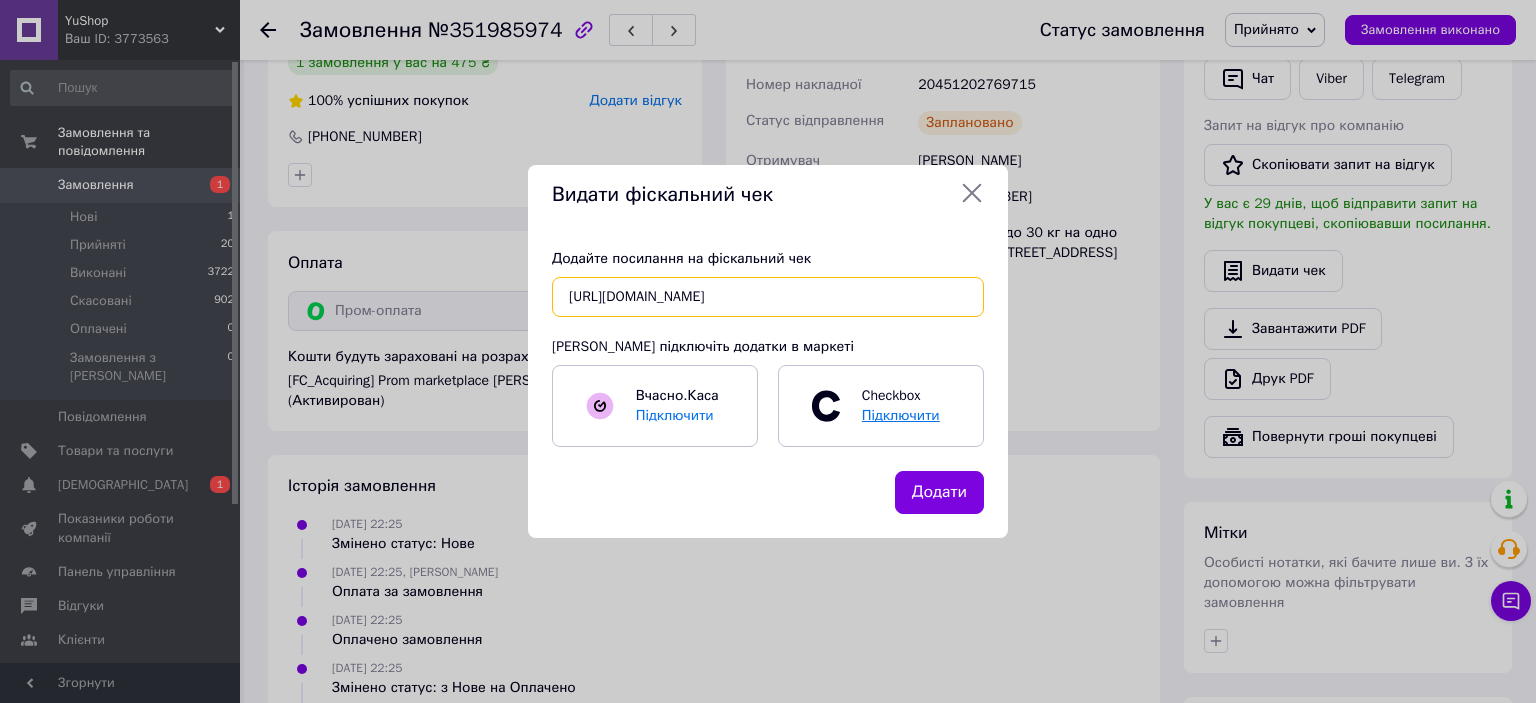 scroll, scrollTop: 0, scrollLeft: 20, axis: horizontal 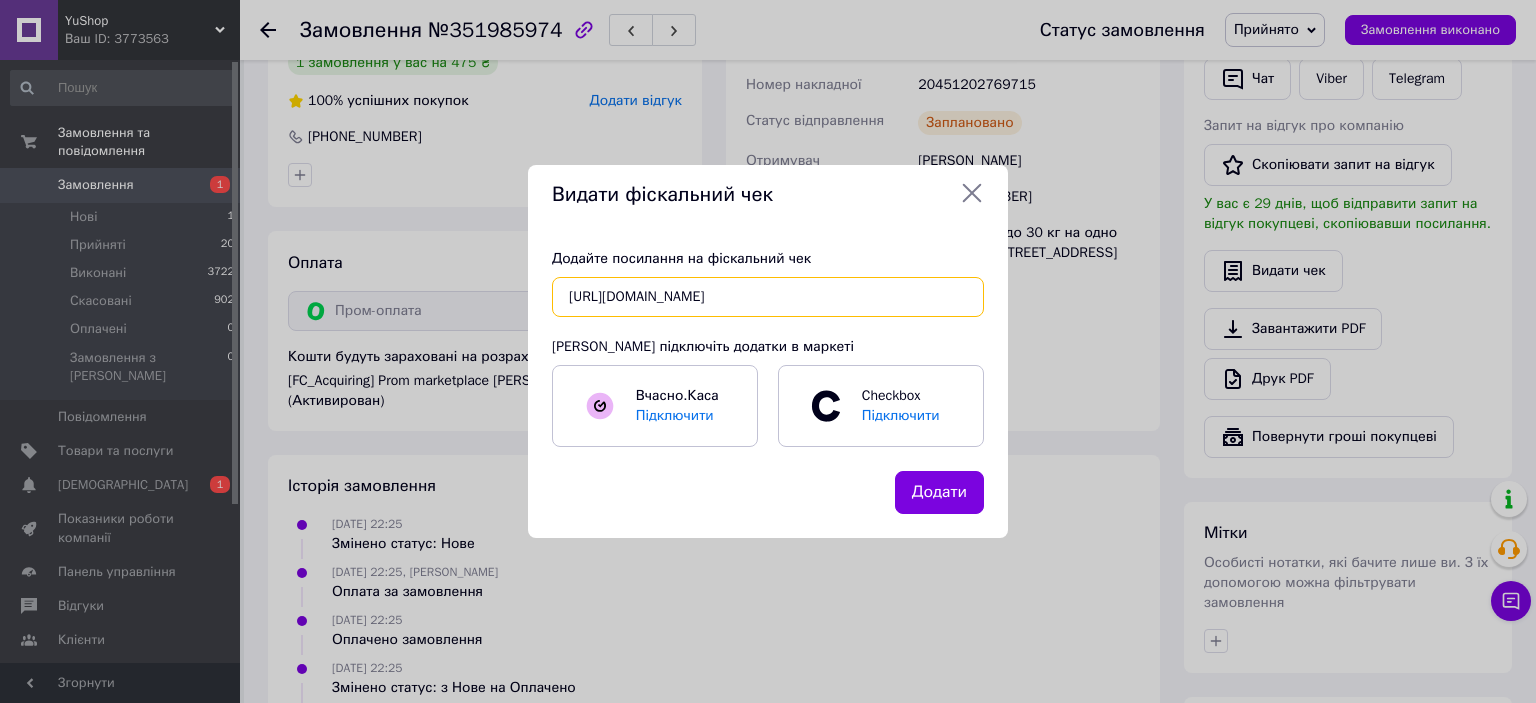 type on "https://check.checkbox.ua/82d537ff-2ea0-4cc7-9b58-34e0d7fd75a7" 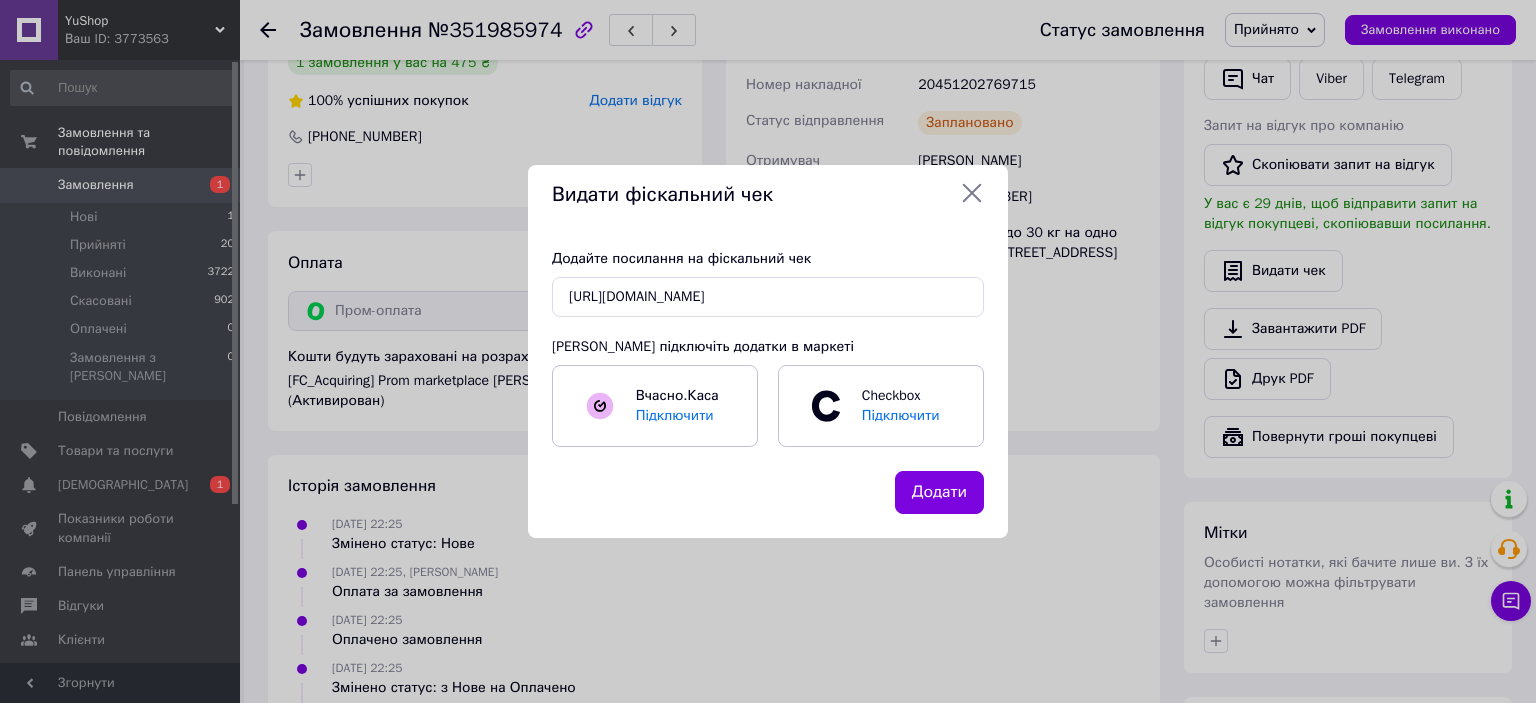 click on "Додати" at bounding box center [939, 492] 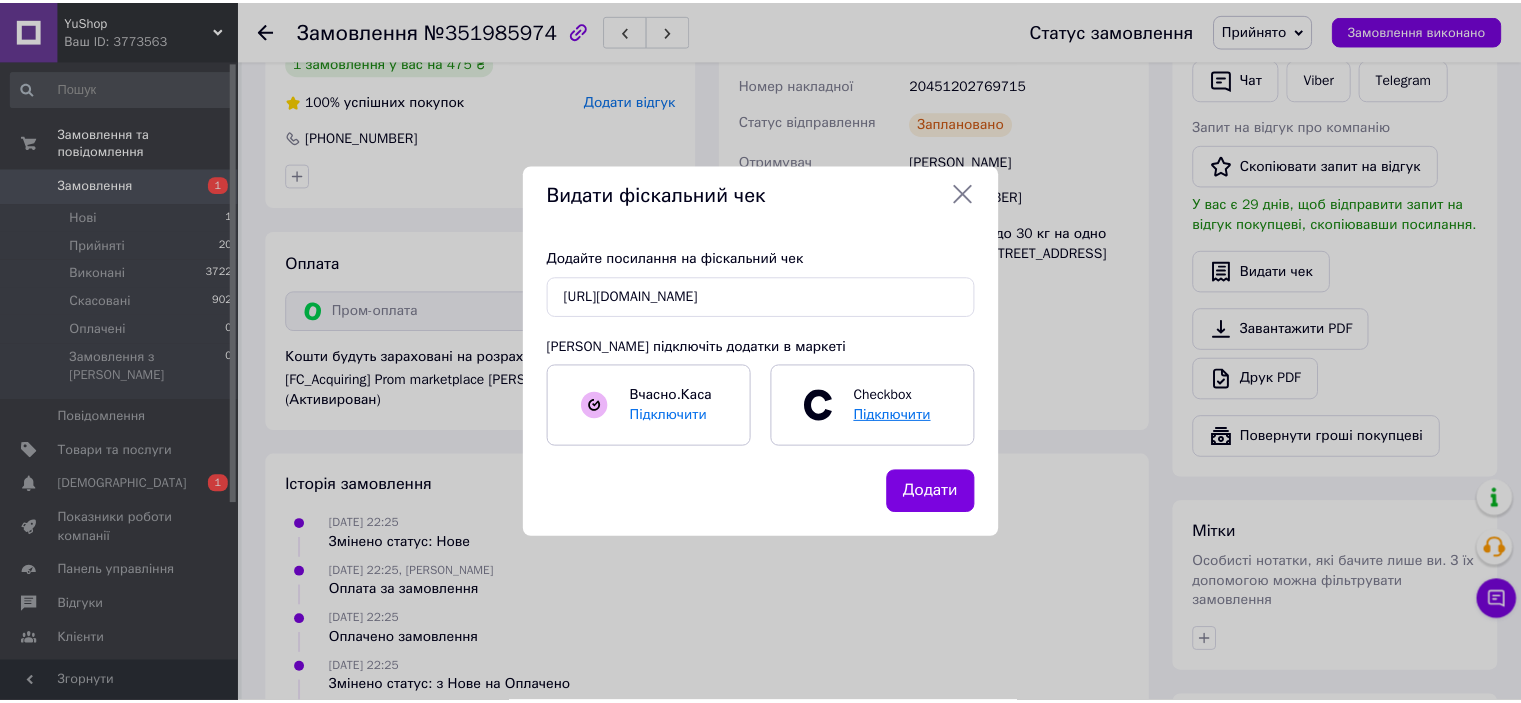 scroll, scrollTop: 0, scrollLeft: 0, axis: both 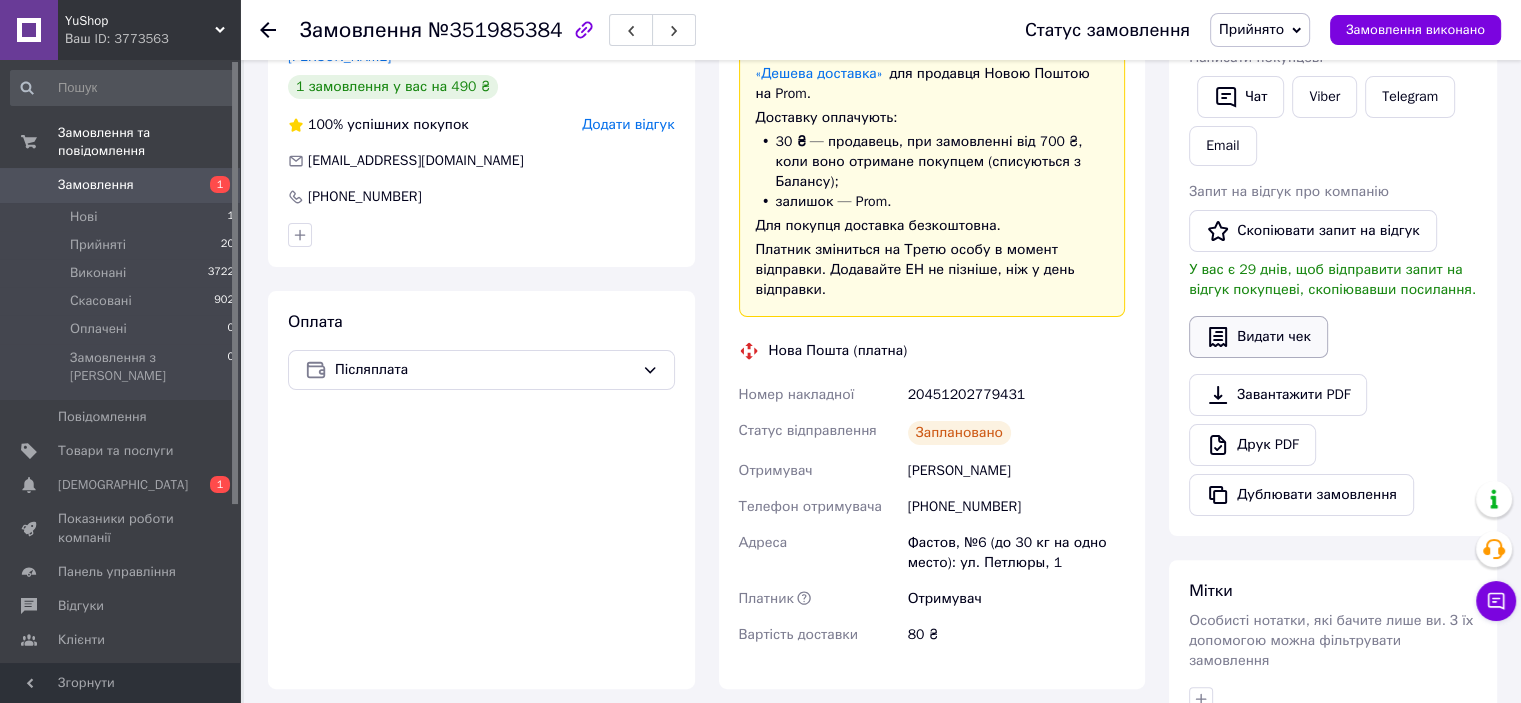 click on "Видати чек" at bounding box center [1258, 337] 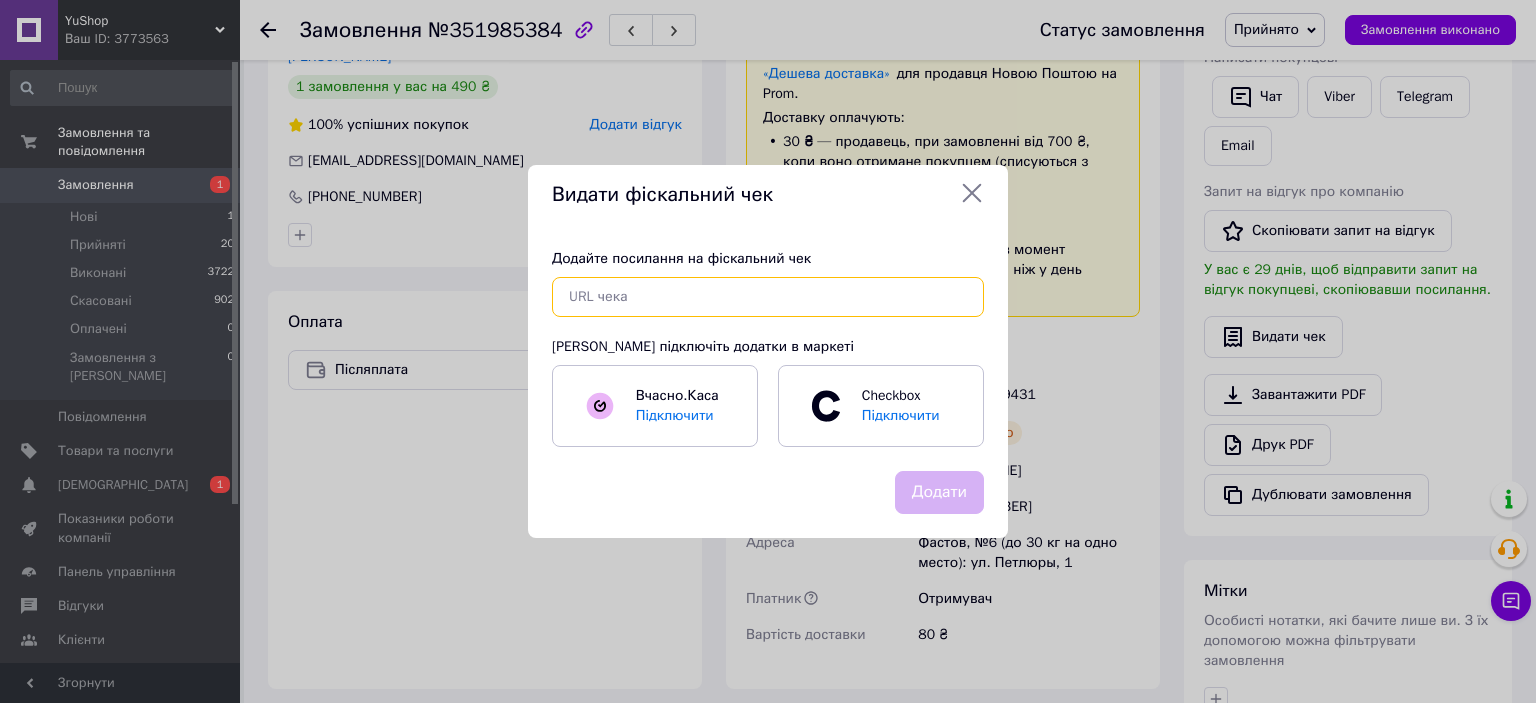 click at bounding box center [768, 297] 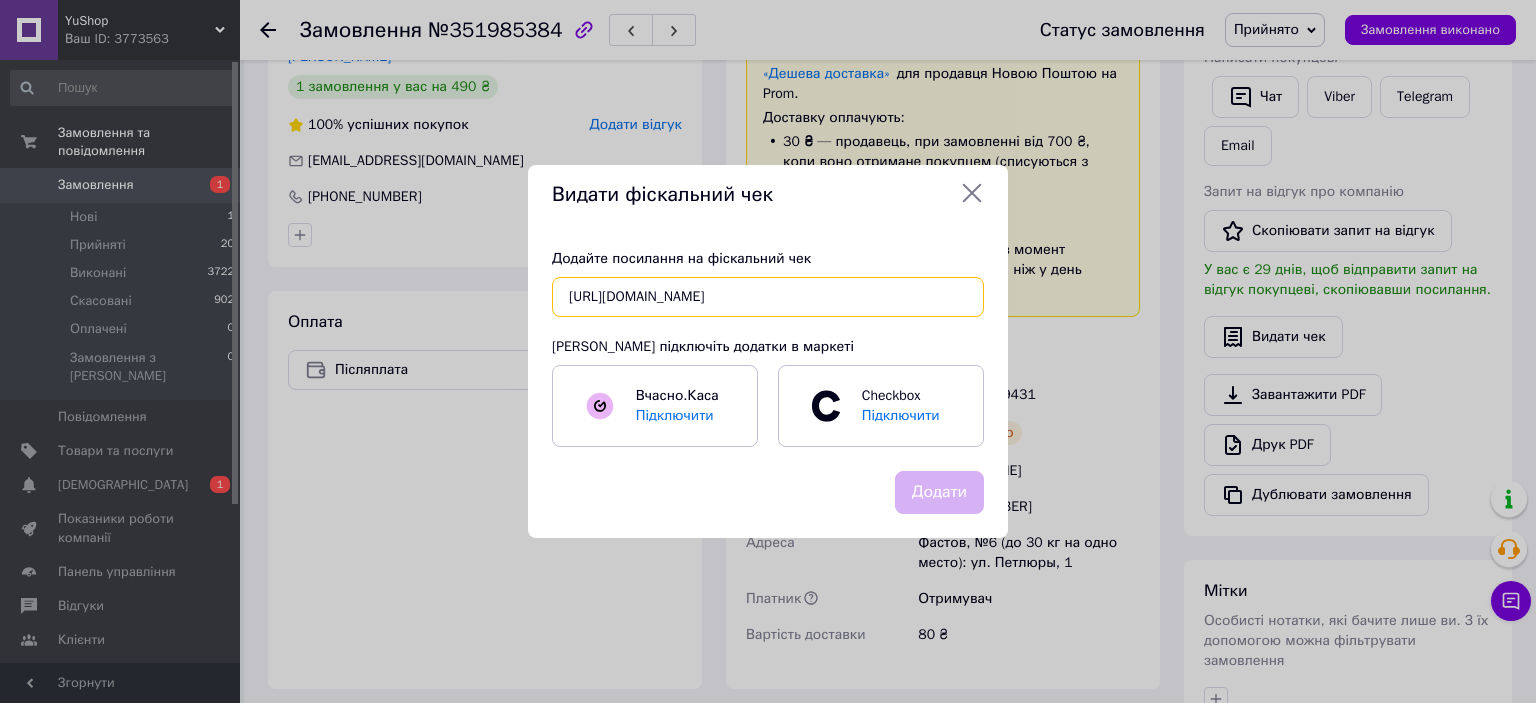 scroll, scrollTop: 0, scrollLeft: 24, axis: horizontal 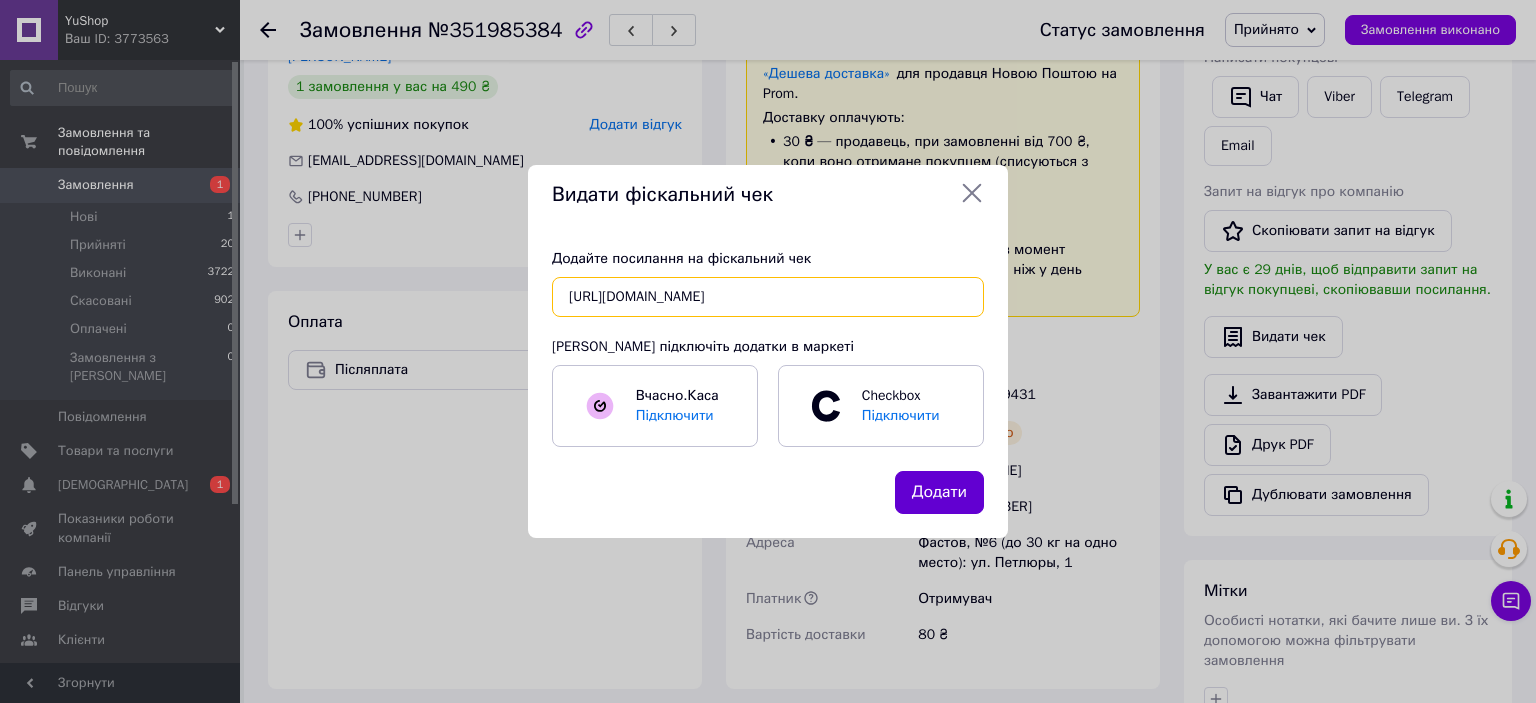 type on "https://check.checkbox.ua/5dfad629-b892-4bf9-bade-4f54a5251278" 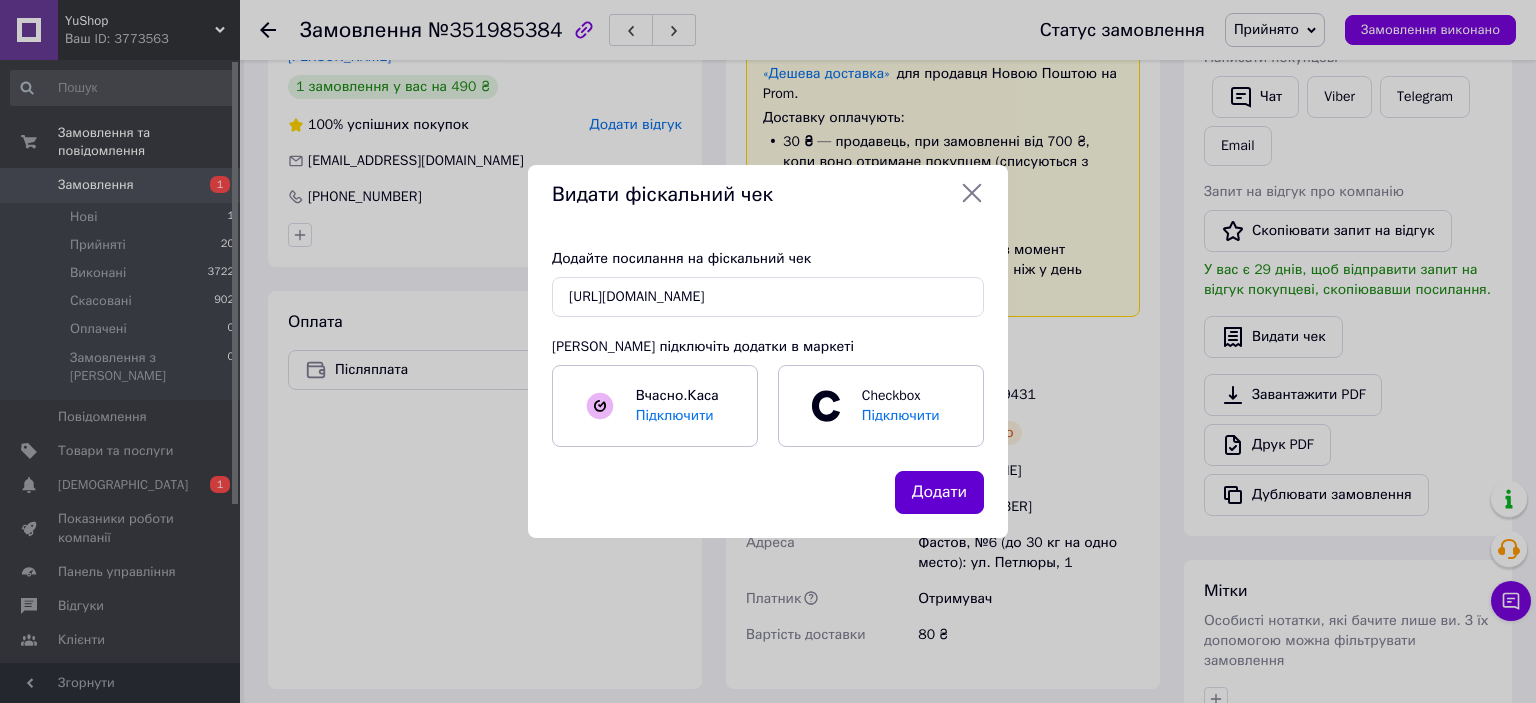 click on "Додати" at bounding box center [939, 492] 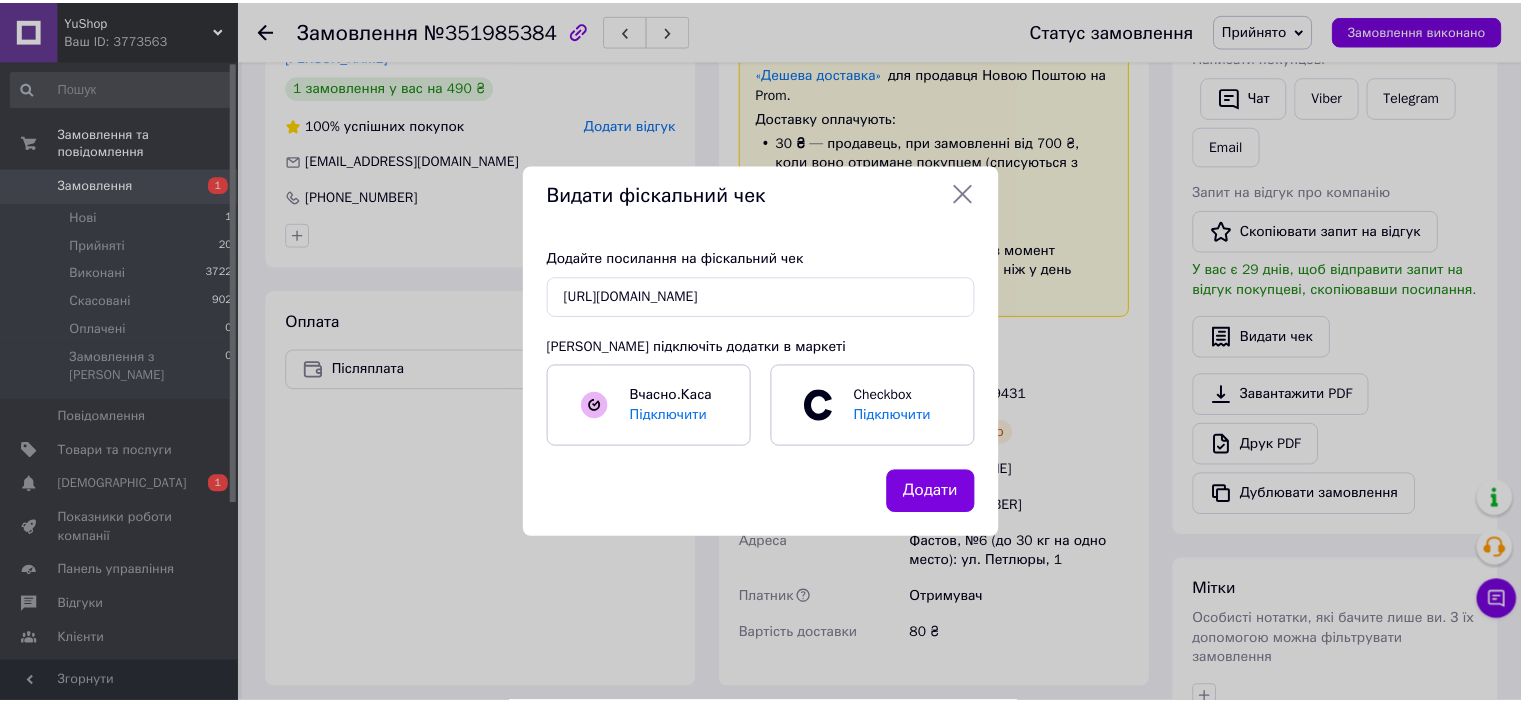scroll, scrollTop: 0, scrollLeft: 0, axis: both 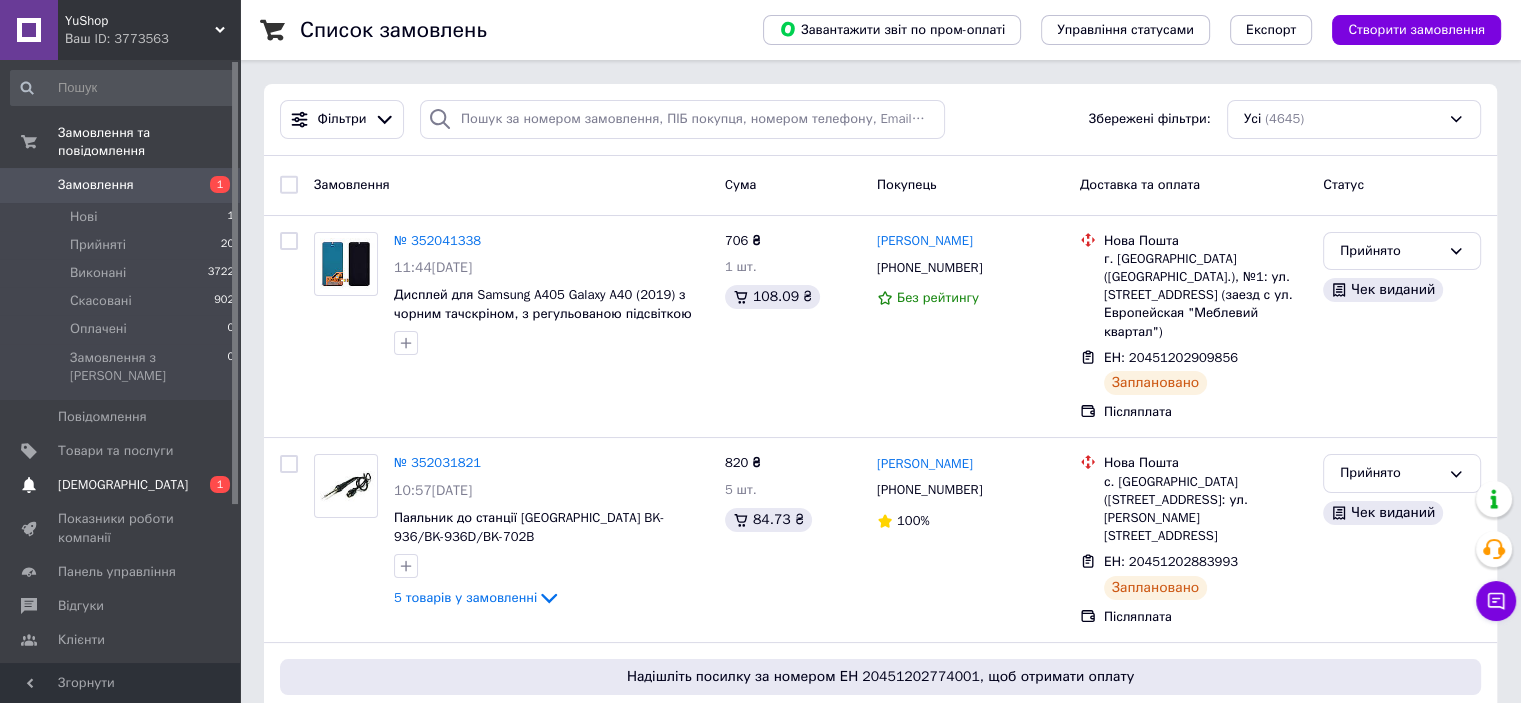 click on "[DEMOGRAPHIC_DATA]" at bounding box center [123, 485] 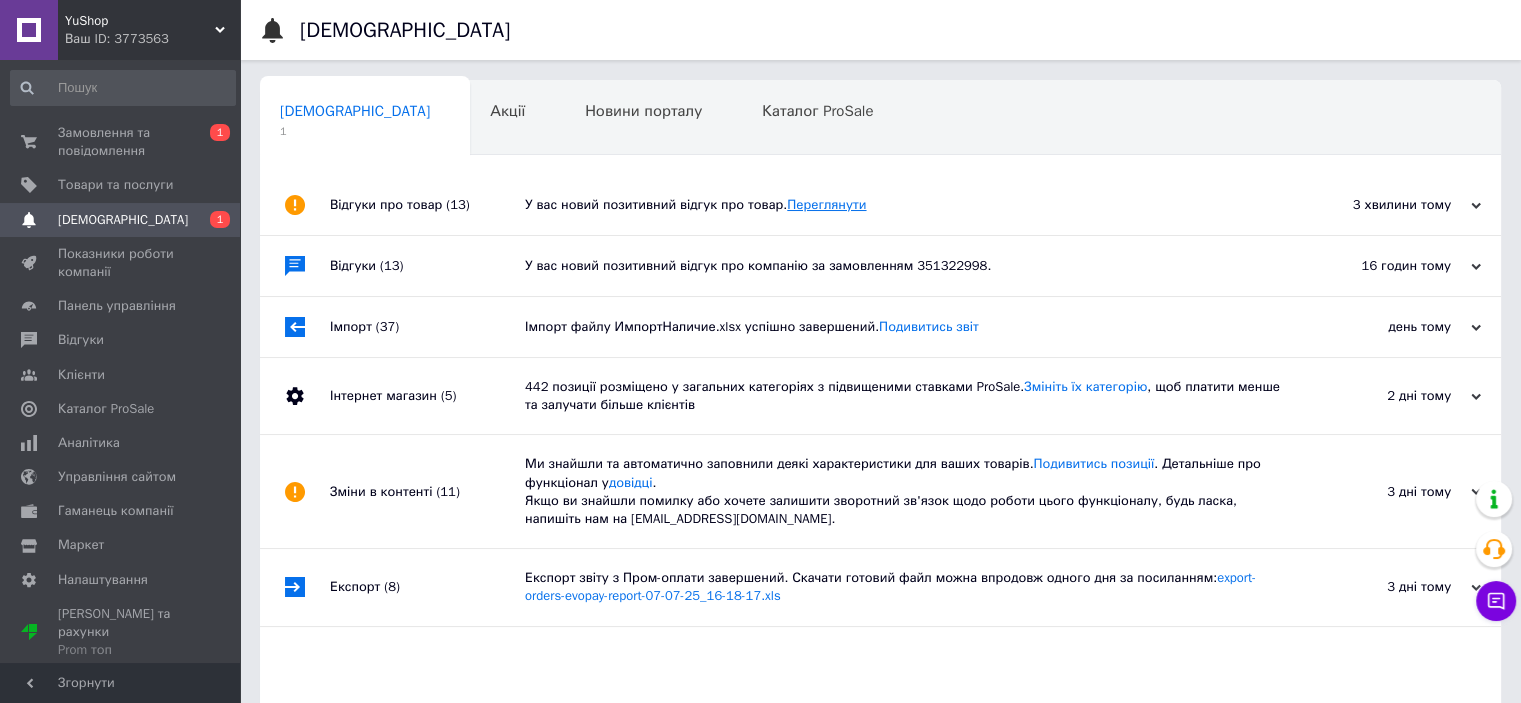 click on "Переглянути" at bounding box center (826, 204) 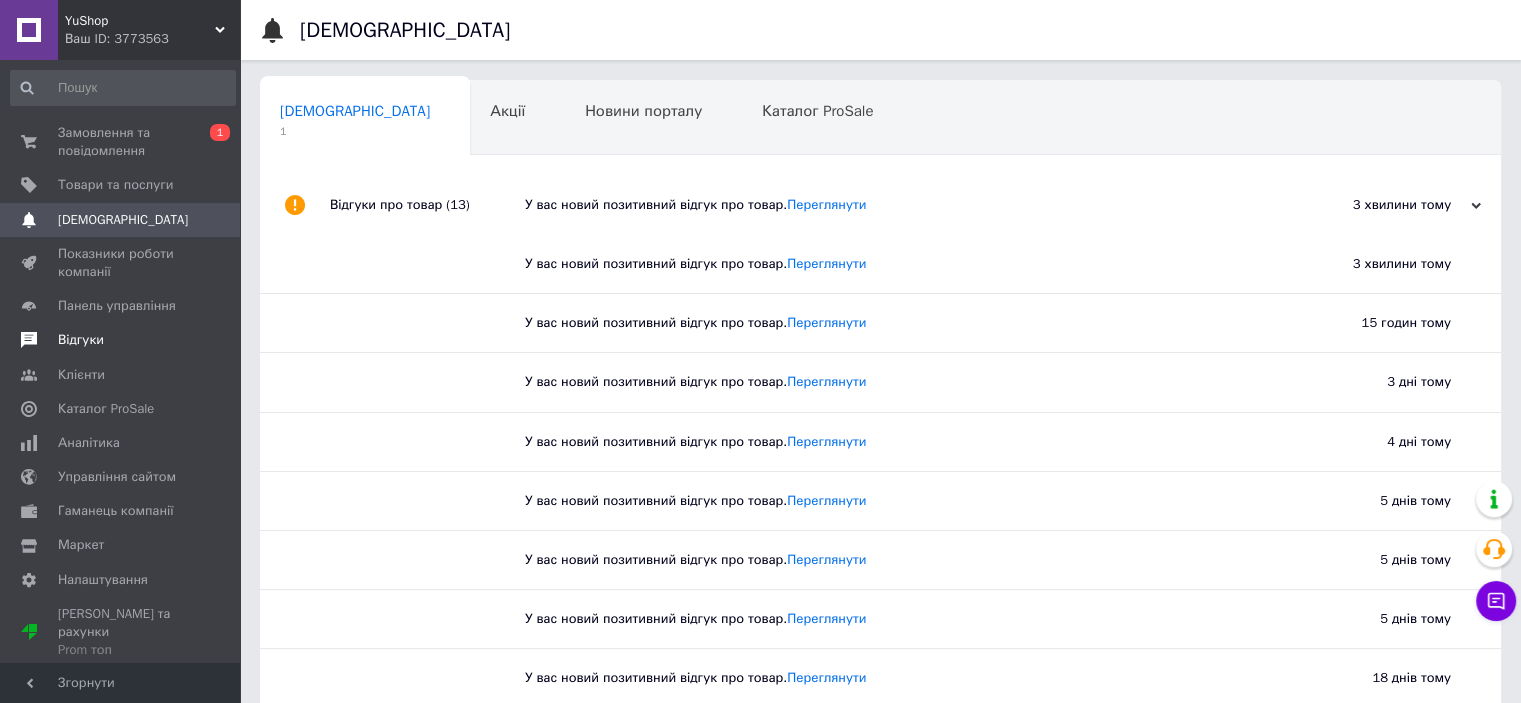 click on "Відгуки" at bounding box center [81, 340] 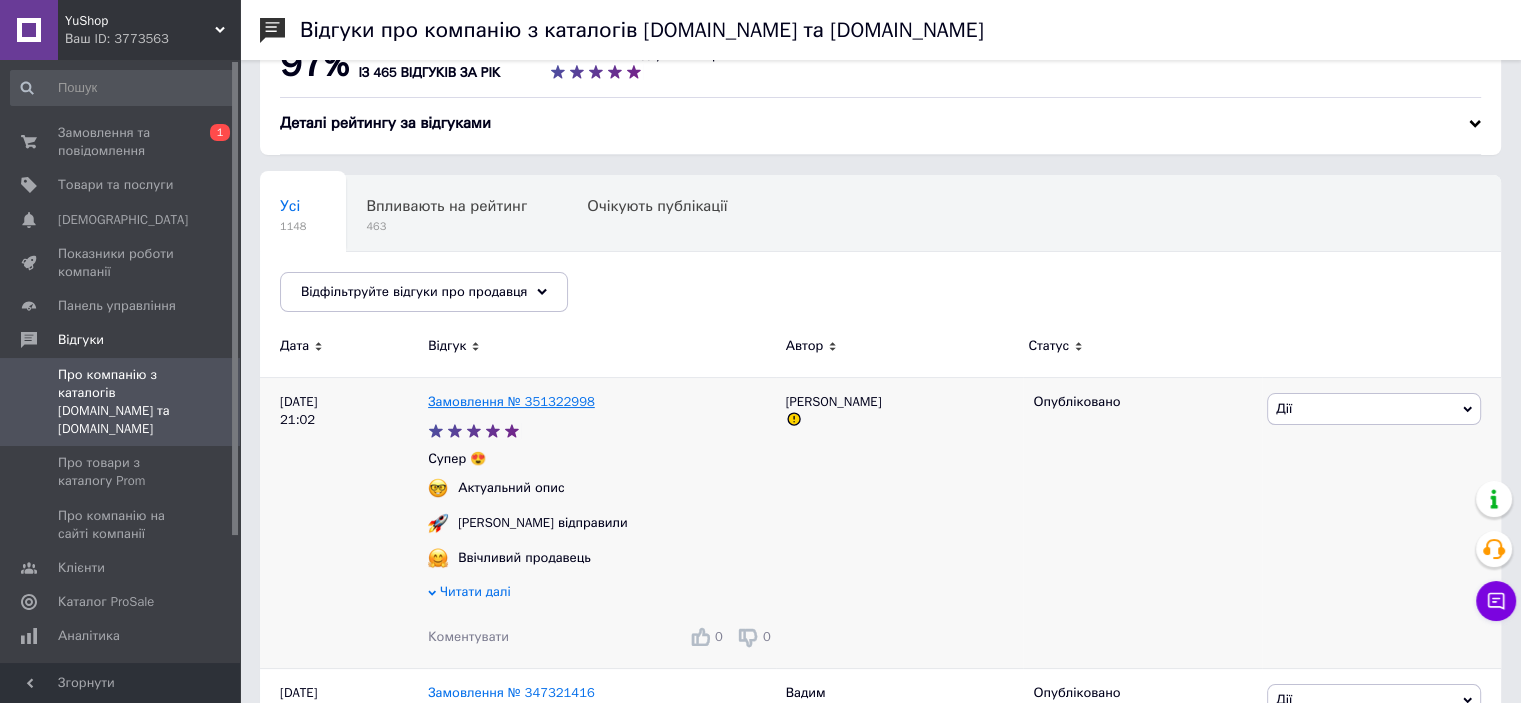 scroll, scrollTop: 100, scrollLeft: 0, axis: vertical 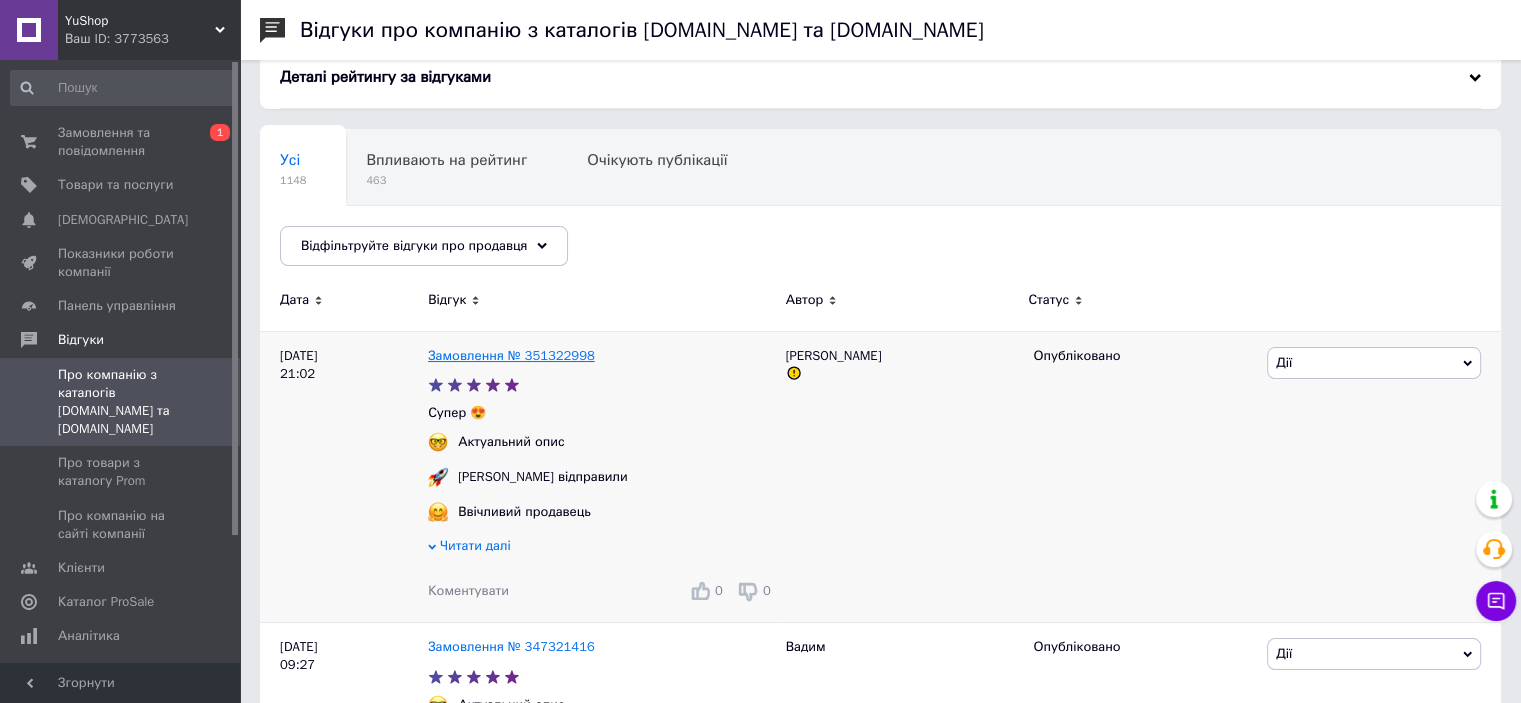 click on "Замовлення № 351322998" at bounding box center (511, 355) 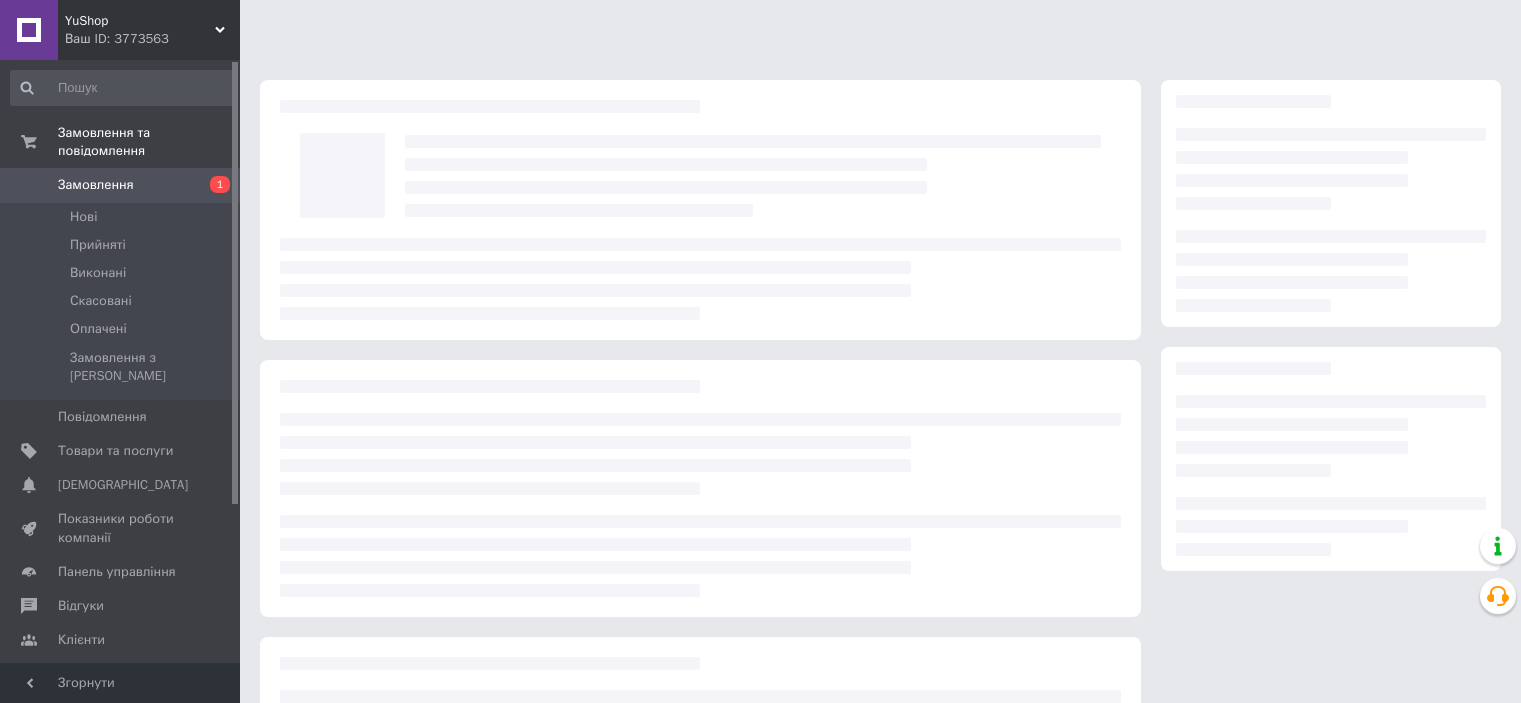 scroll, scrollTop: 0, scrollLeft: 0, axis: both 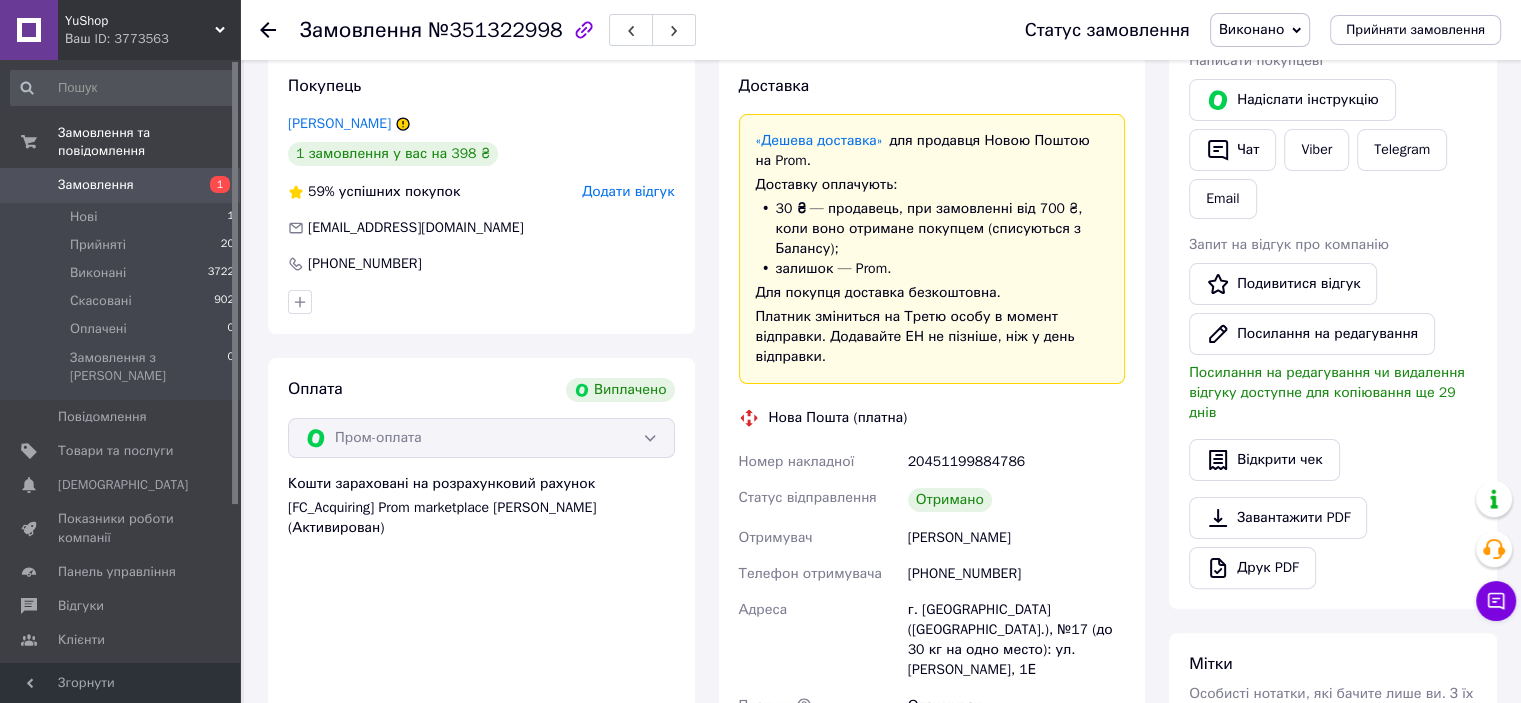 click on "Додати відгук" at bounding box center (628, 191) 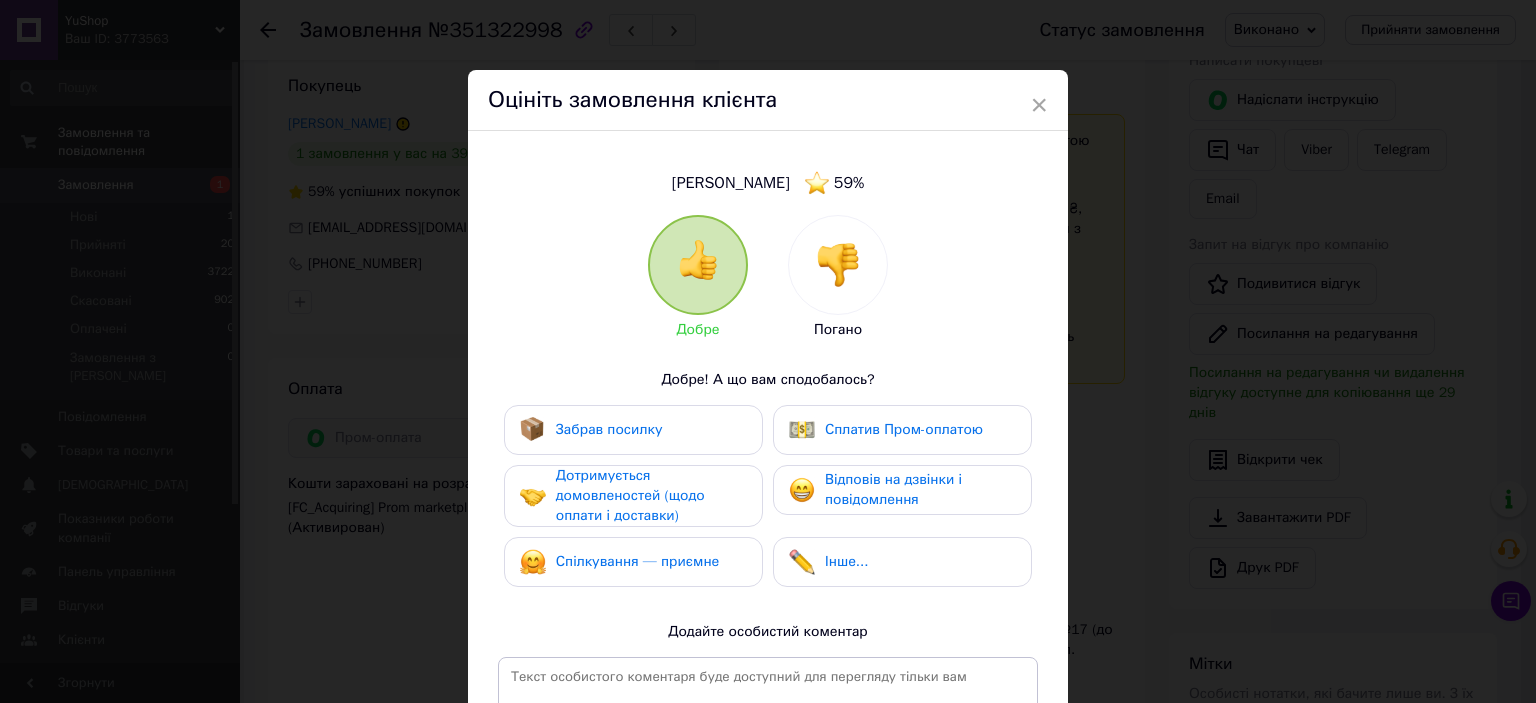 click on "Сплатив Пром-оплатою" at bounding box center [904, 429] 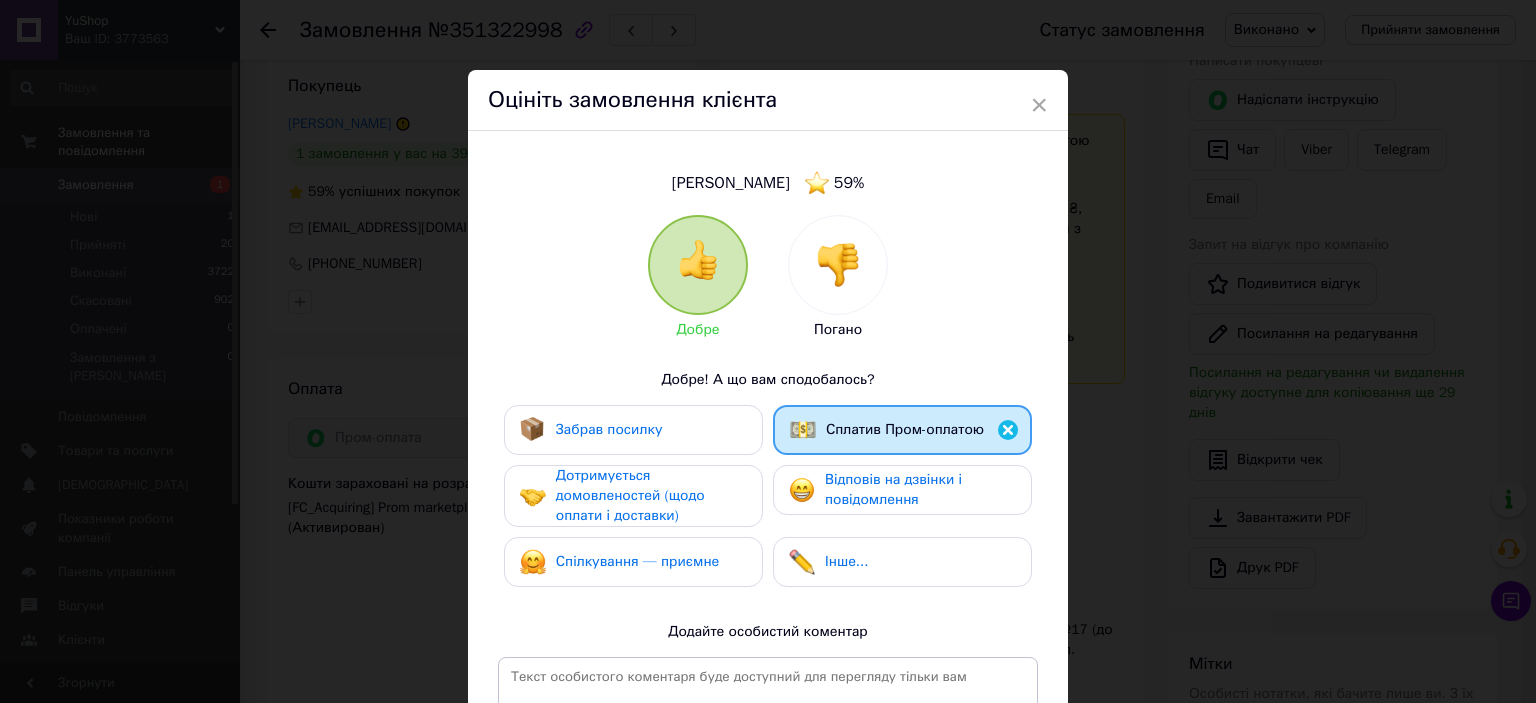 click on "Дотримується домовленостей (щодо оплати і доставки)" at bounding box center [651, 496] 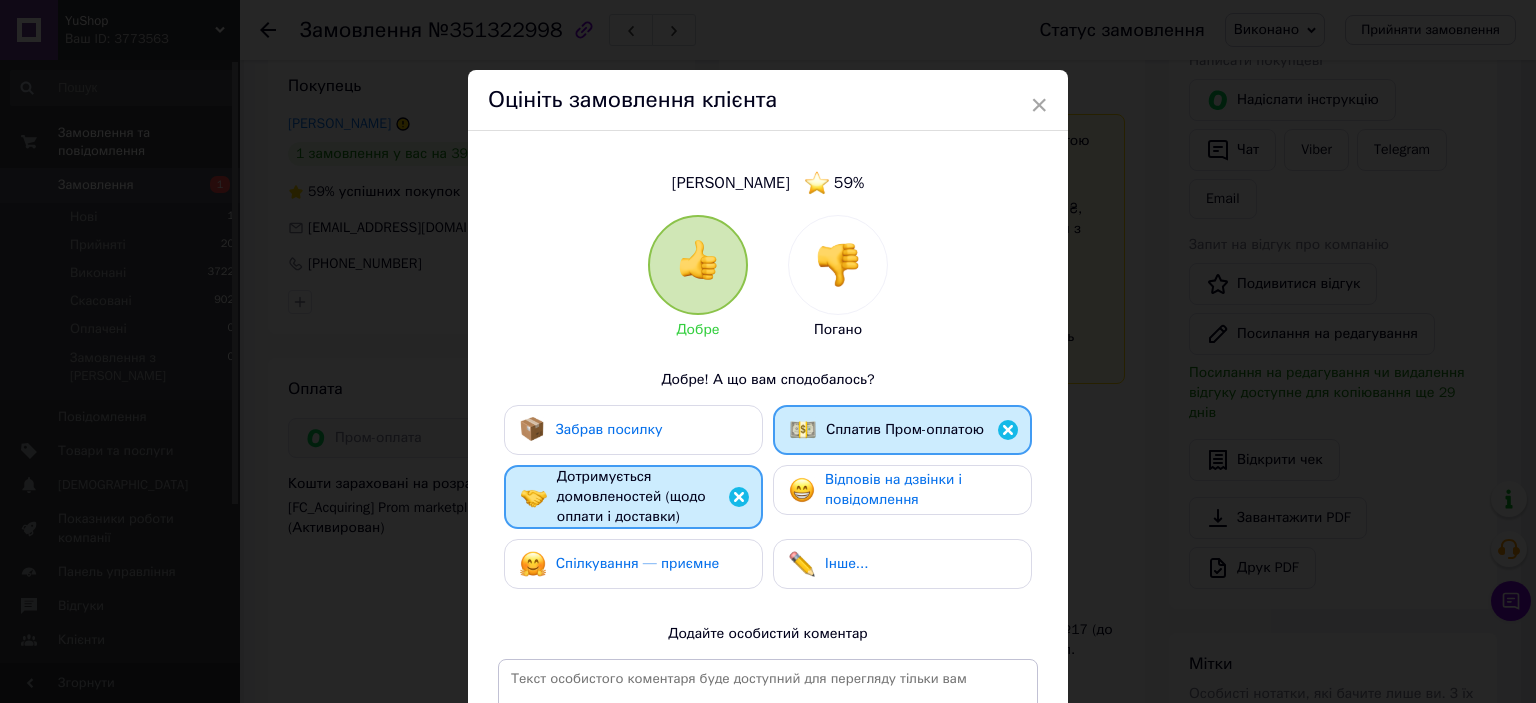 click on "Відповів на дзвінки і повідомлення" at bounding box center (893, 489) 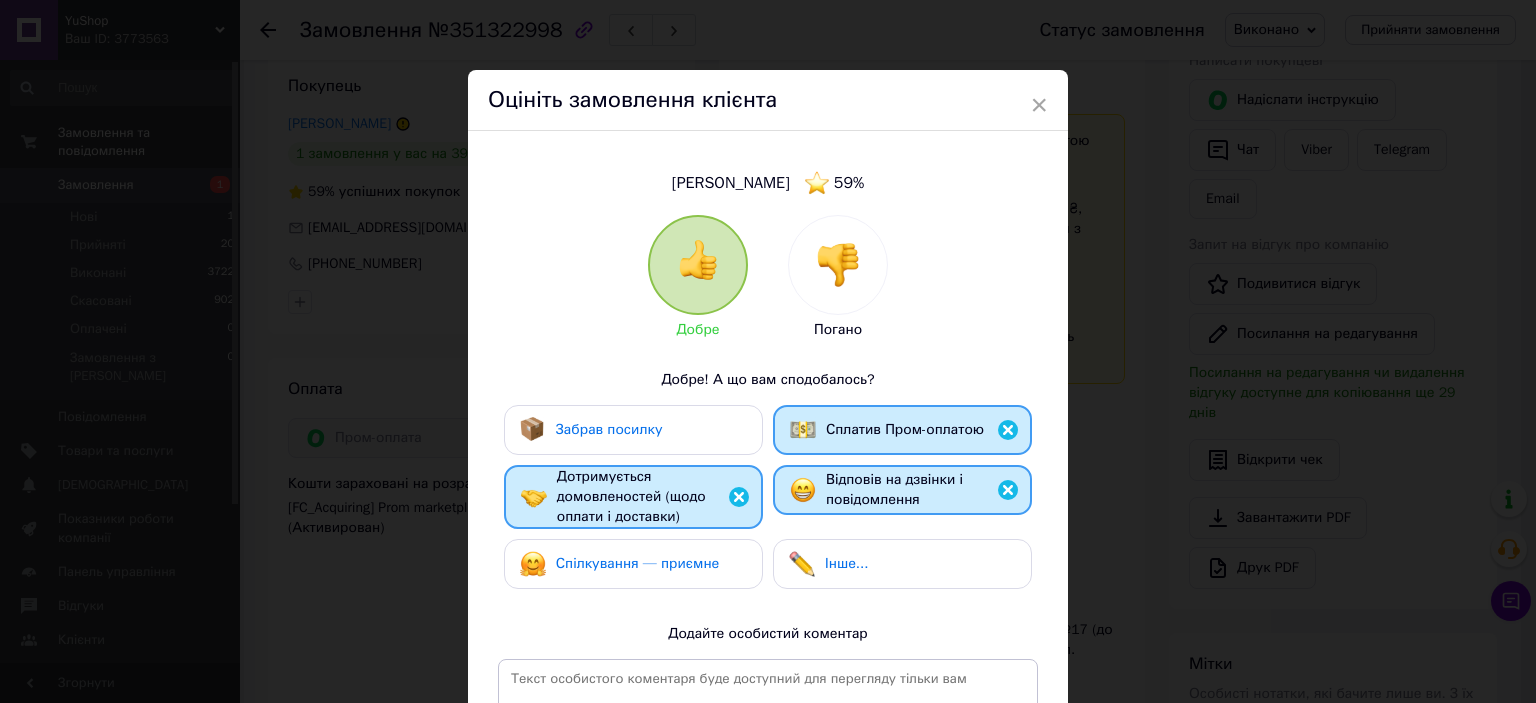 click on "Спілкування — приємне" at bounding box center [638, 563] 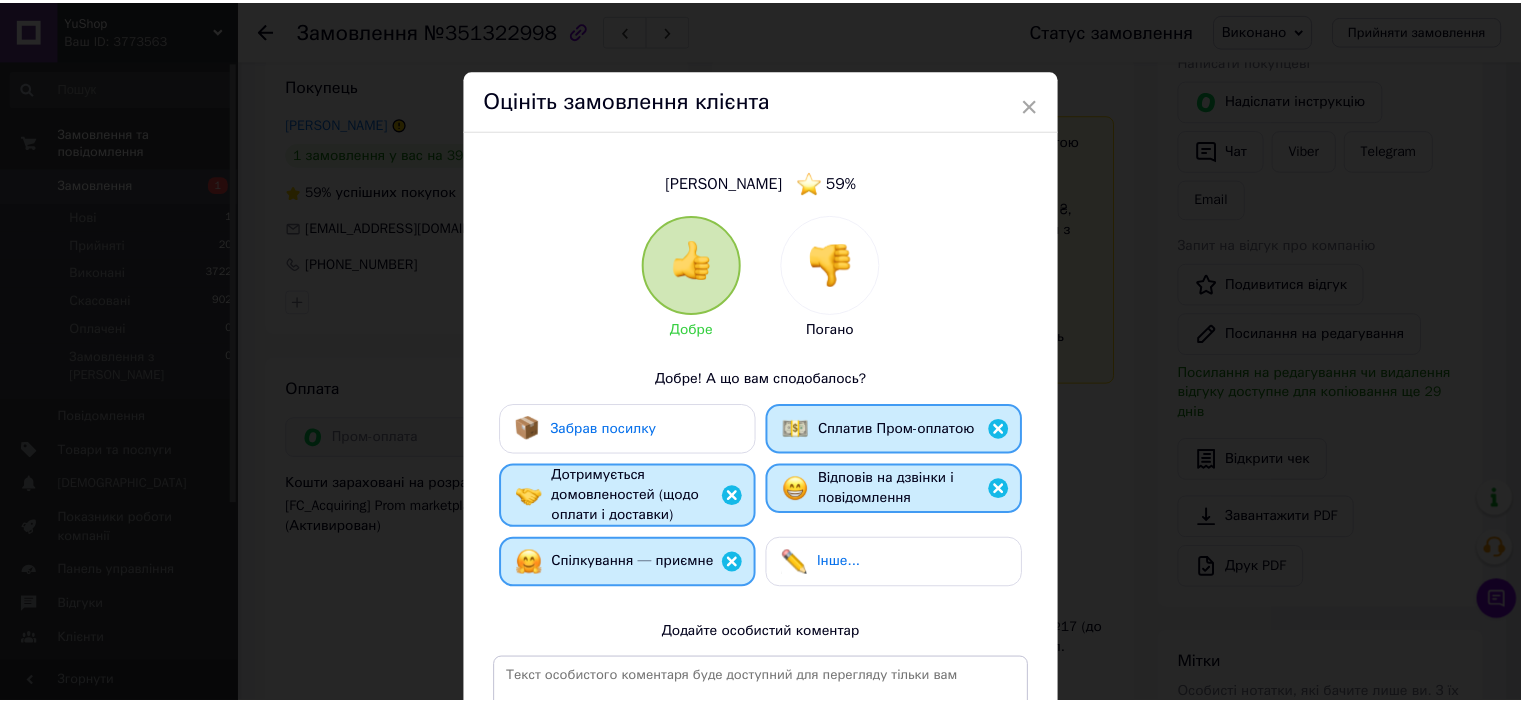 scroll, scrollTop: 288, scrollLeft: 0, axis: vertical 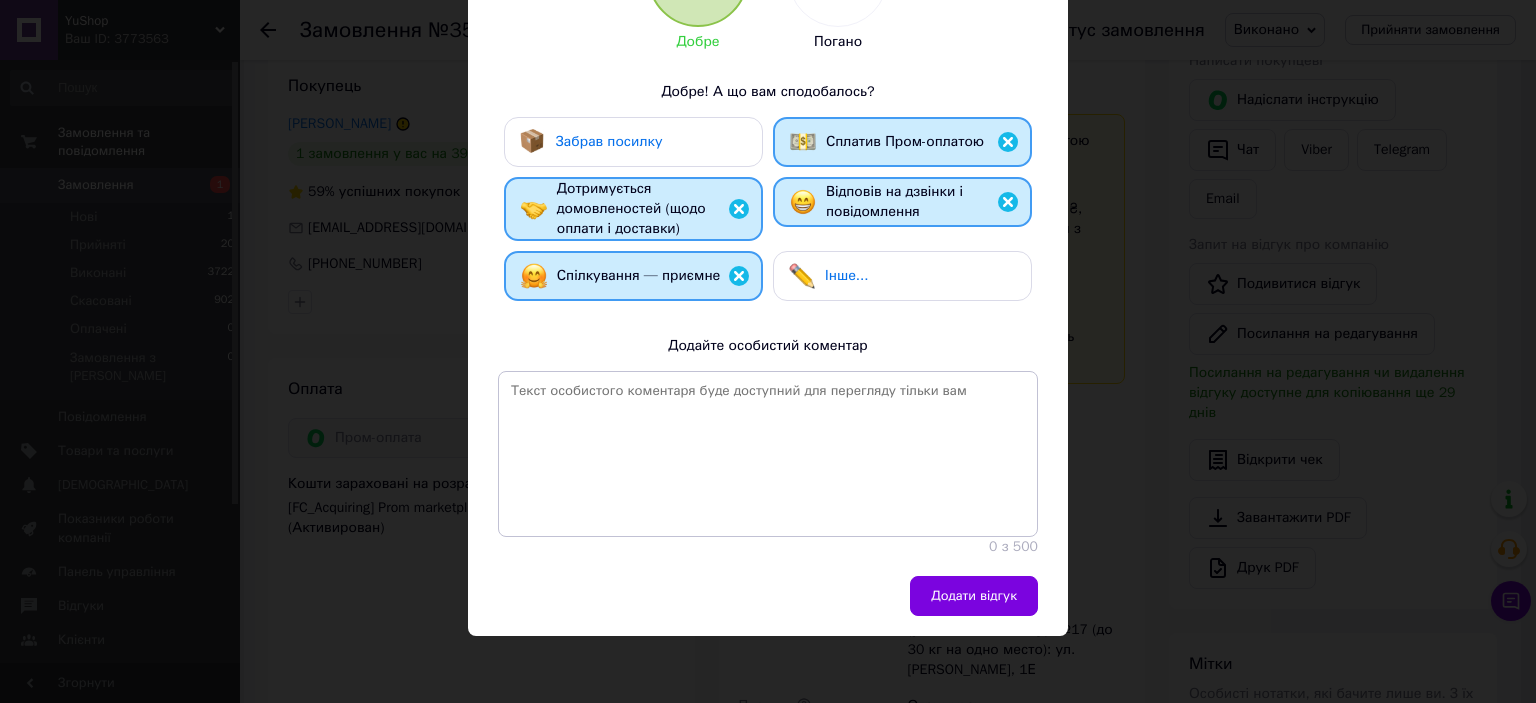 click on "Забрав посилку" at bounding box center (609, 141) 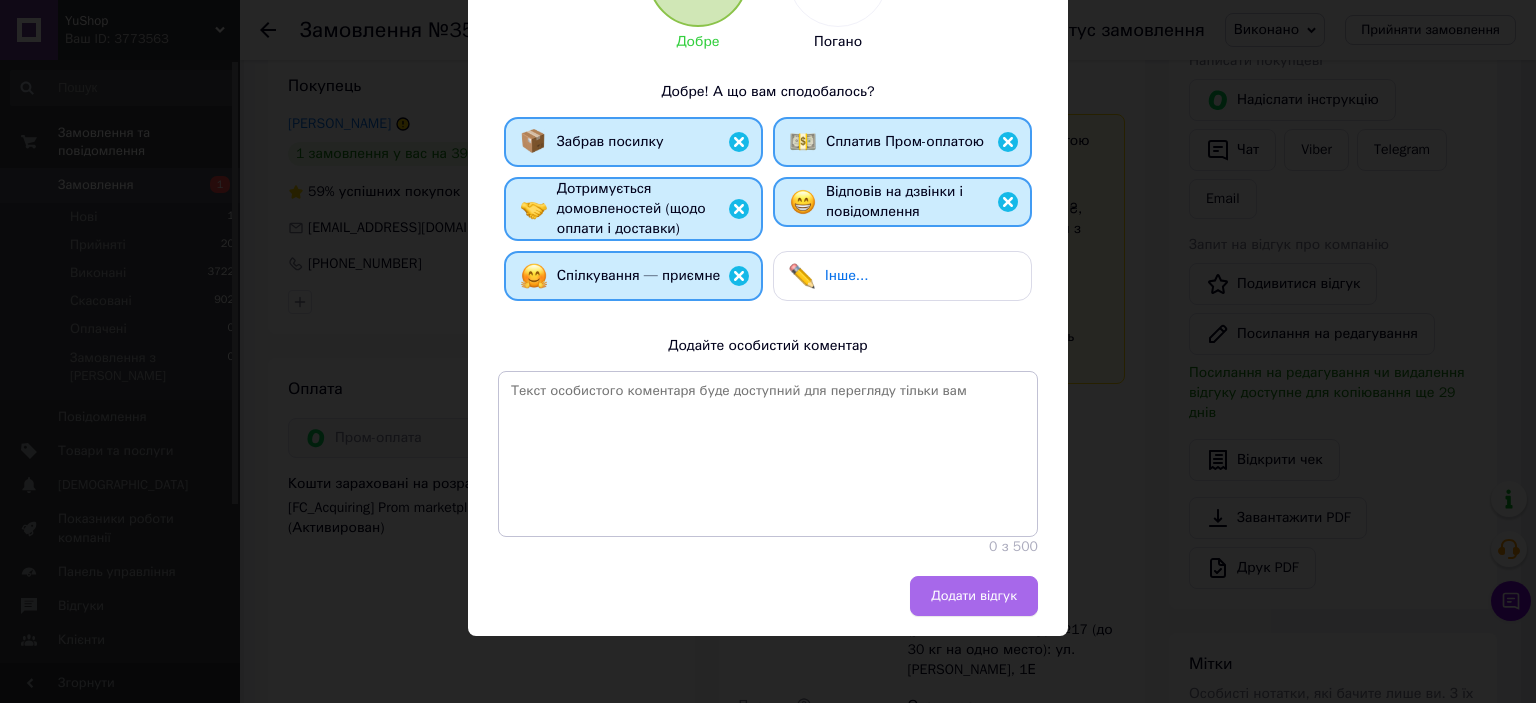 click on "Додати відгук" at bounding box center [974, 596] 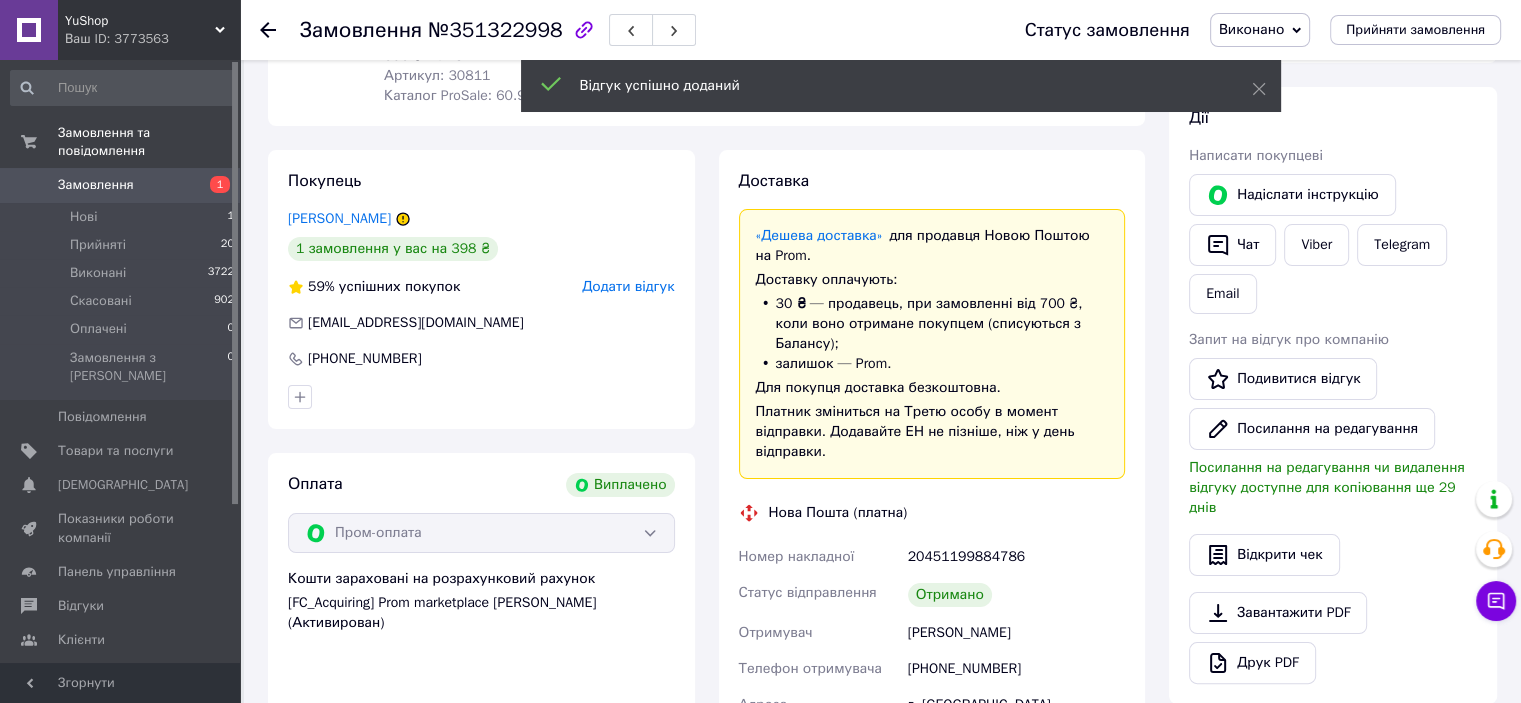 scroll, scrollTop: 272, scrollLeft: 0, axis: vertical 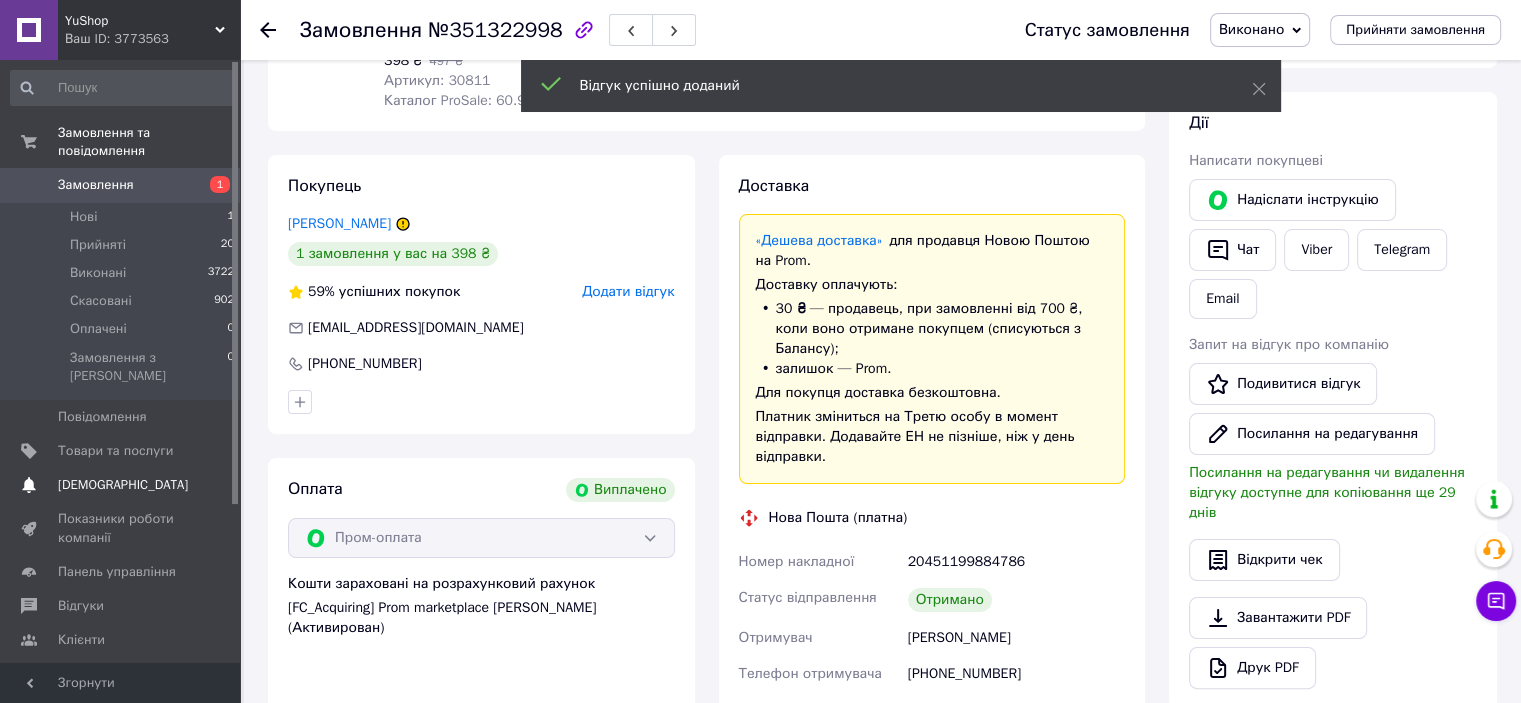 click on "[DEMOGRAPHIC_DATA]" at bounding box center (123, 485) 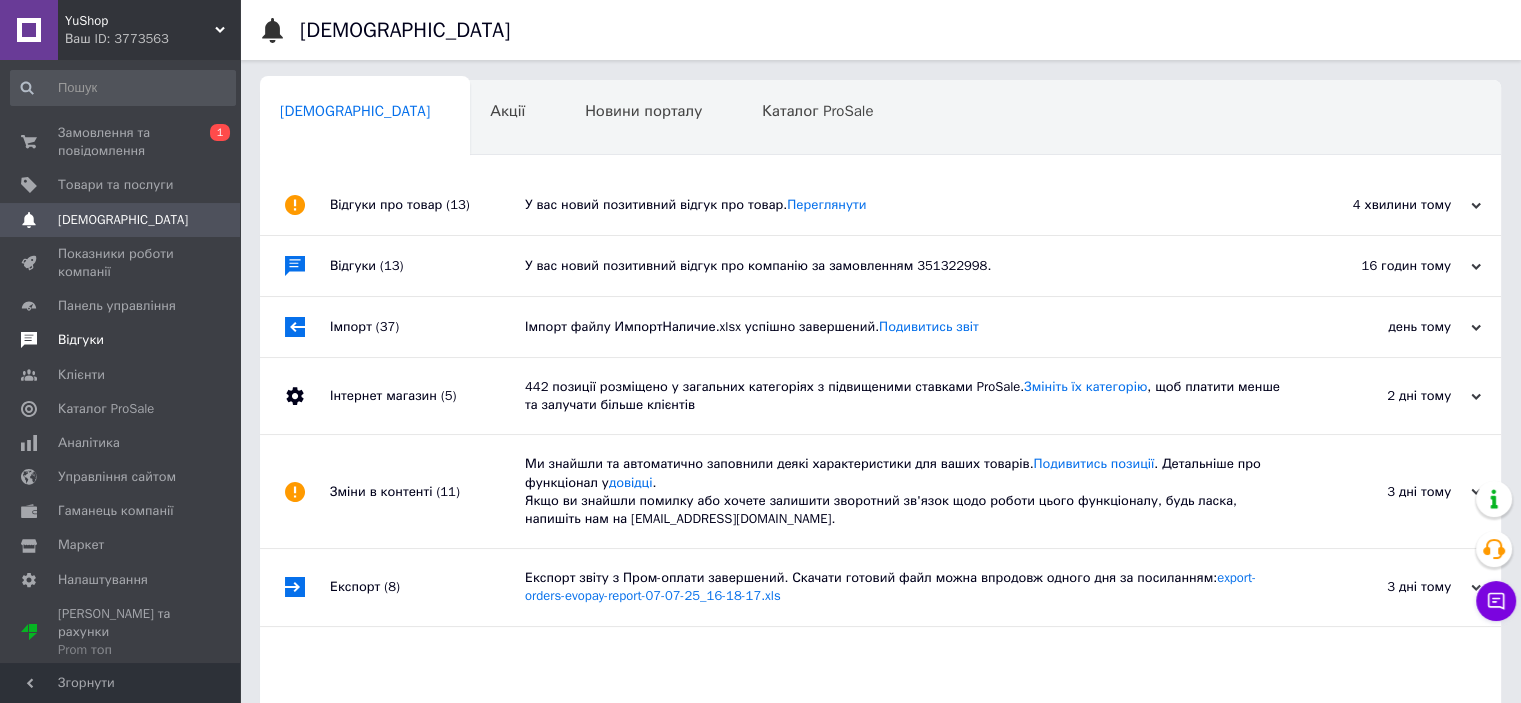 click on "Відгуки" at bounding box center (81, 340) 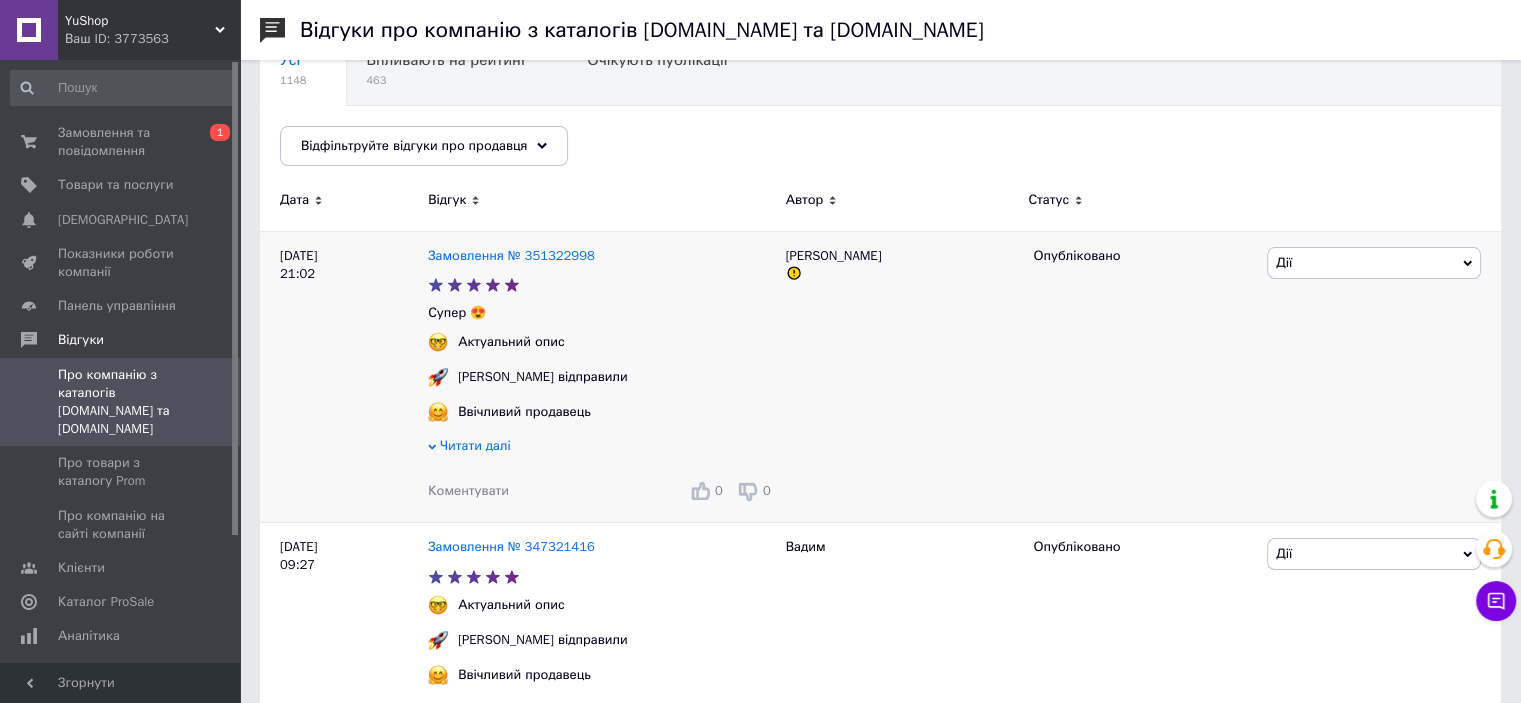 scroll, scrollTop: 300, scrollLeft: 0, axis: vertical 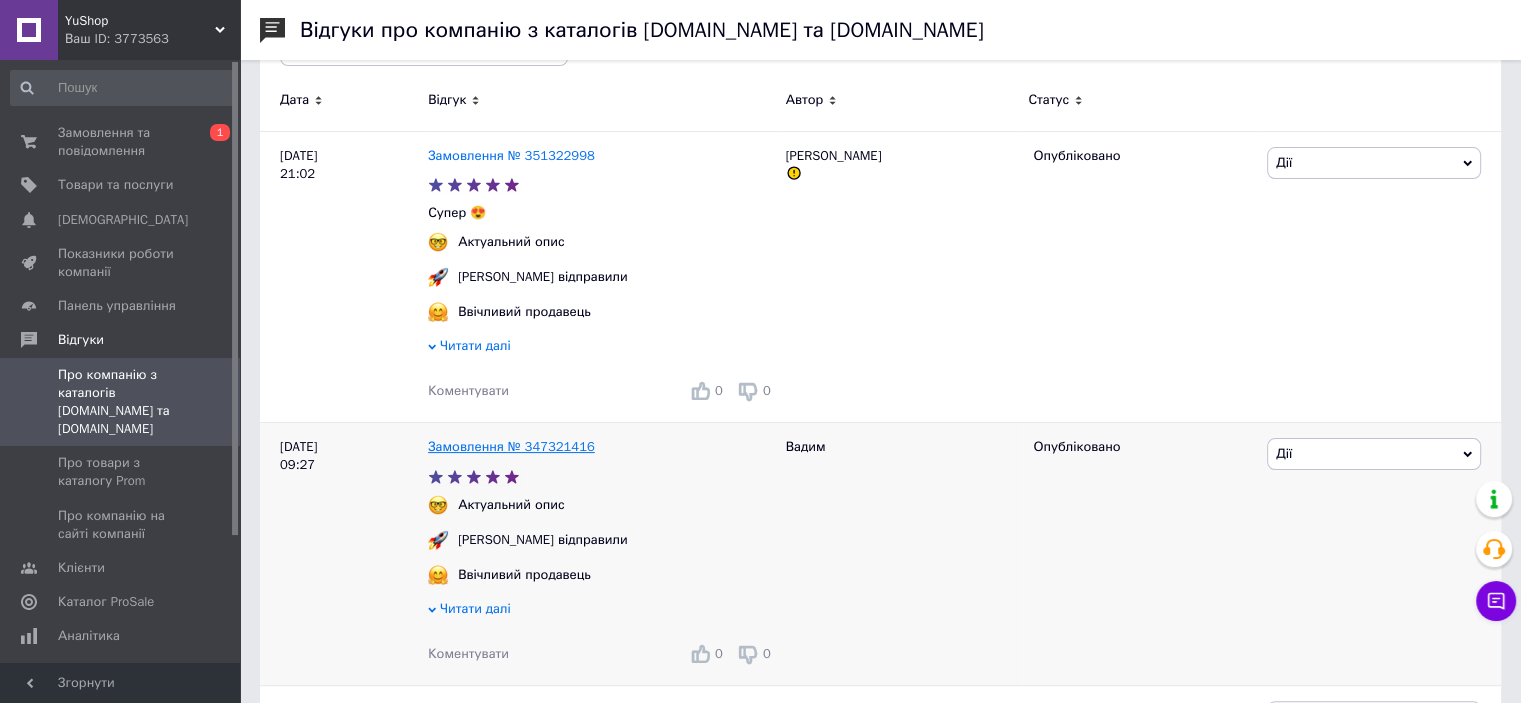 click on "Замовлення № 347321416" at bounding box center (511, 446) 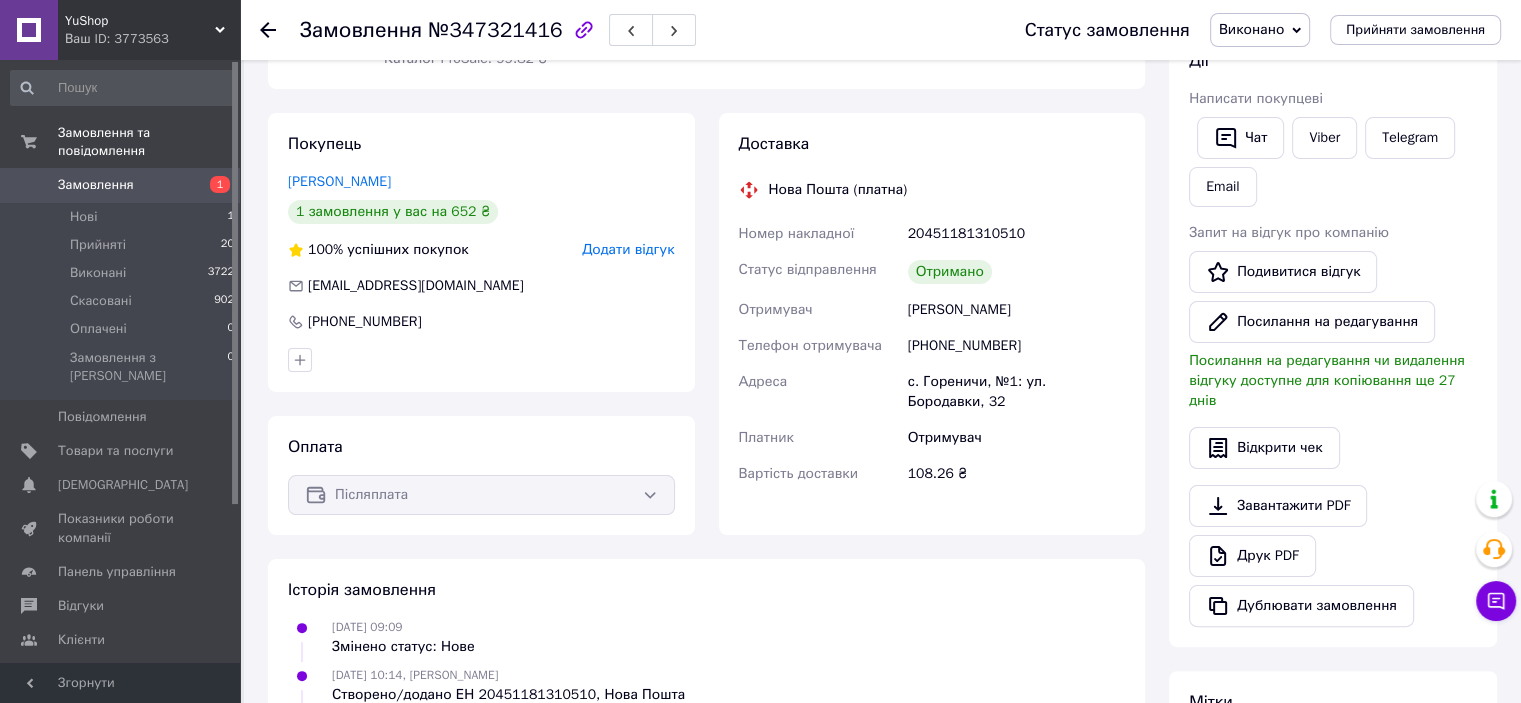 scroll, scrollTop: 300, scrollLeft: 0, axis: vertical 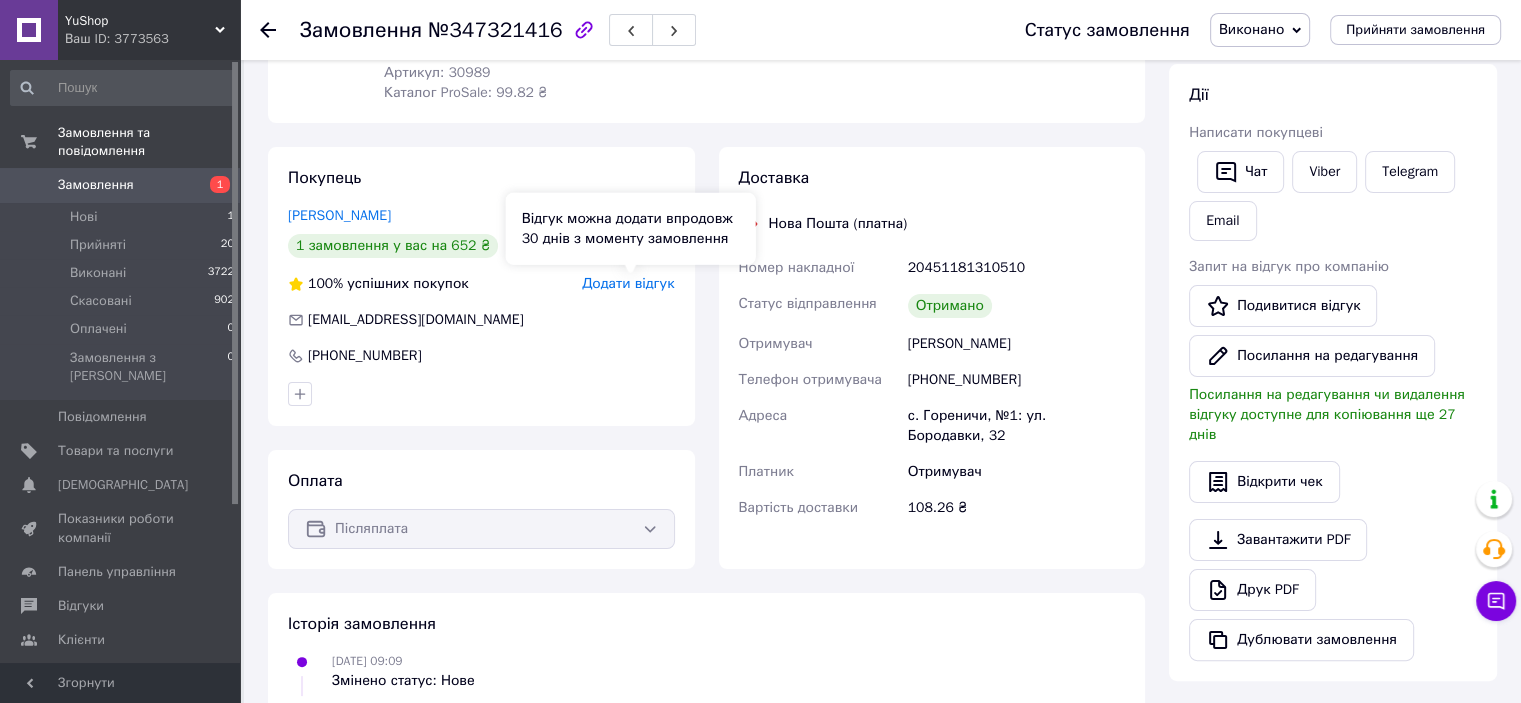 click on "Додати відгук" at bounding box center (628, 283) 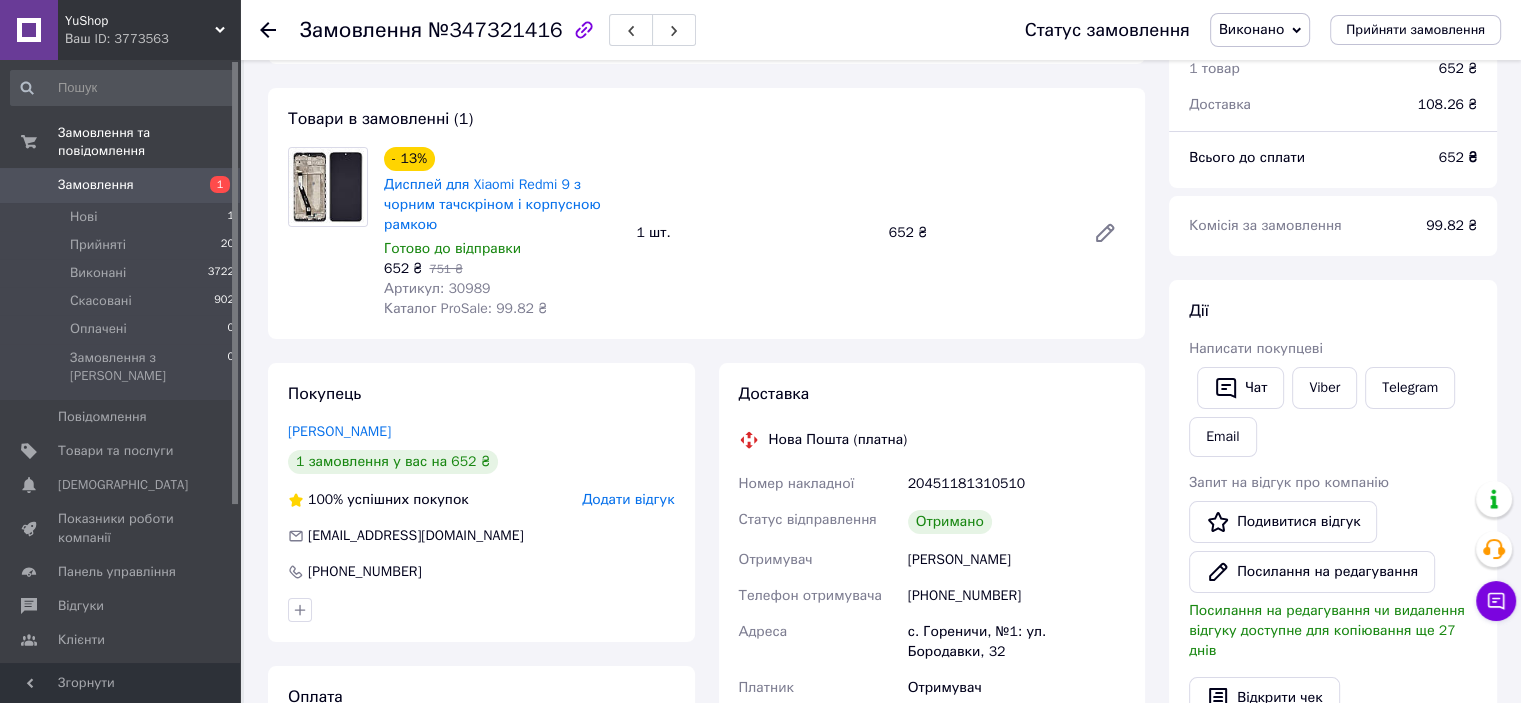 scroll, scrollTop: 200, scrollLeft: 0, axis: vertical 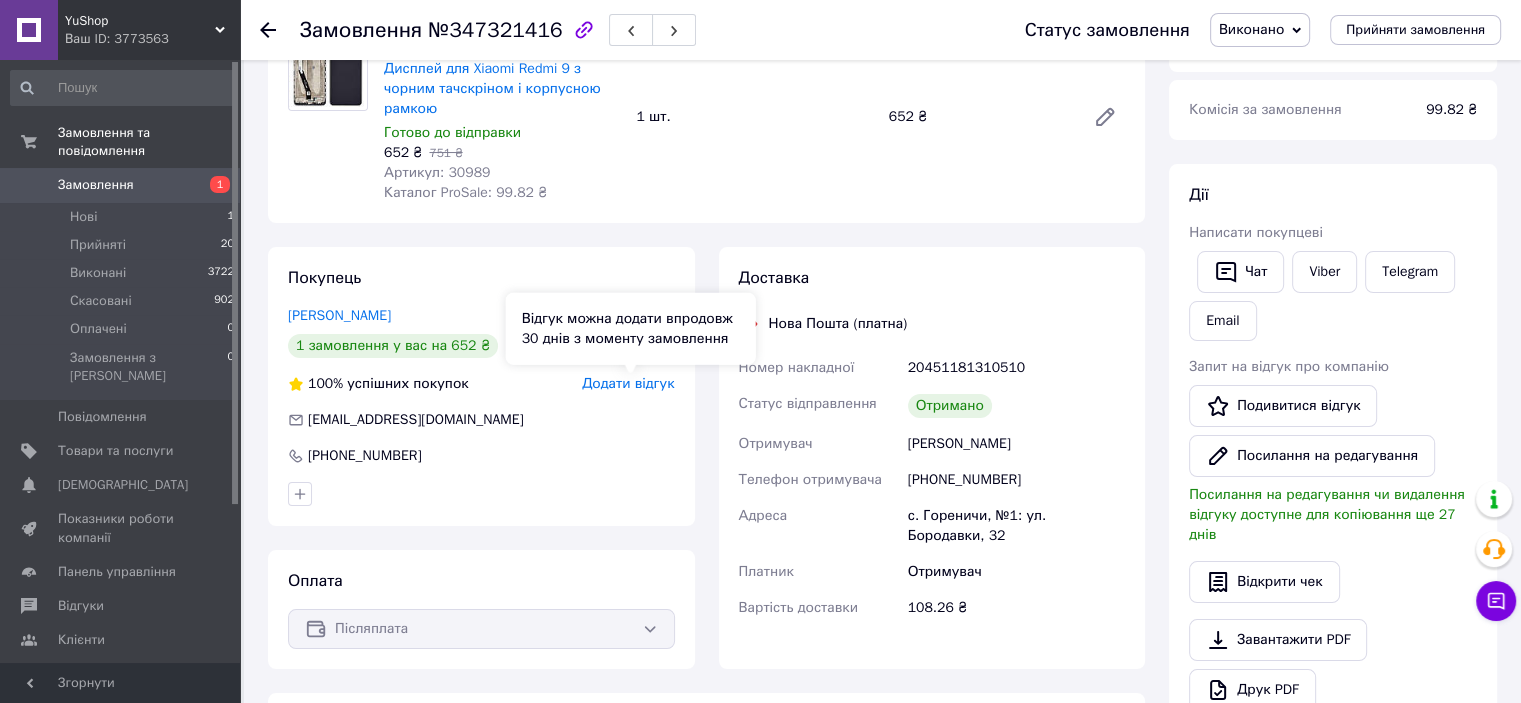 click on "Додати відгук" at bounding box center (628, 383) 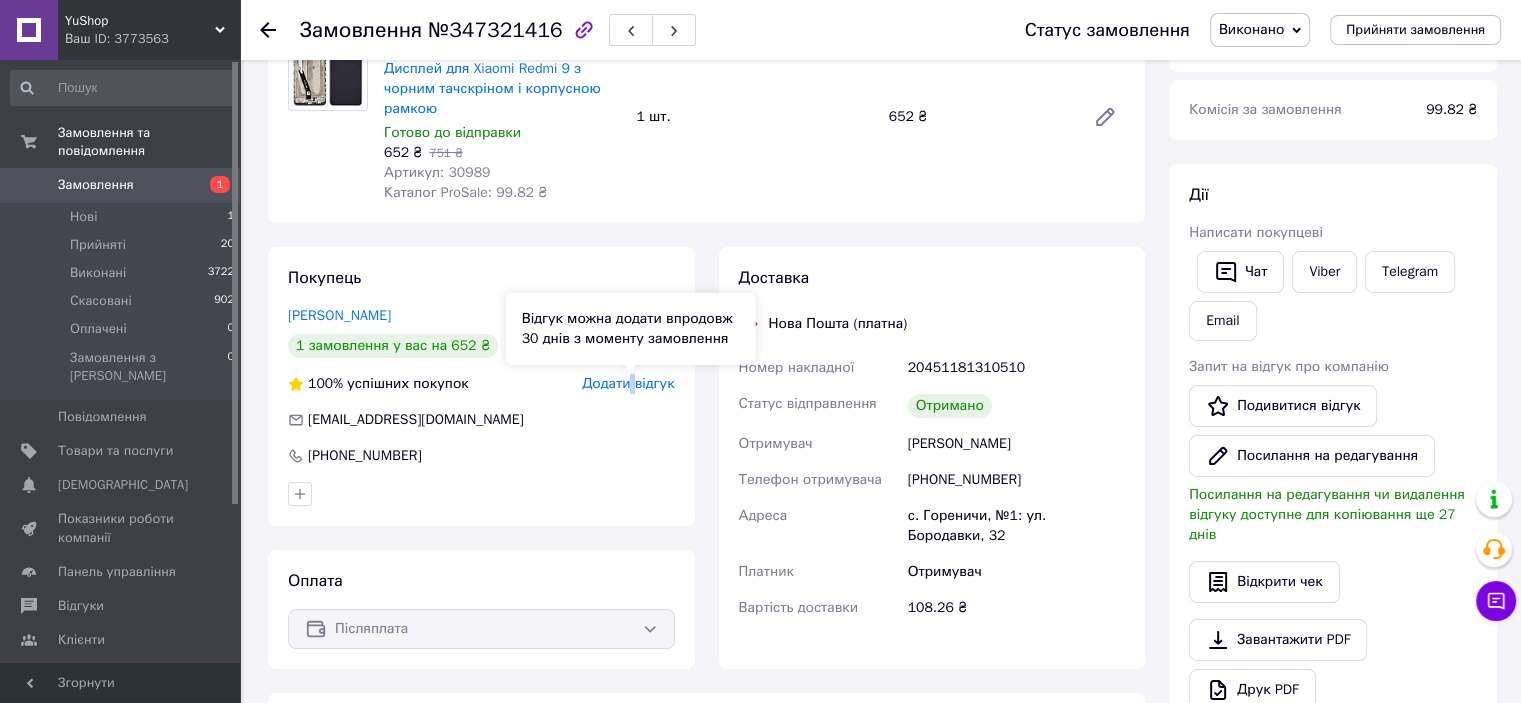 click on "Додати відгук" at bounding box center [628, 383] 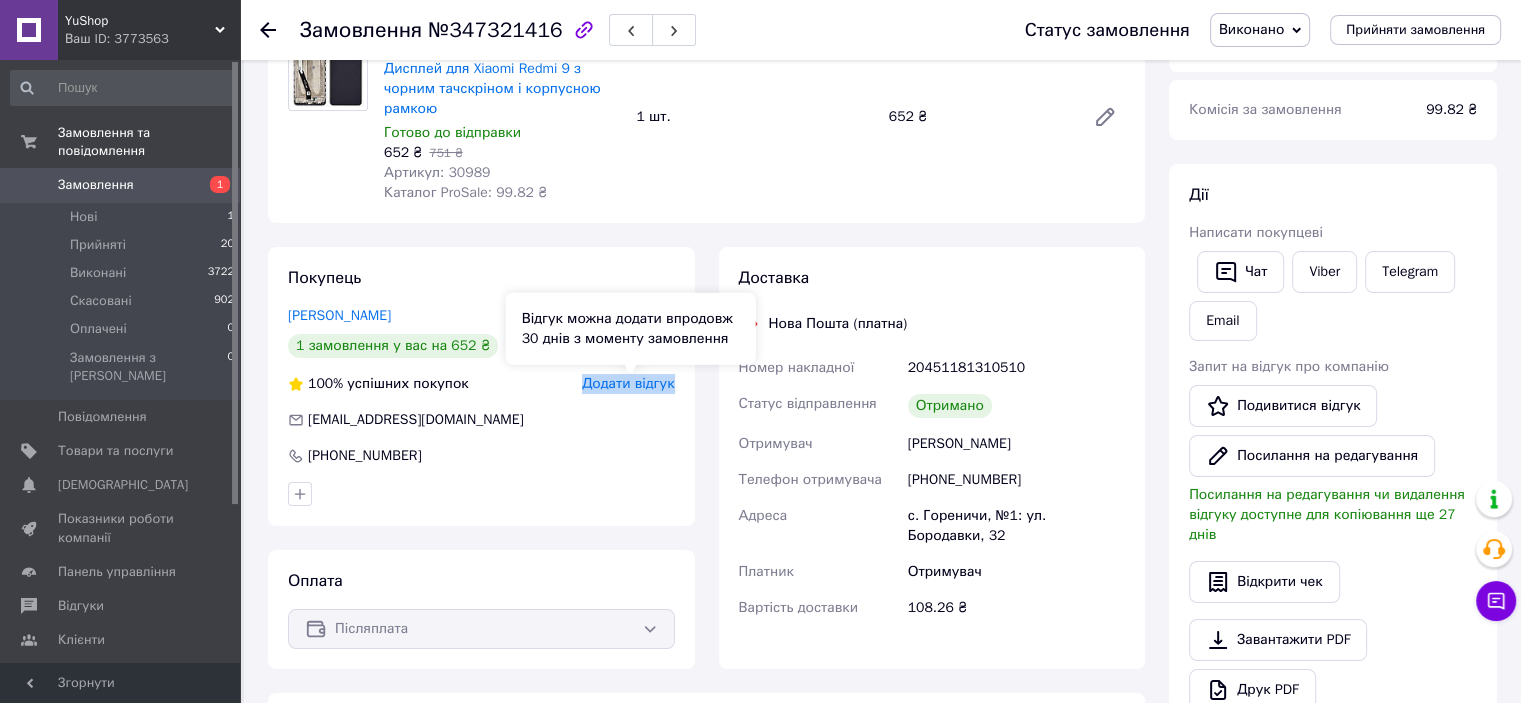 click on "Додати відгук" at bounding box center [628, 383] 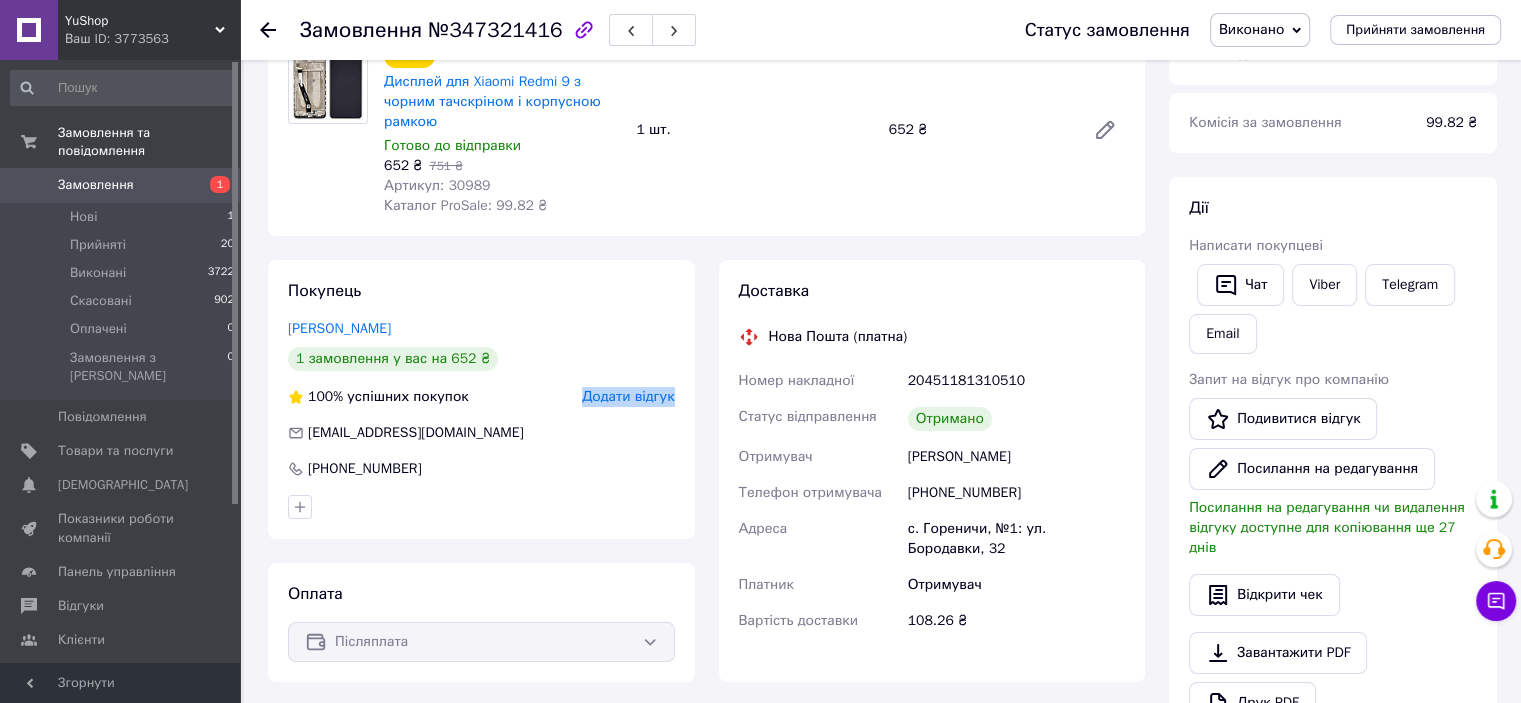 scroll, scrollTop: 200, scrollLeft: 0, axis: vertical 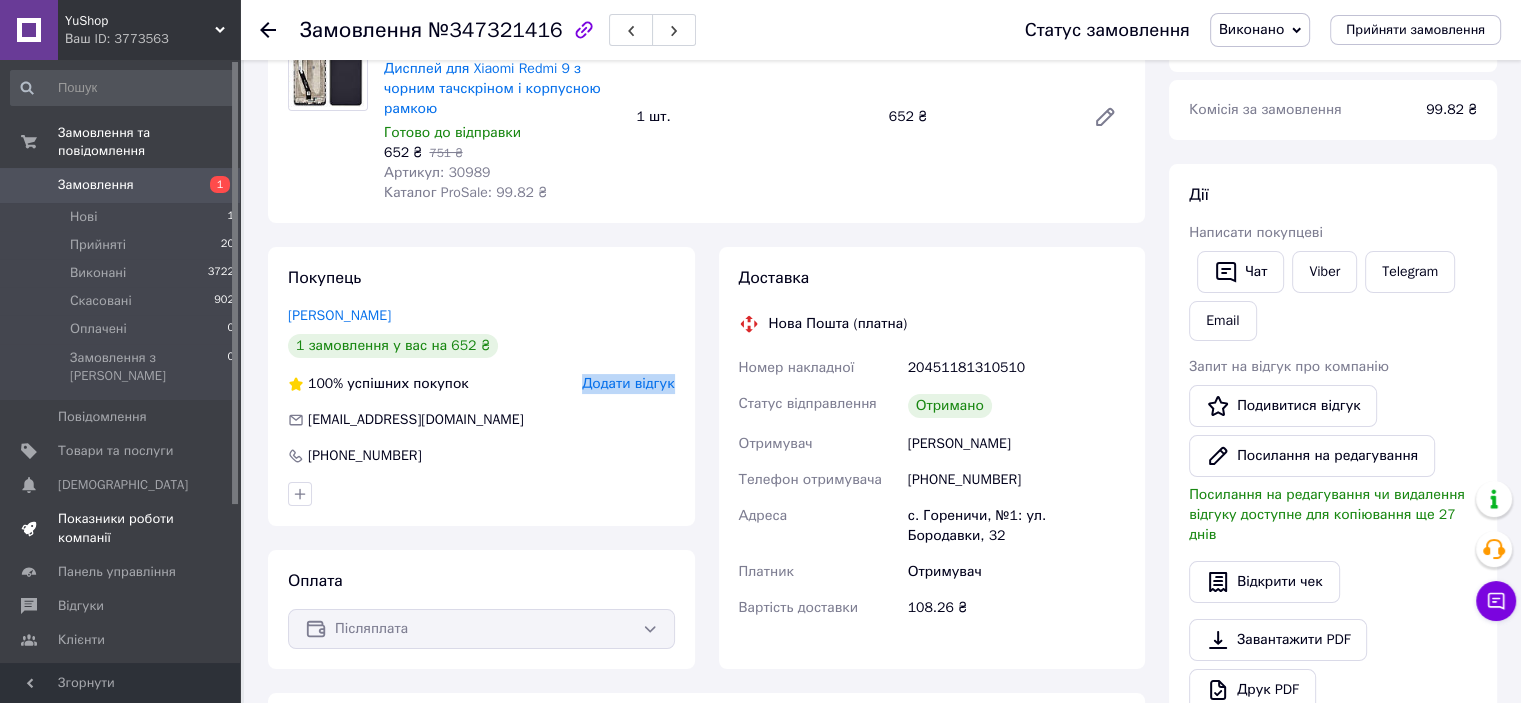 click on "Показники роботи компанії" at bounding box center [121, 528] 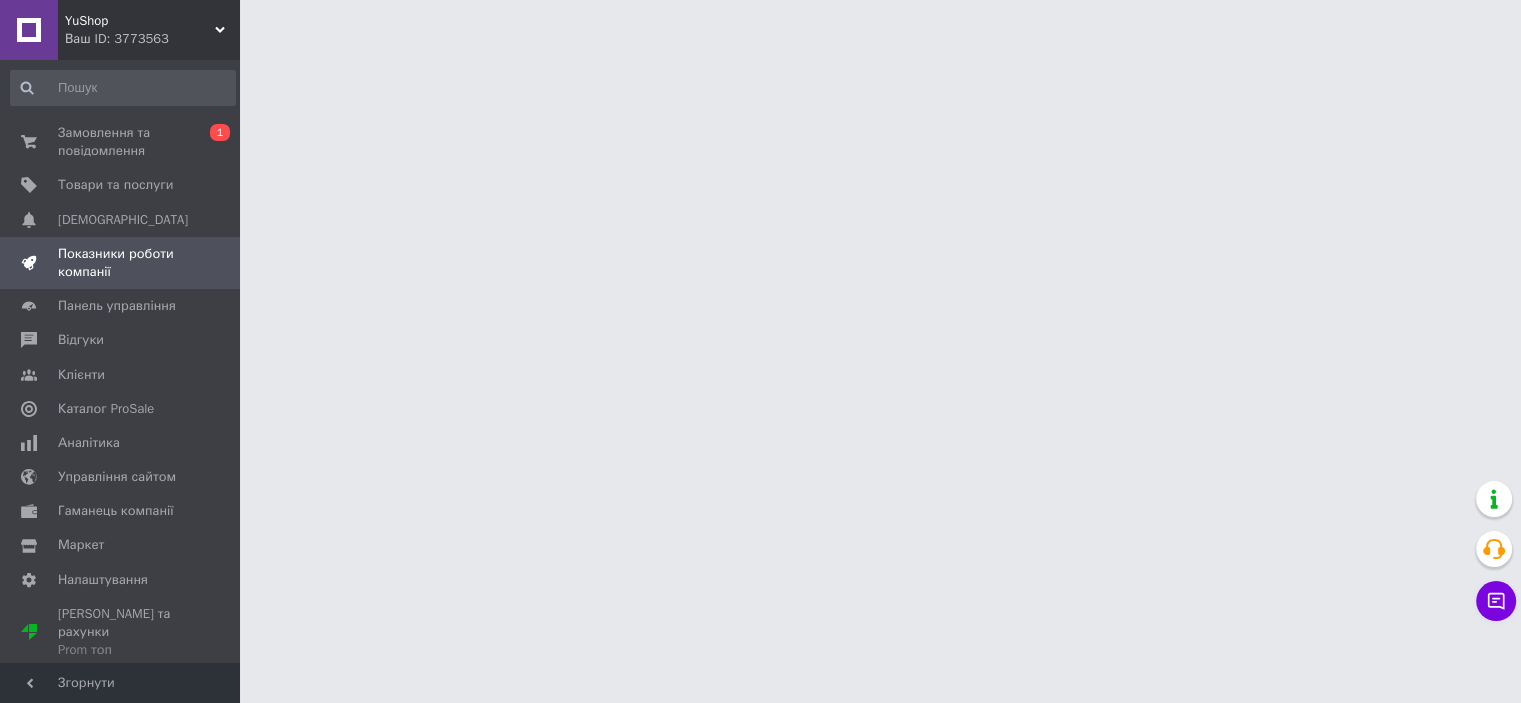 scroll, scrollTop: 0, scrollLeft: 0, axis: both 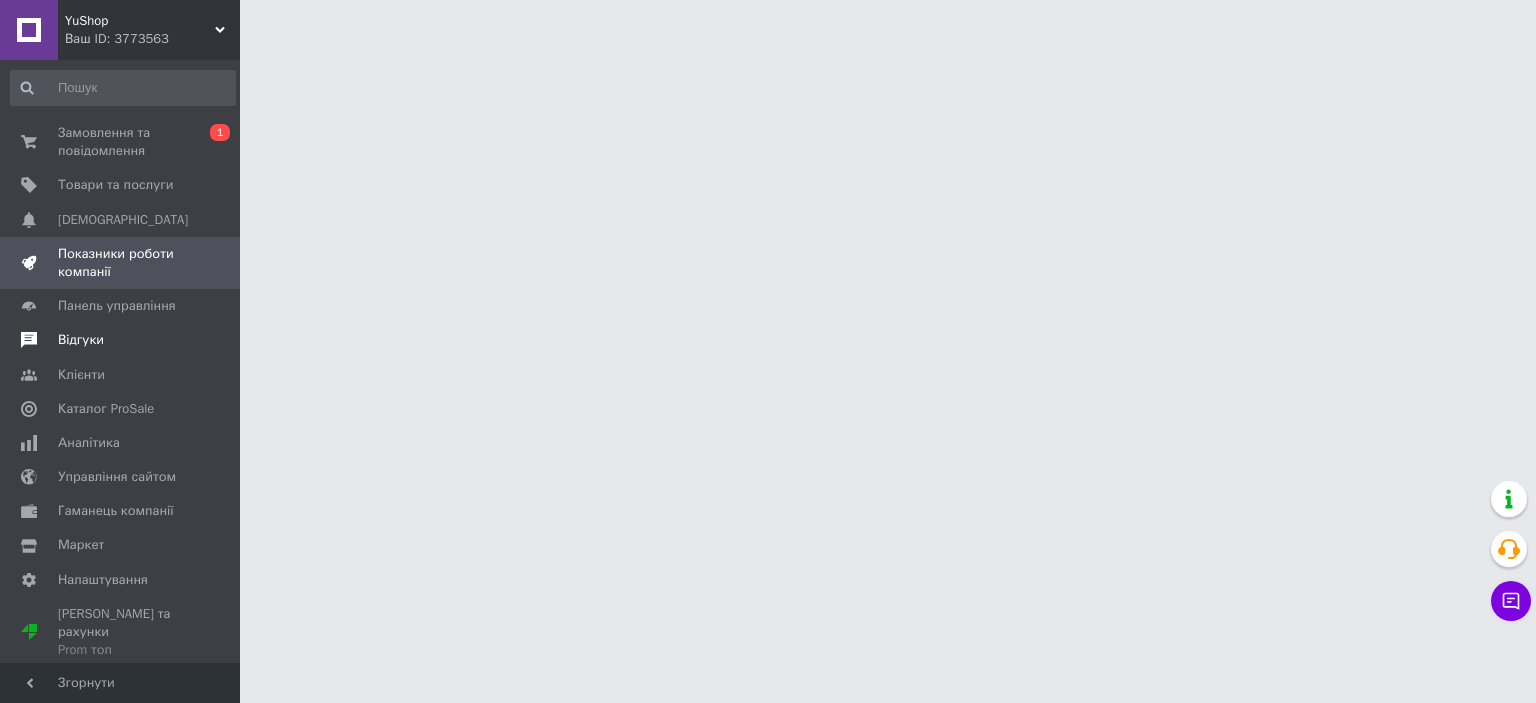 click on "Відгуки" at bounding box center (81, 340) 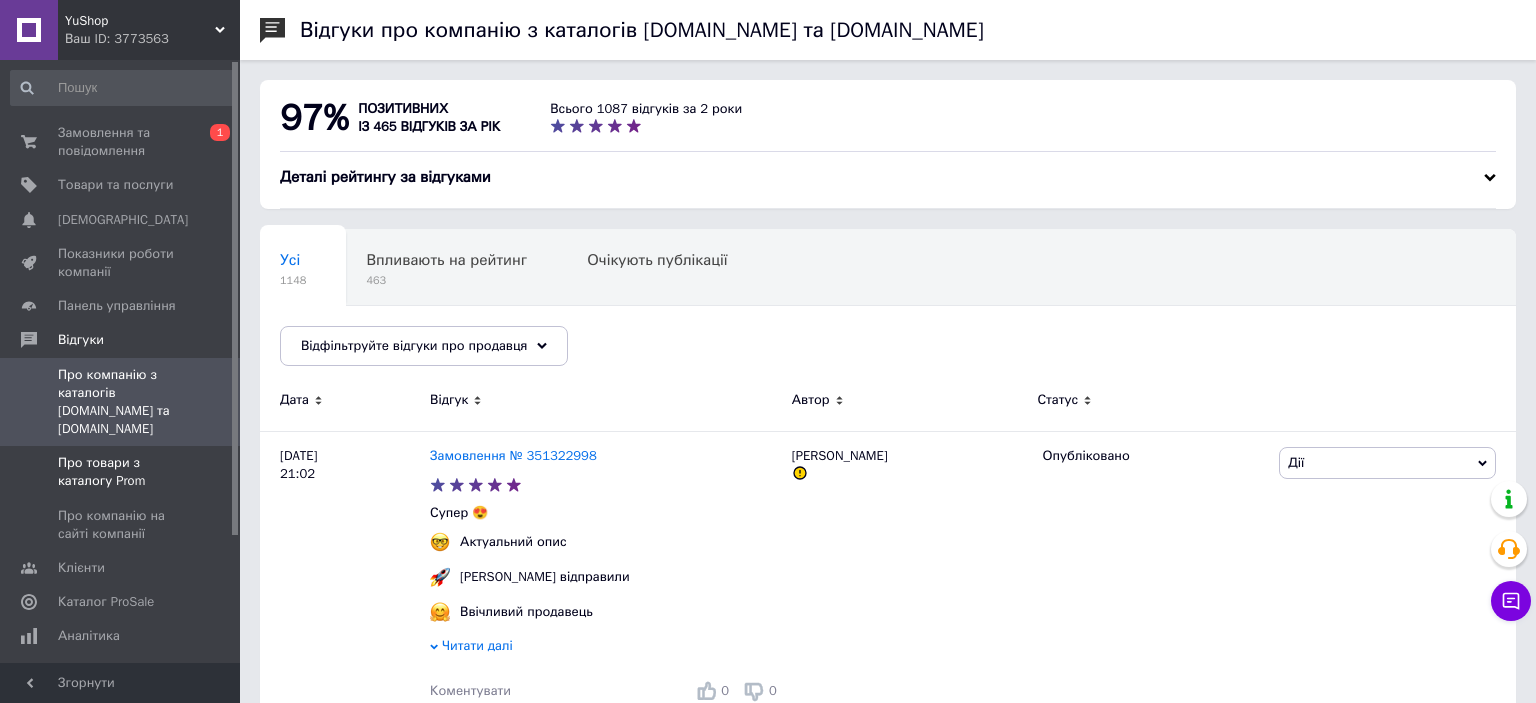 click on "Про товари з каталогу Prom" at bounding box center [121, 472] 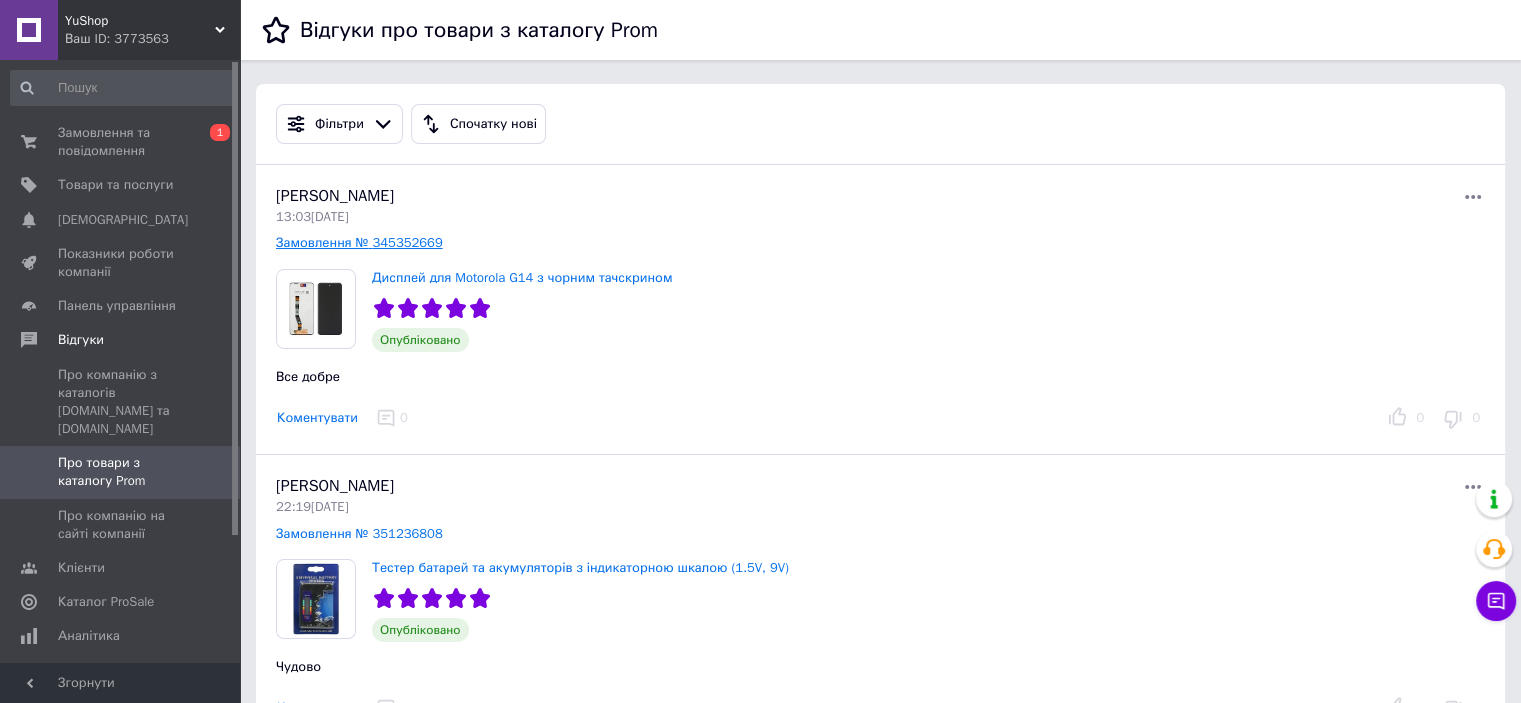click on "Замовлення №   345352669" at bounding box center (359, 242) 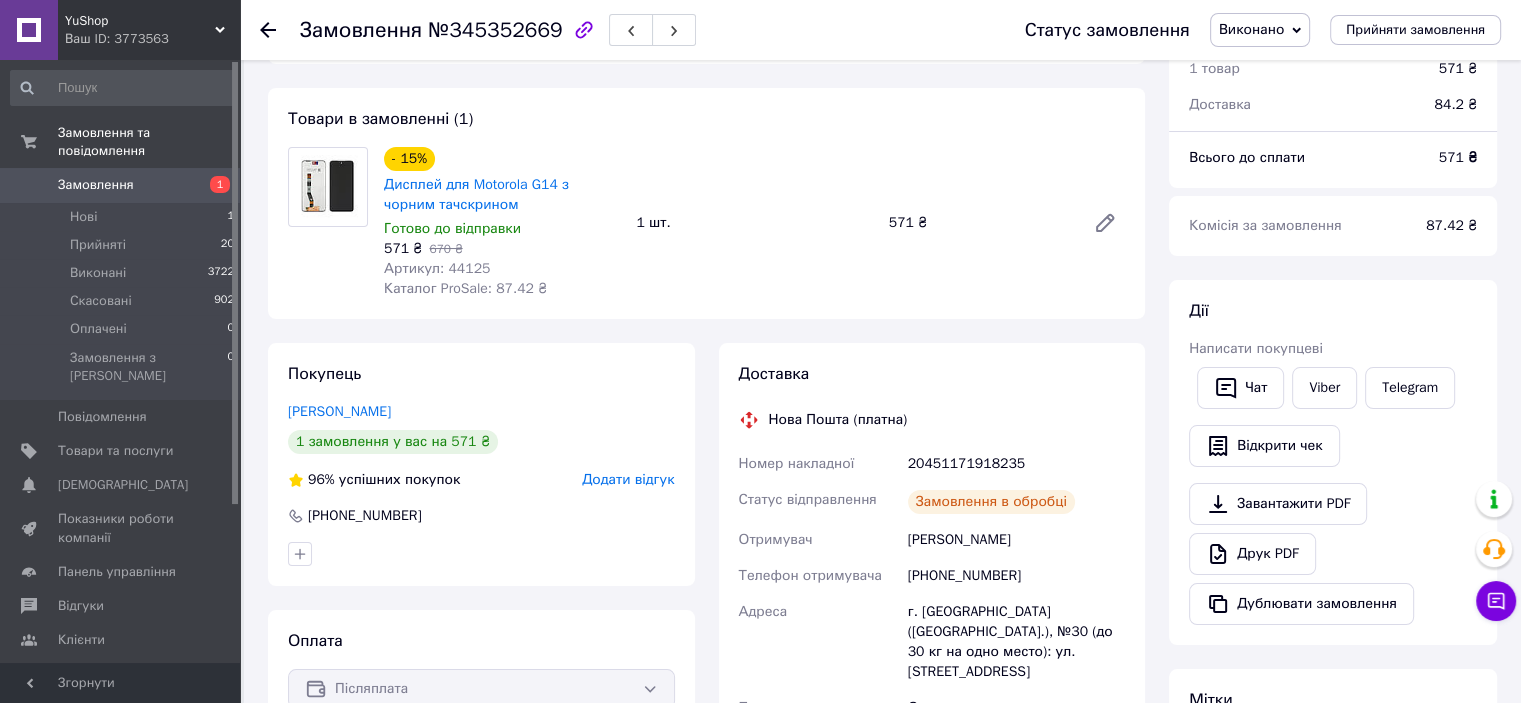 scroll, scrollTop: 300, scrollLeft: 0, axis: vertical 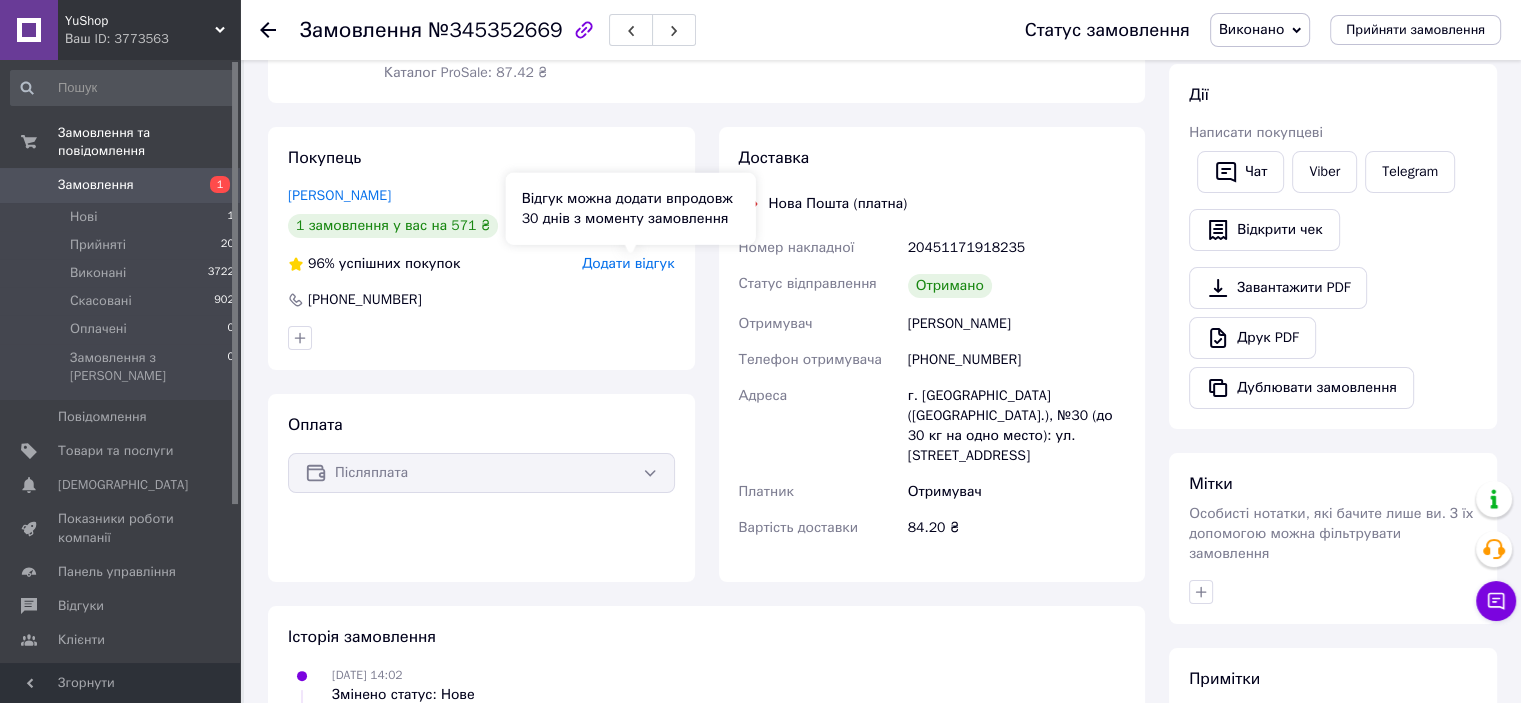 click on "Додати відгук" at bounding box center (628, 263) 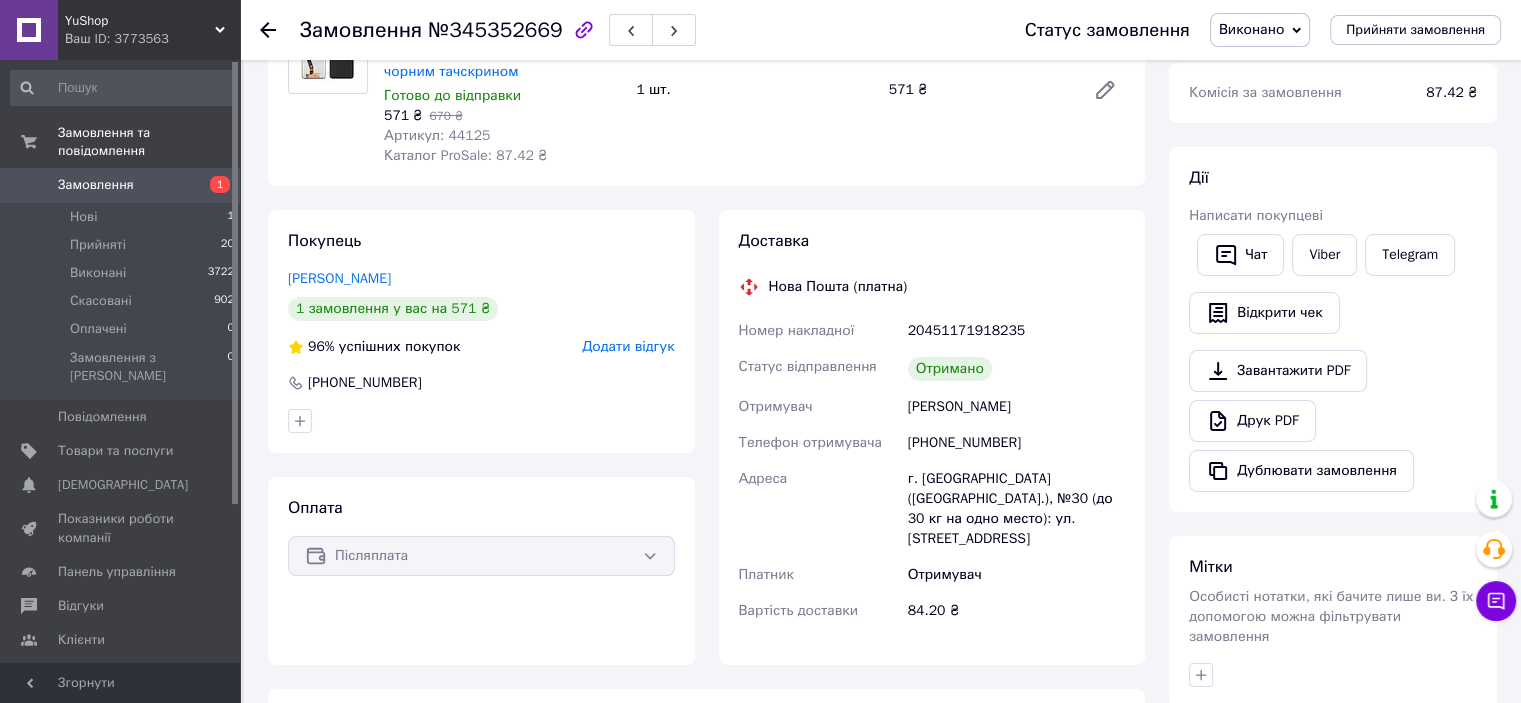 scroll, scrollTop: 0, scrollLeft: 0, axis: both 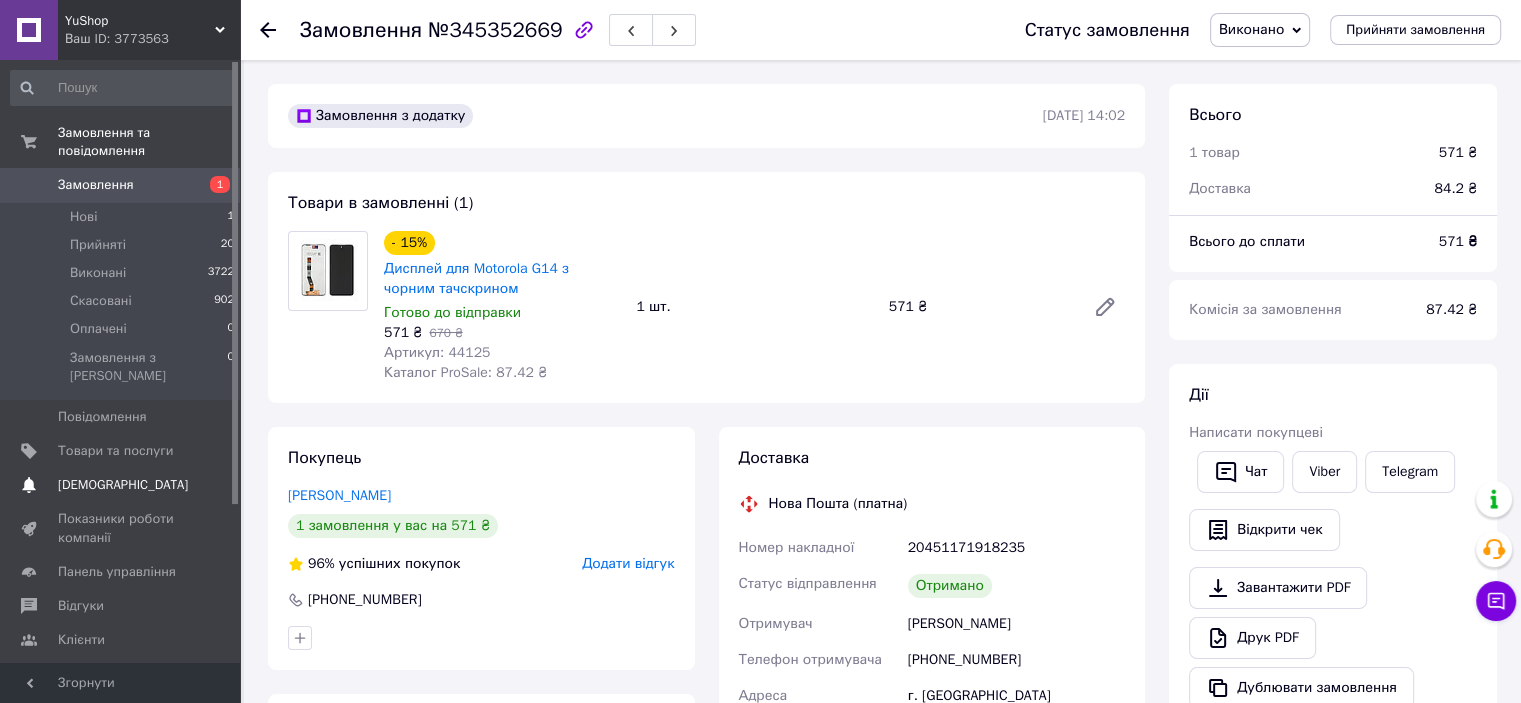 click on "[DEMOGRAPHIC_DATA]" at bounding box center (123, 485) 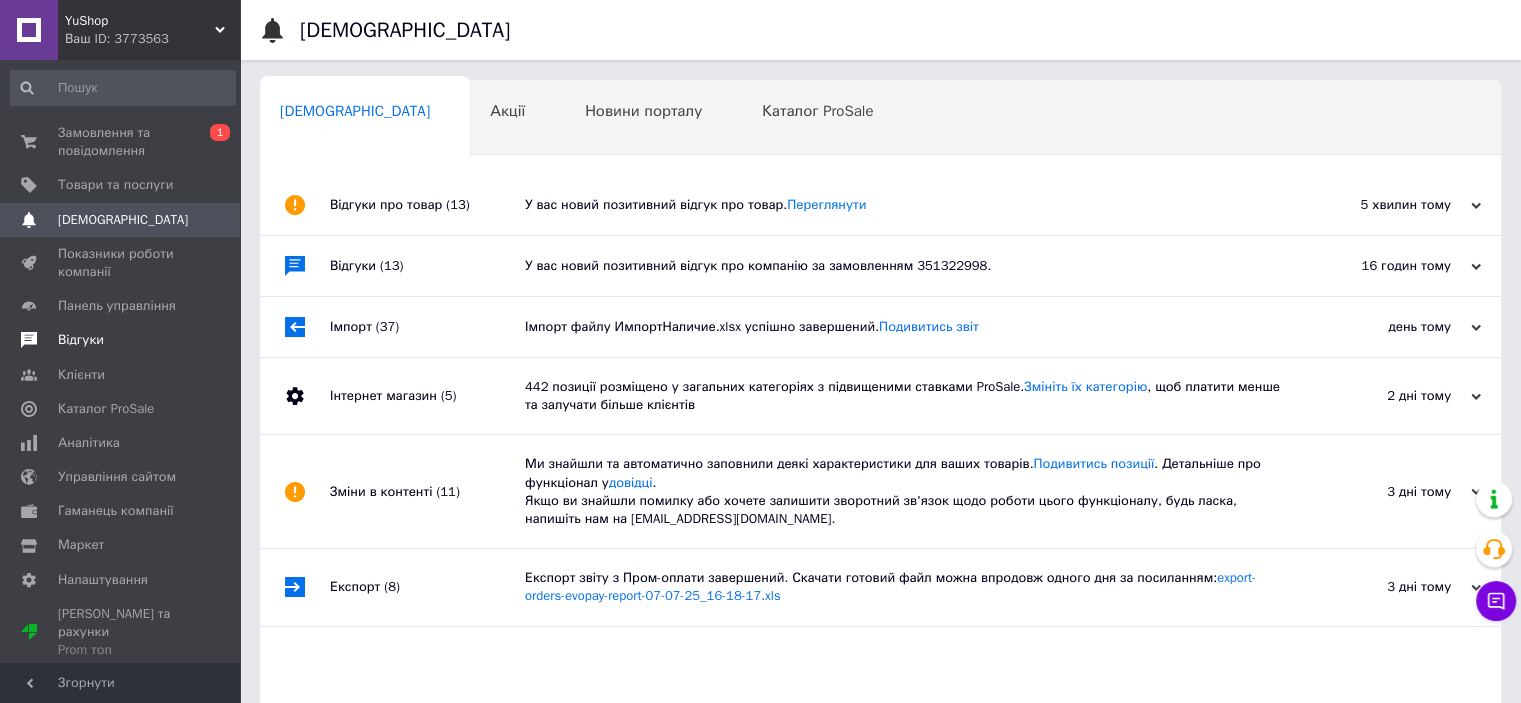 click on "Відгуки" at bounding box center (81, 340) 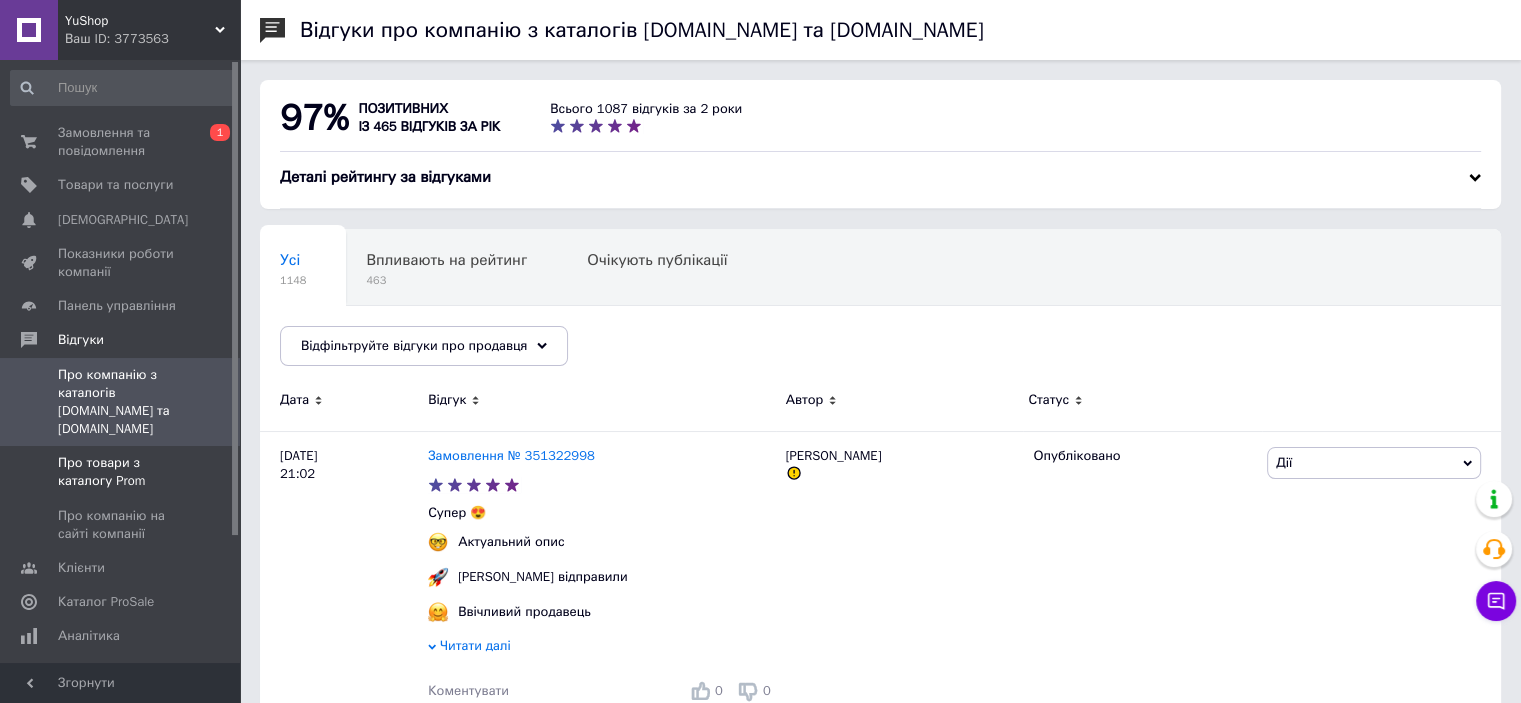 click on "Про товари з каталогу Prom" at bounding box center [123, 472] 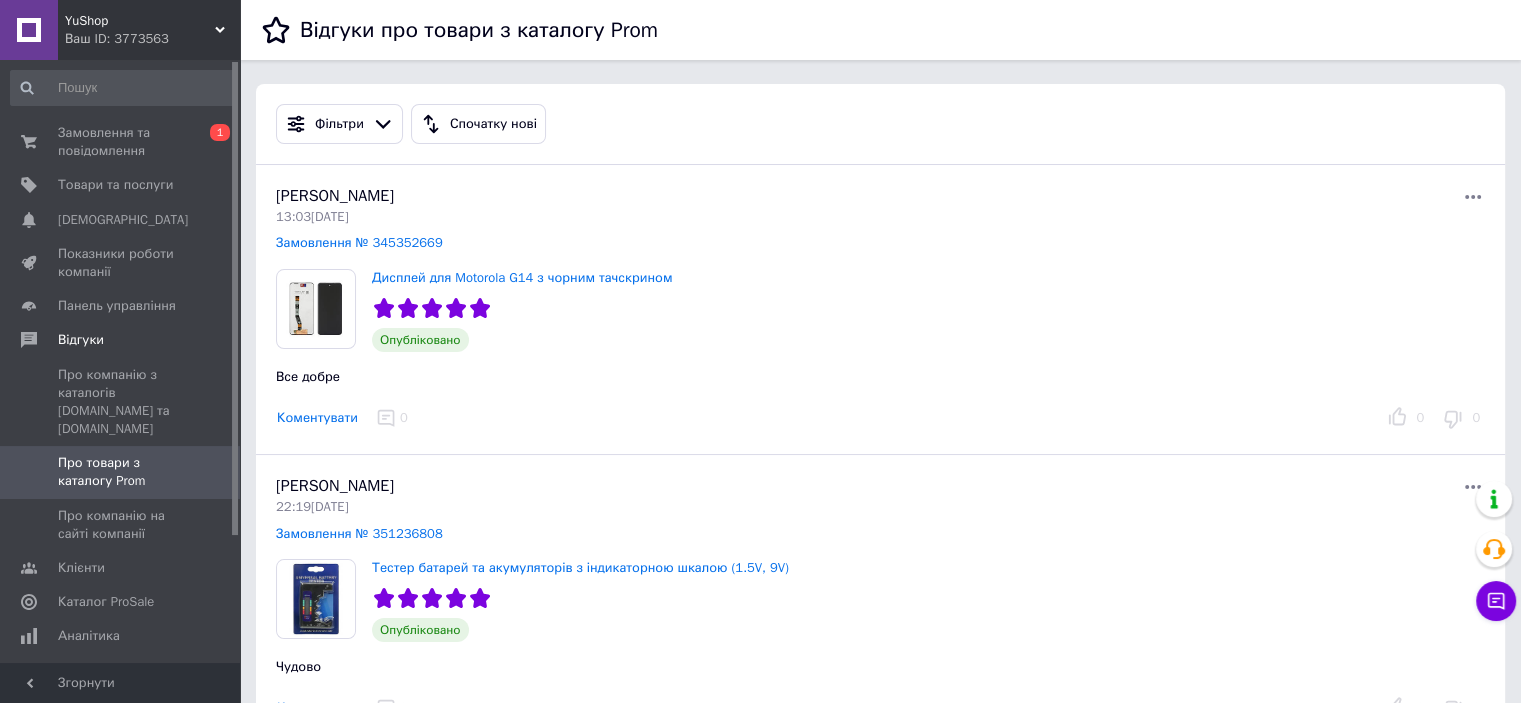 scroll, scrollTop: 100, scrollLeft: 0, axis: vertical 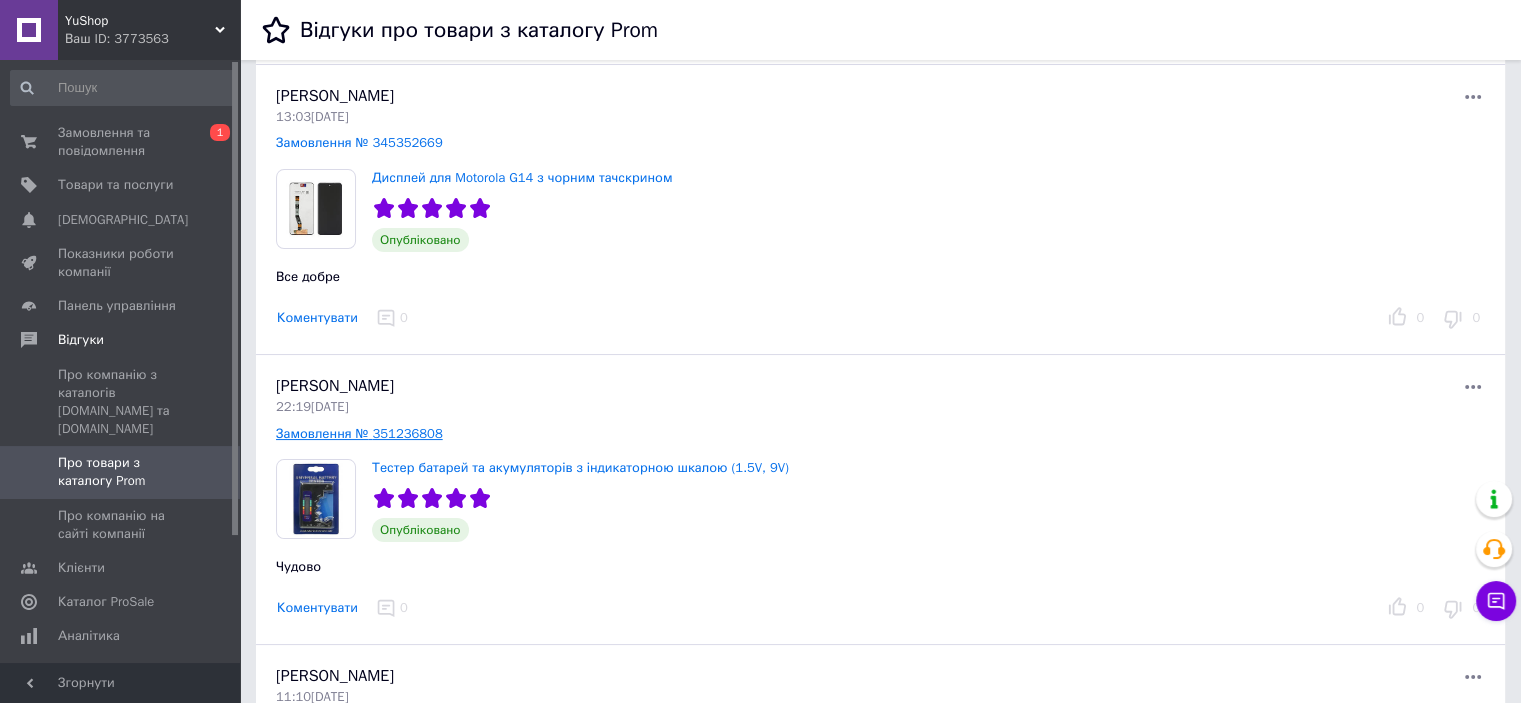 click on "Замовлення №   351236808" at bounding box center [359, 433] 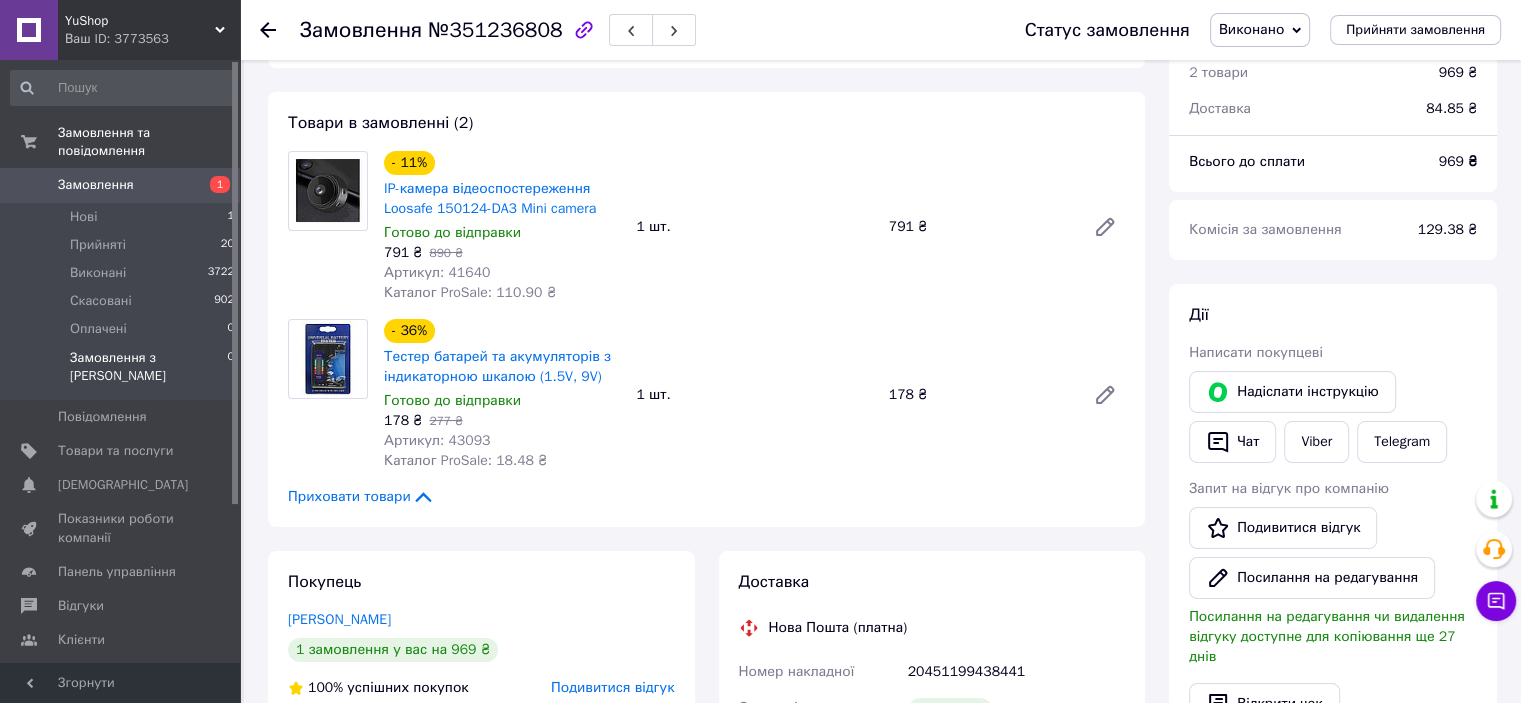 scroll, scrollTop: 0, scrollLeft: 0, axis: both 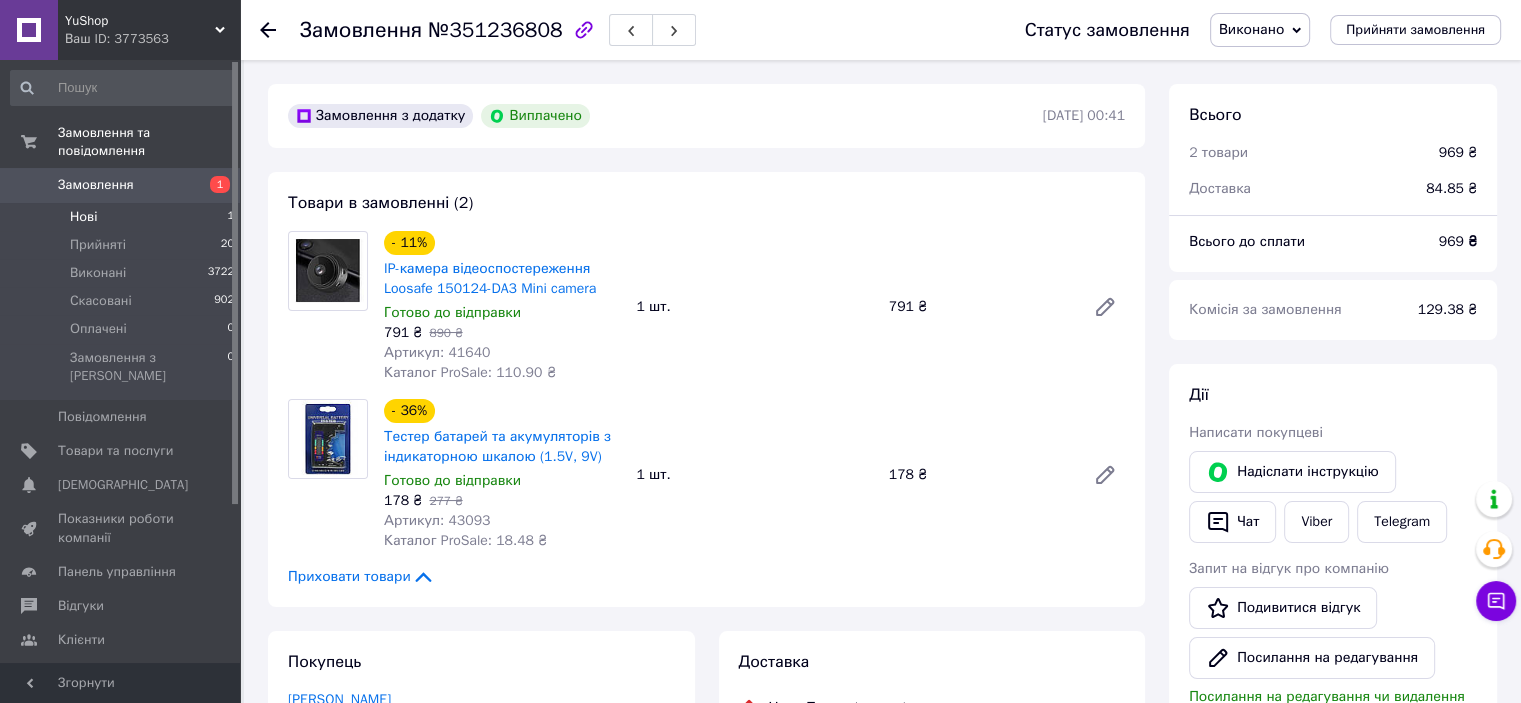 click on "Нові 1" at bounding box center (123, 217) 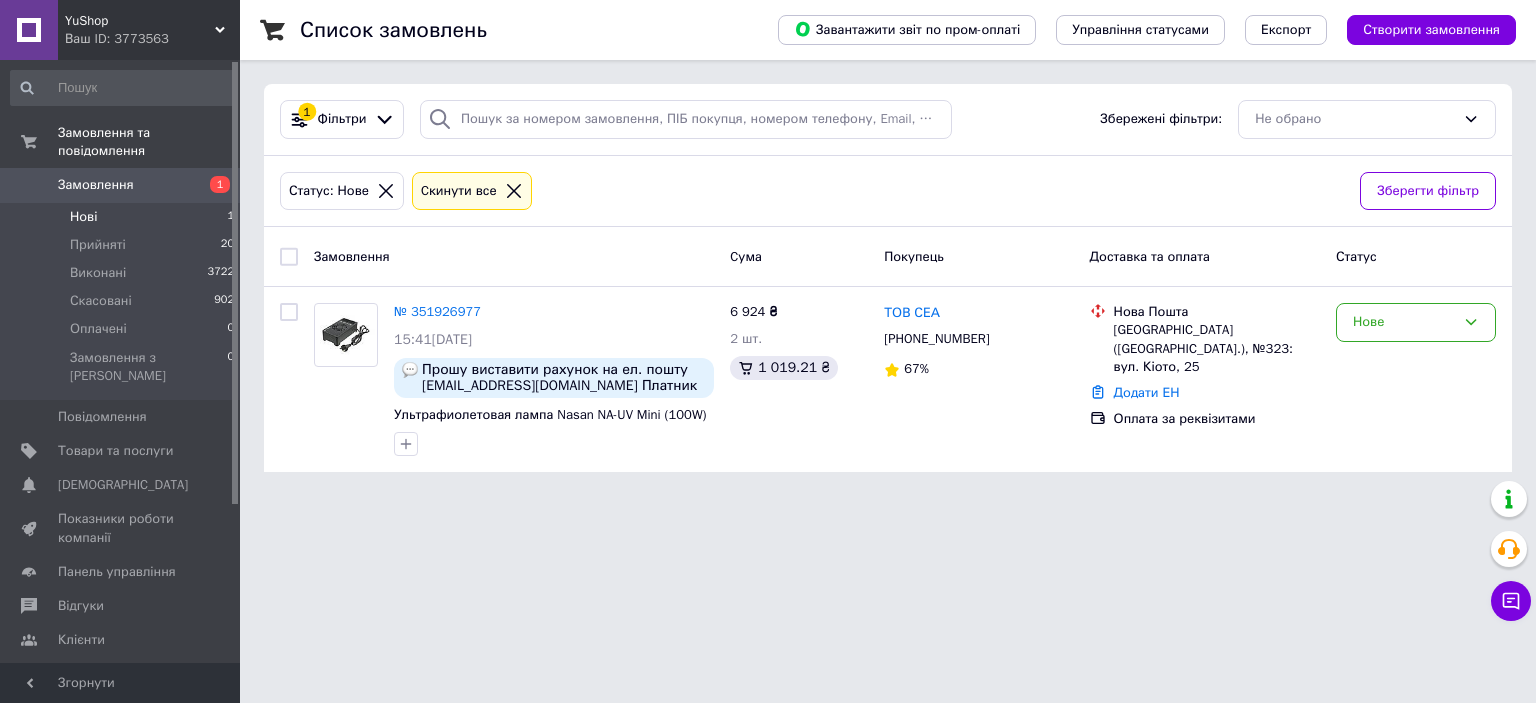 click 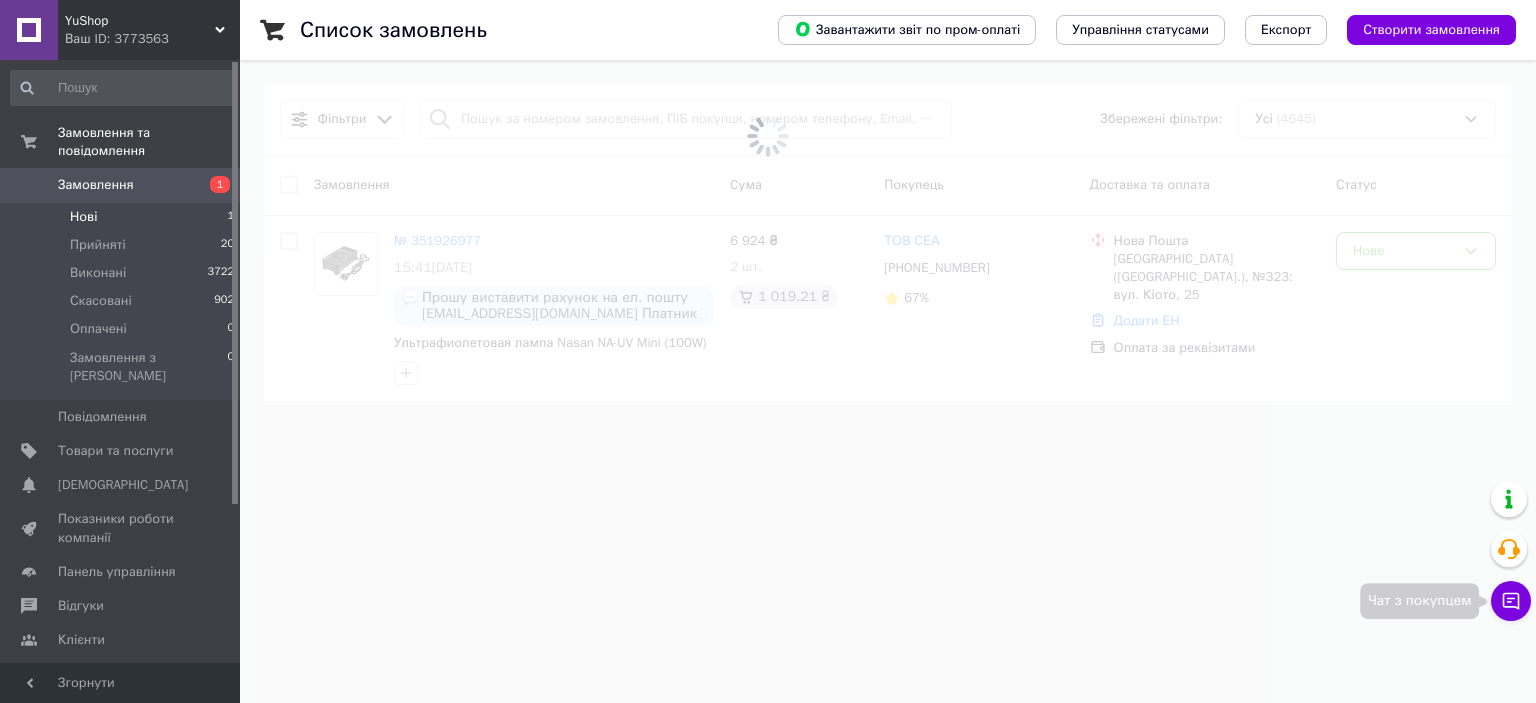 click 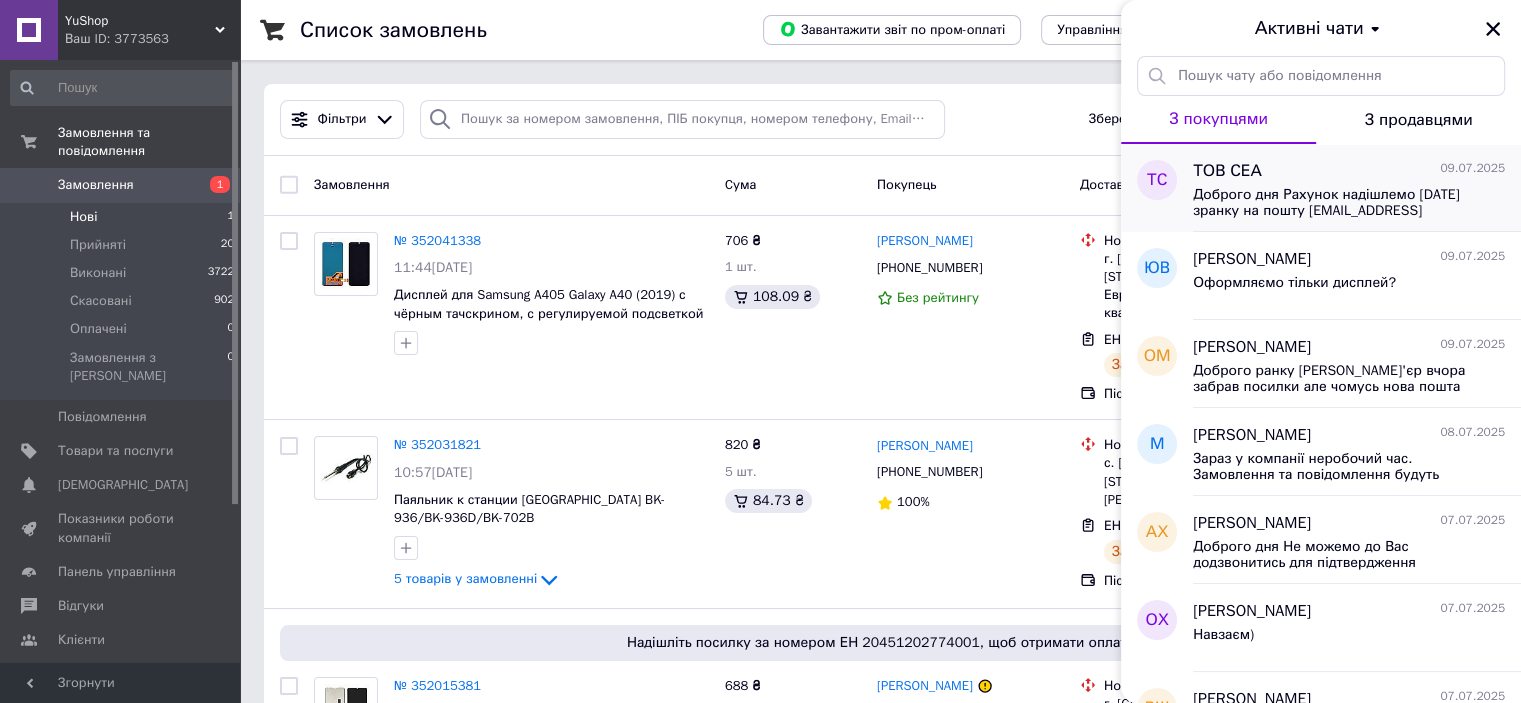 click on "Доброго дня
Рахунок надішлемо [DATE] зранку на пошту [EMAIL_ADDRESS][DOMAIN_NAME]
Видаткова накладна в електронному виді буде надіслана через Вчасно.ЕДО" at bounding box center (1335, 203) 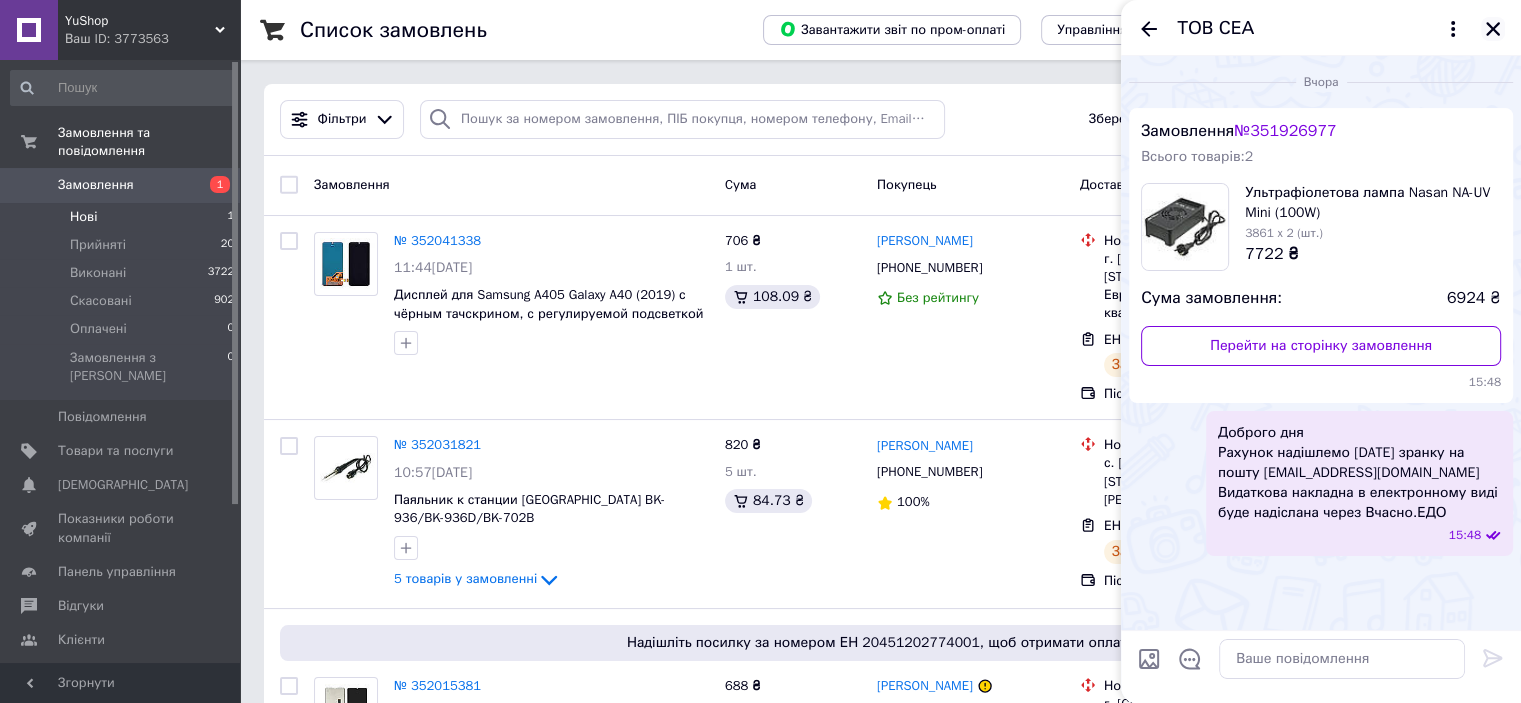 click 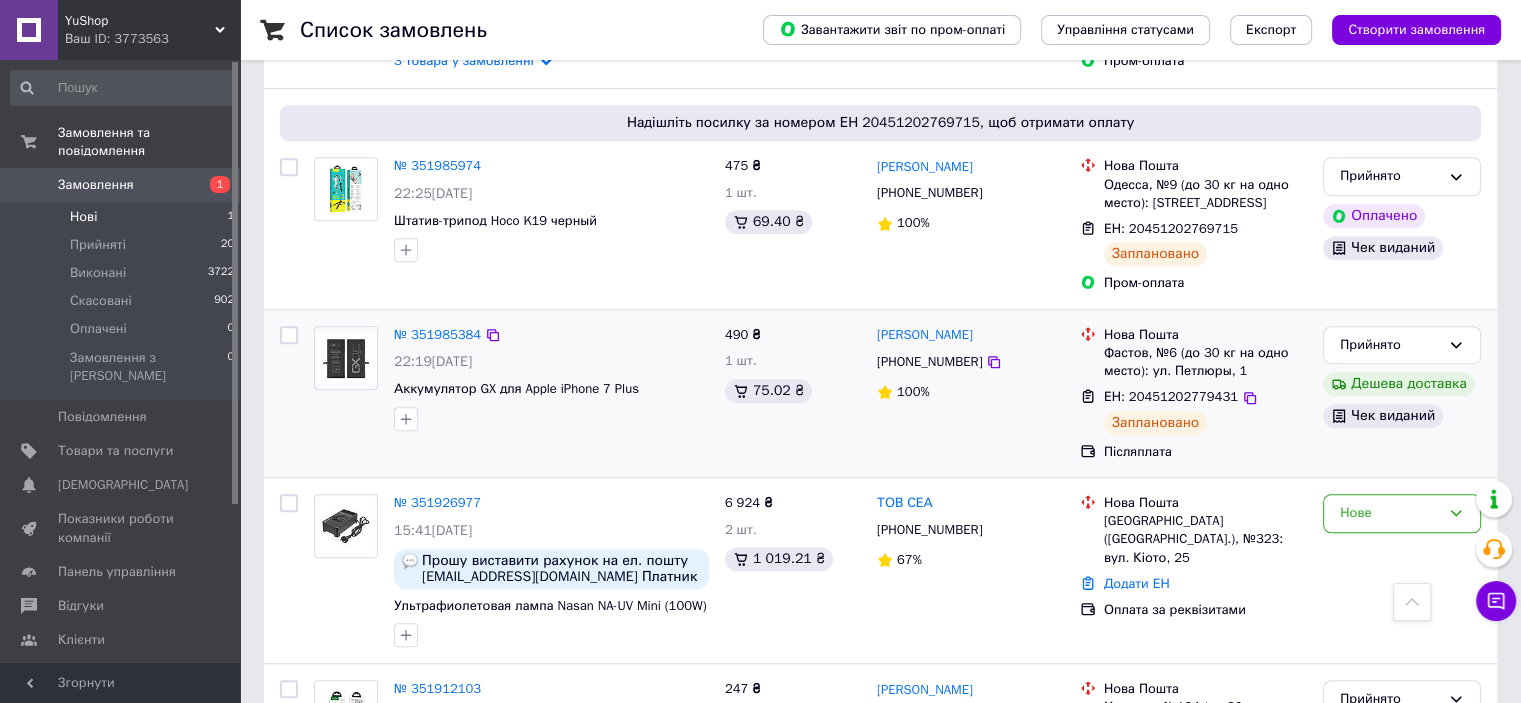 scroll, scrollTop: 1500, scrollLeft: 0, axis: vertical 